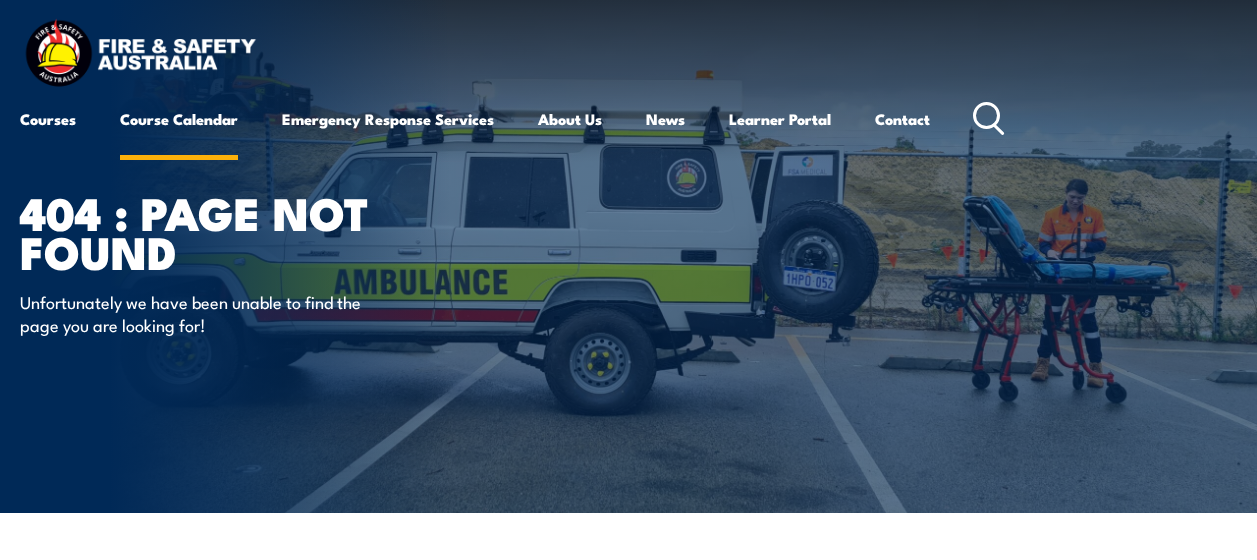 scroll, scrollTop: 0, scrollLeft: 0, axis: both 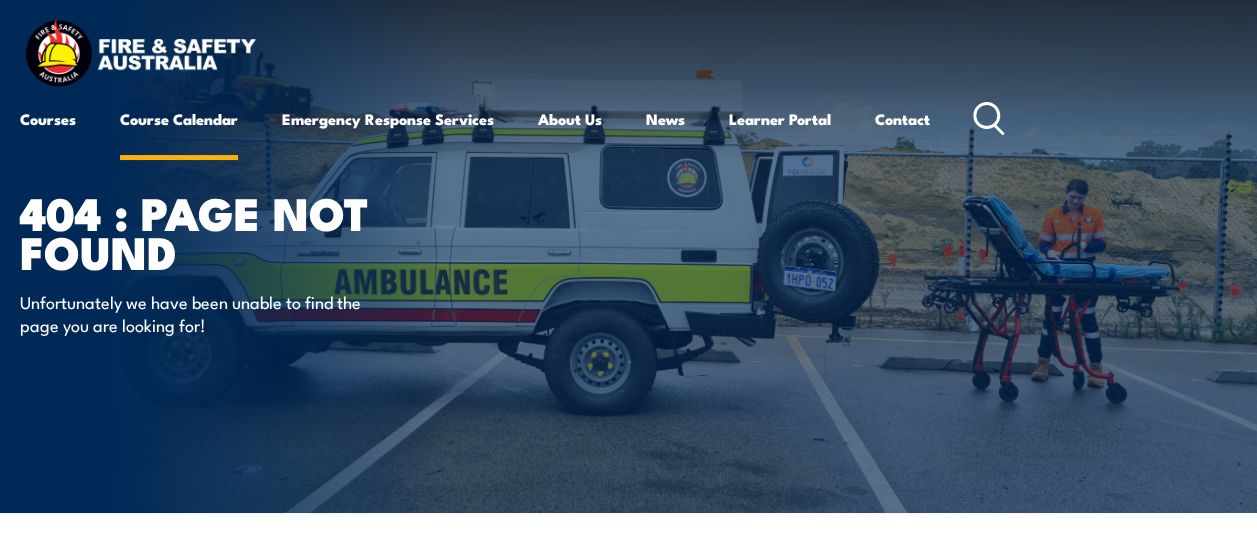 click on "Course Calendar" at bounding box center (179, 119) 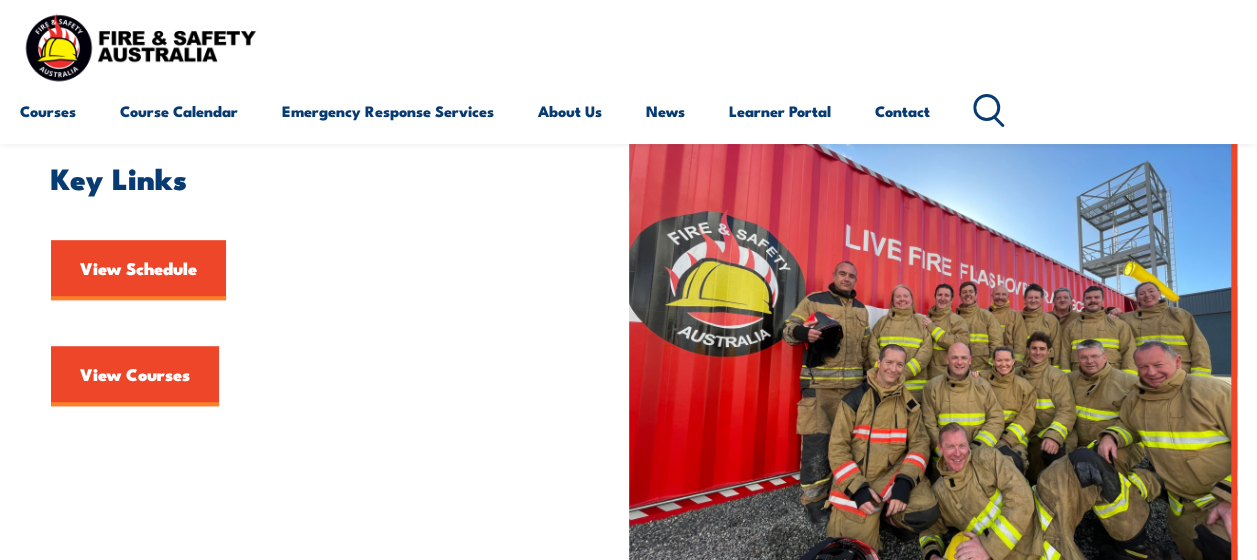 scroll, scrollTop: 408, scrollLeft: 0, axis: vertical 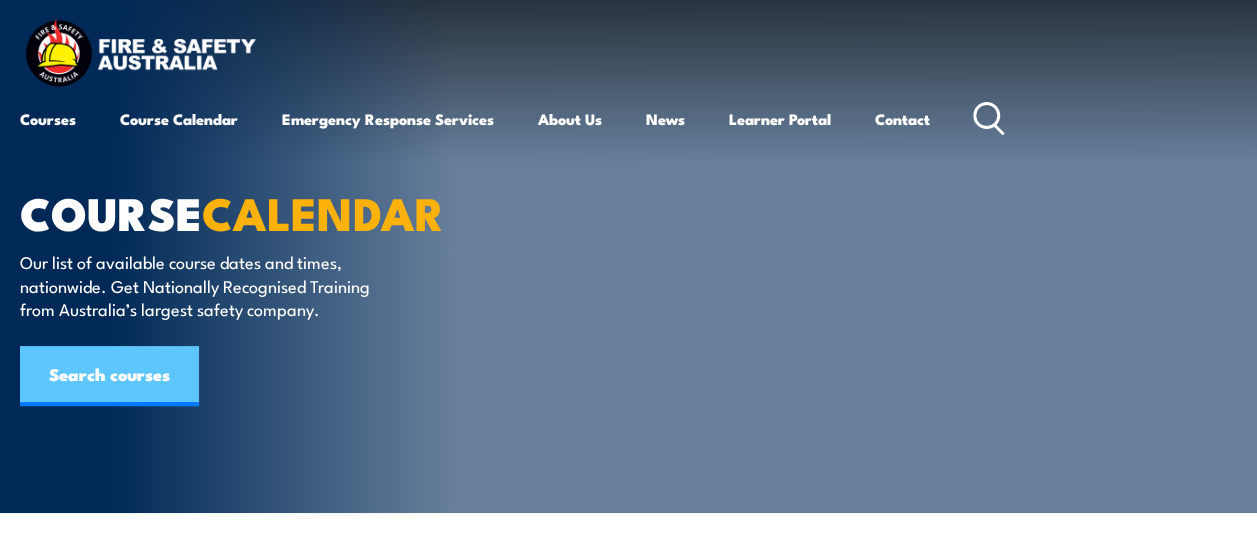 click on "Search courses" at bounding box center [109, 376] 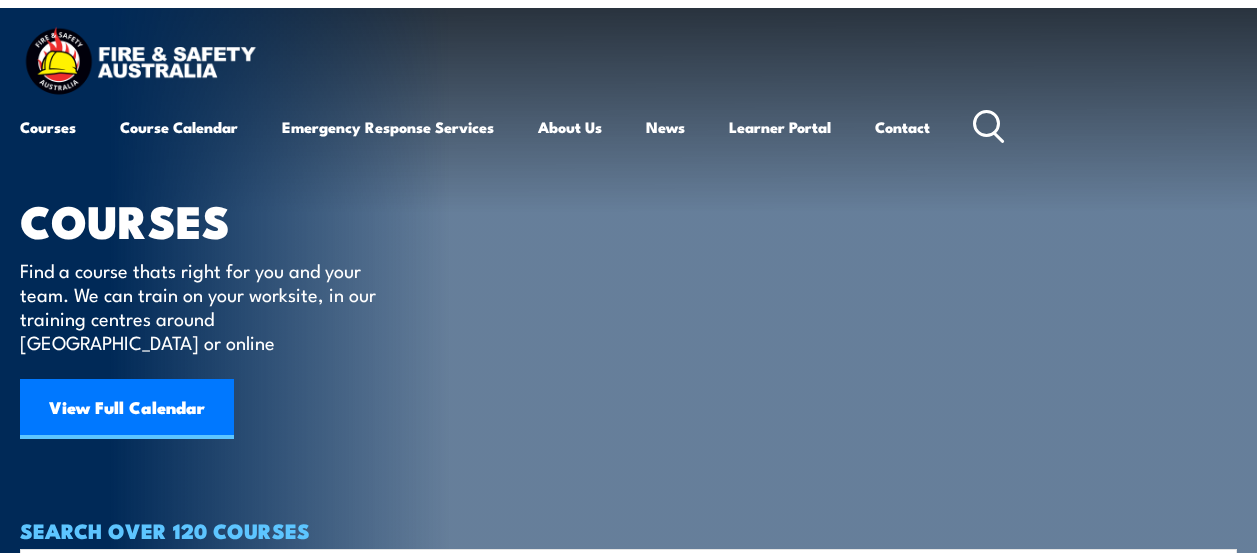 scroll, scrollTop: 0, scrollLeft: 0, axis: both 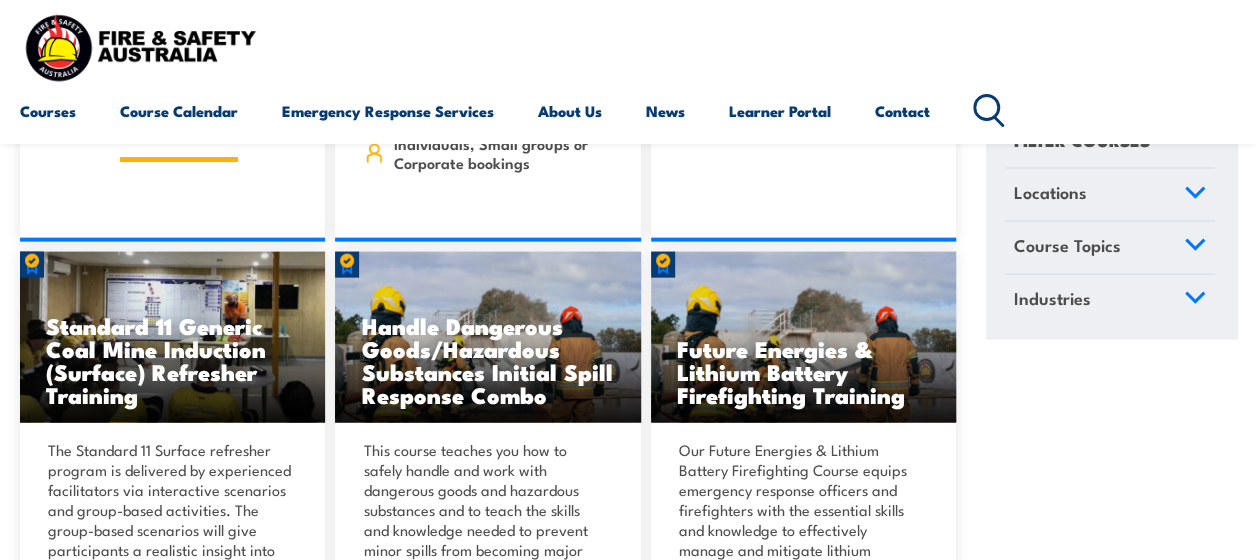 click on "Course Calendar" at bounding box center (179, 111) 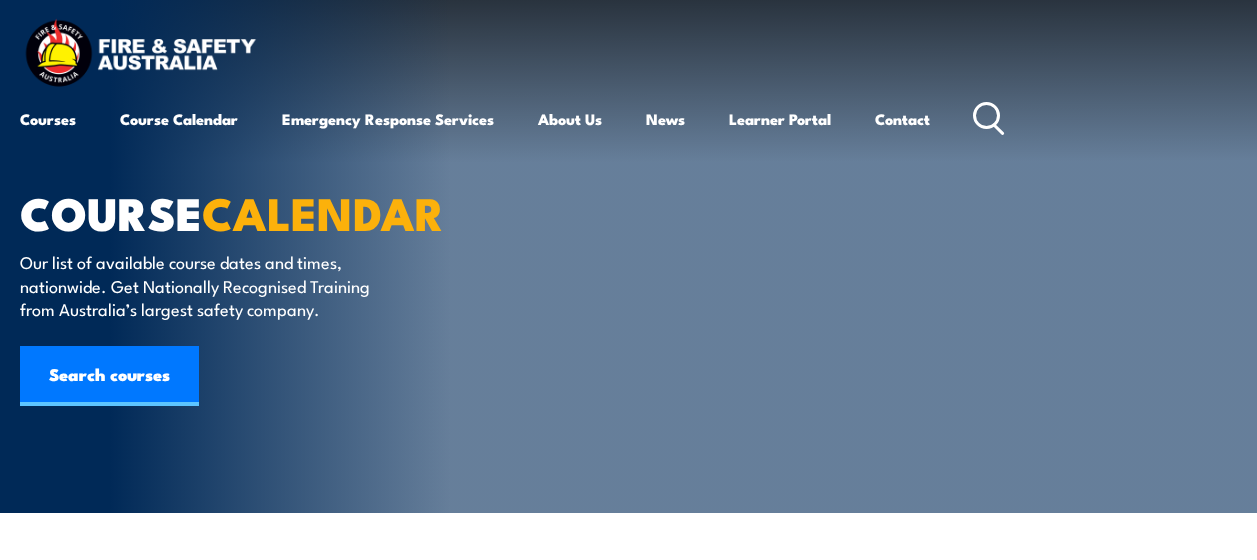 scroll, scrollTop: 0, scrollLeft: 0, axis: both 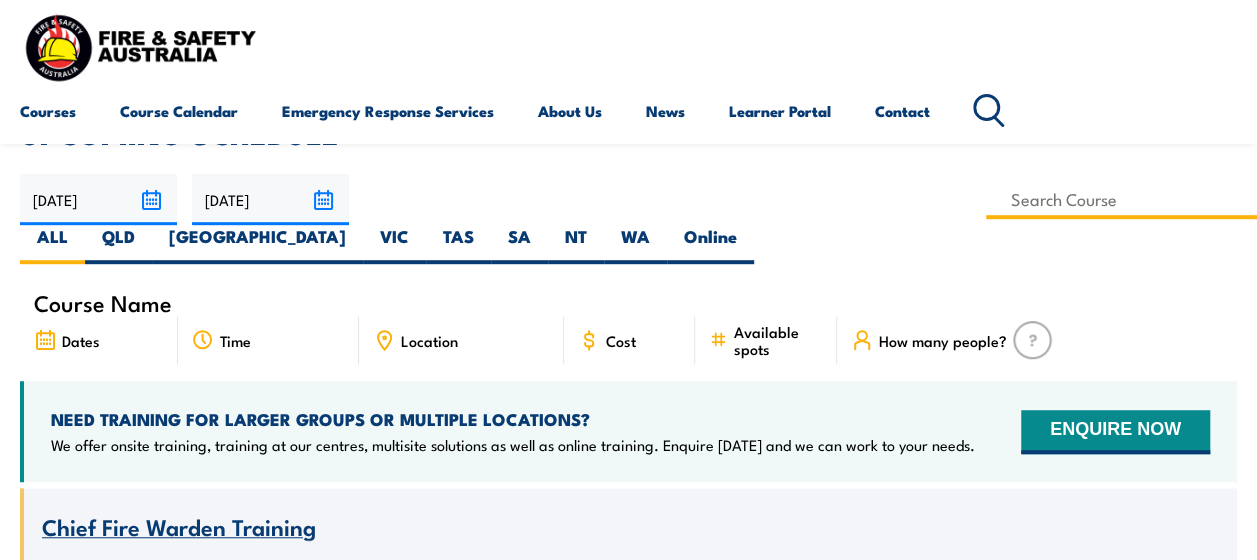 click at bounding box center [1121, 199] 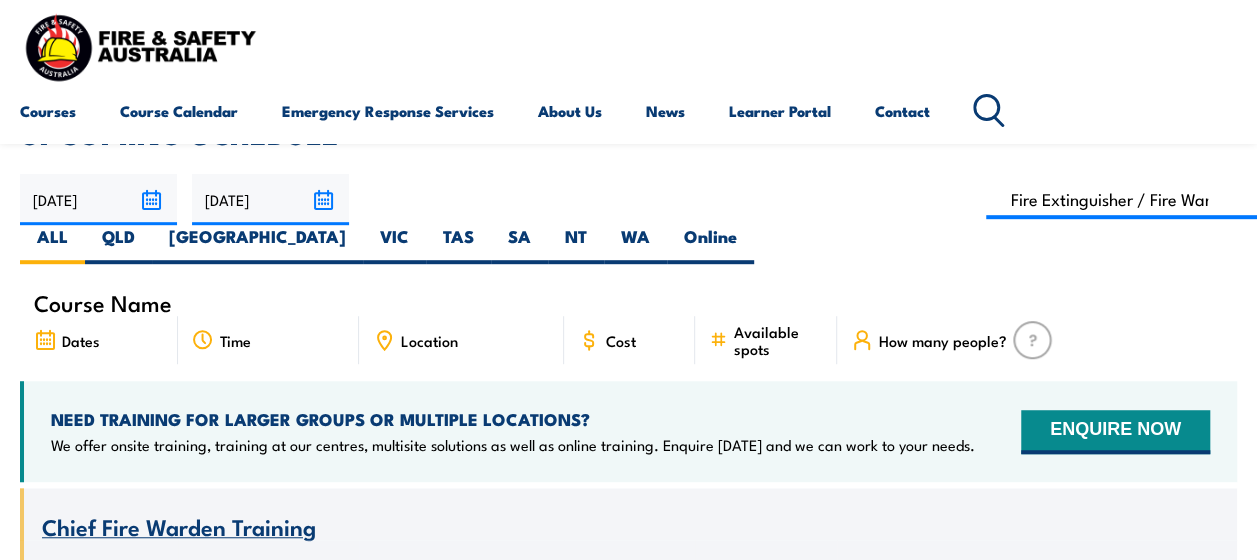 click on "Location" at bounding box center (429, 340) 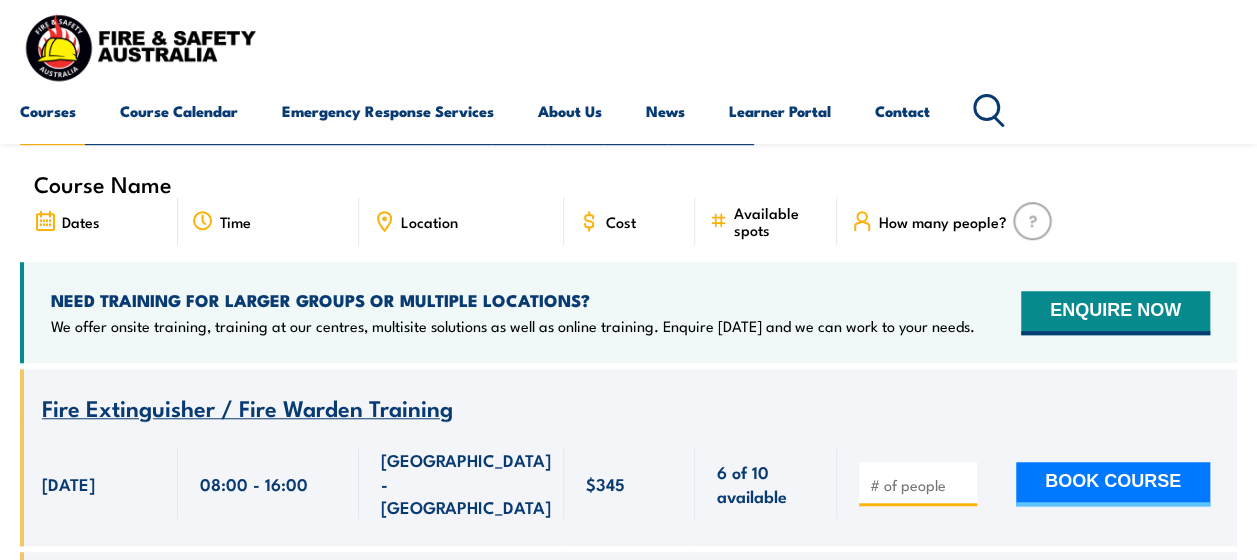 scroll, scrollTop: 600, scrollLeft: 0, axis: vertical 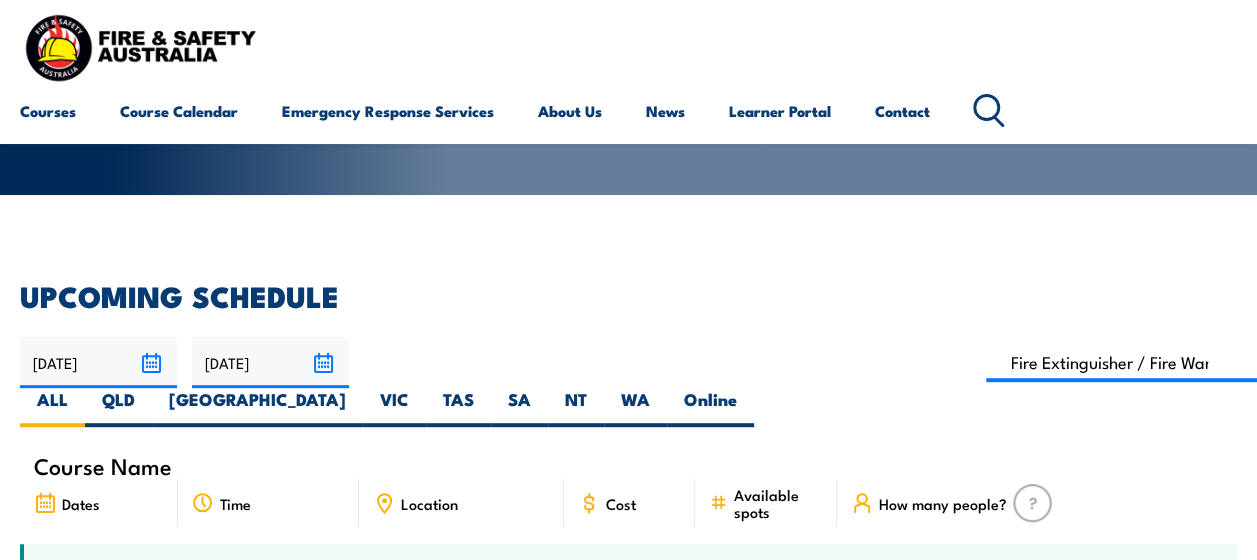 click on "Location" at bounding box center (429, 503) 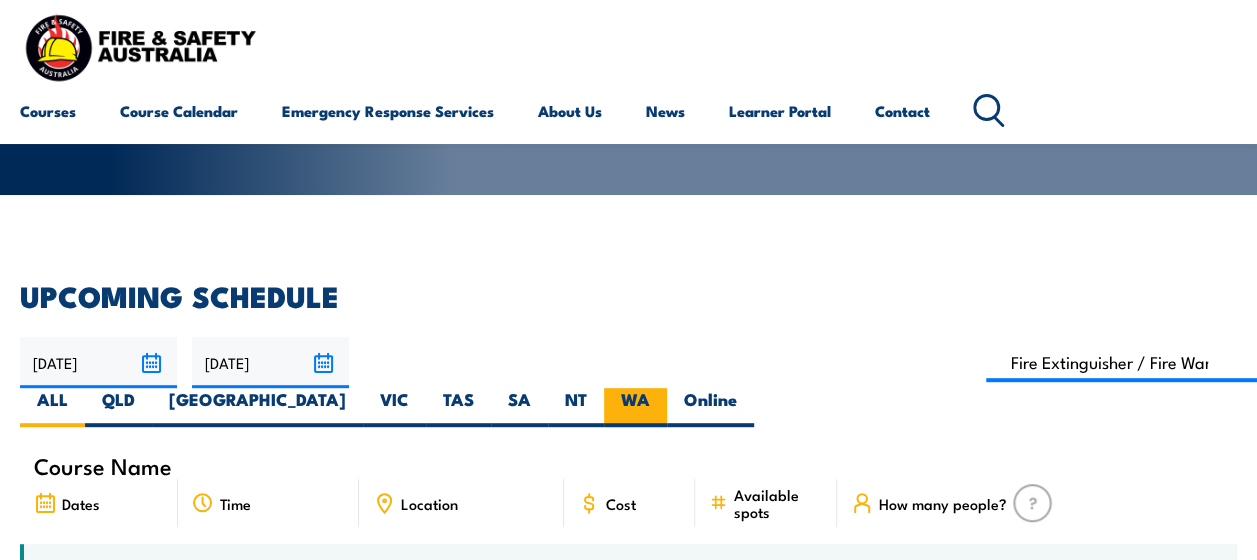 click on "WA" at bounding box center (635, 407) 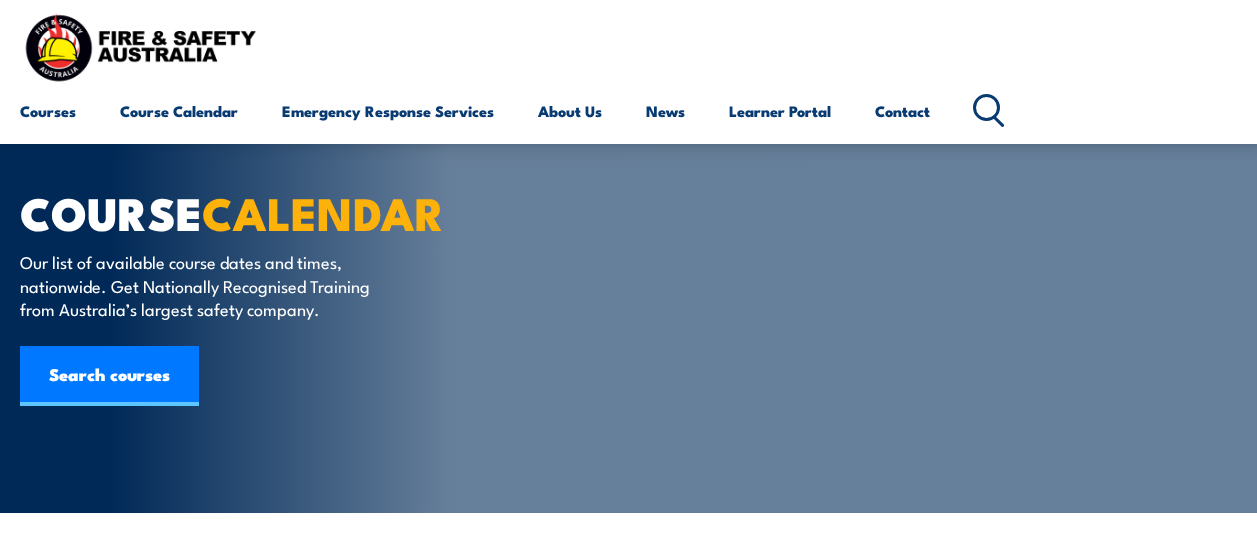 scroll, scrollTop: 600, scrollLeft: 0, axis: vertical 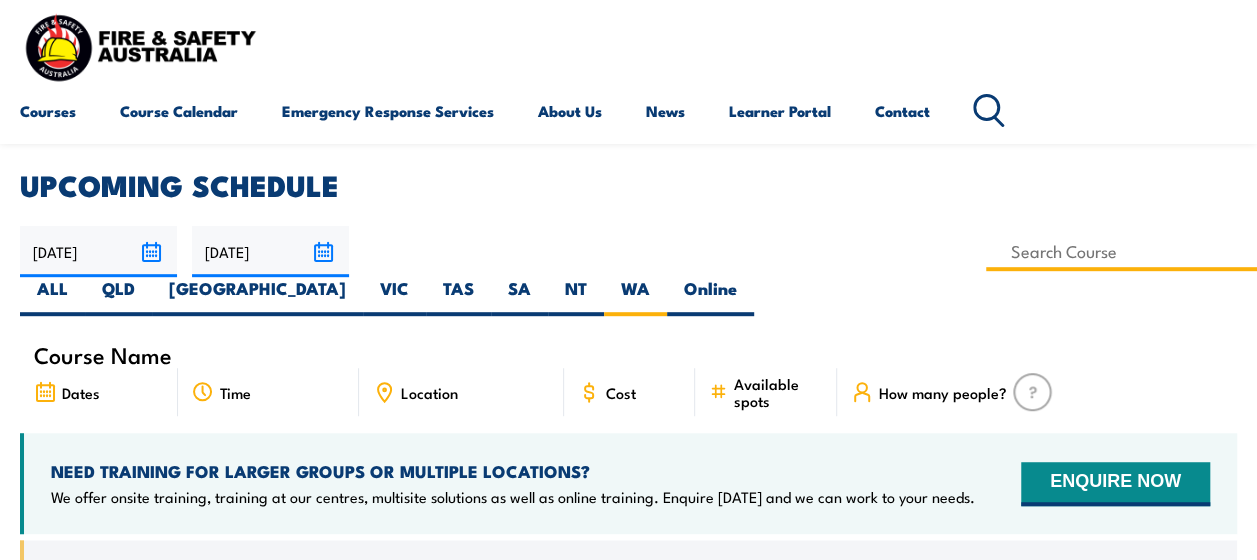 click at bounding box center (1121, 251) 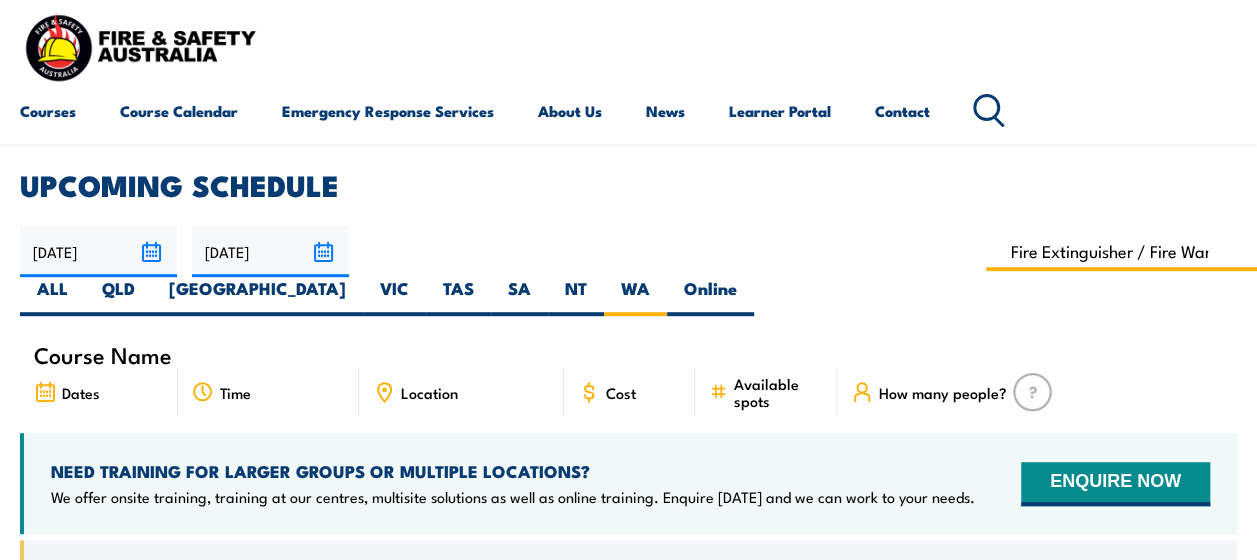 type on "Fire Extinguisher / Fire Warden / Chief Fire Warden Awareness Training" 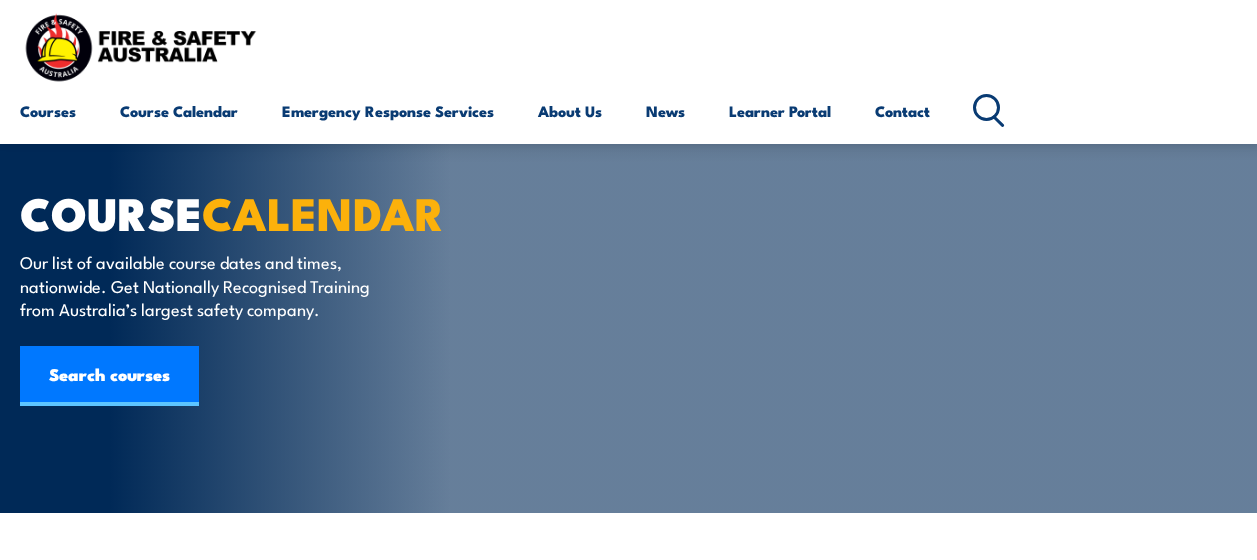scroll, scrollTop: 600, scrollLeft: 0, axis: vertical 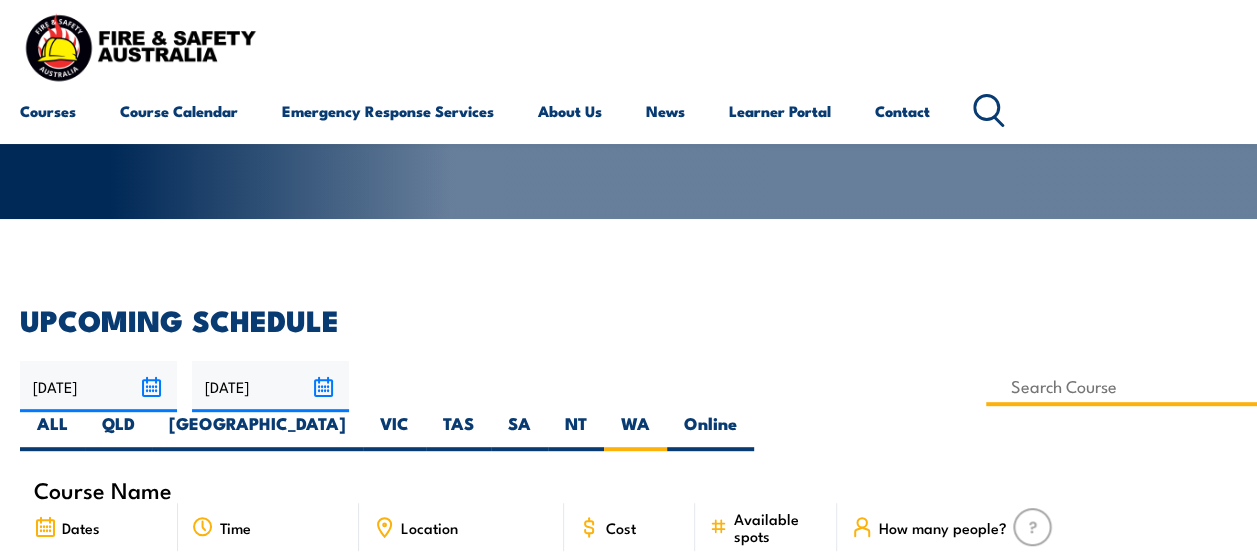 click at bounding box center (1121, 386) 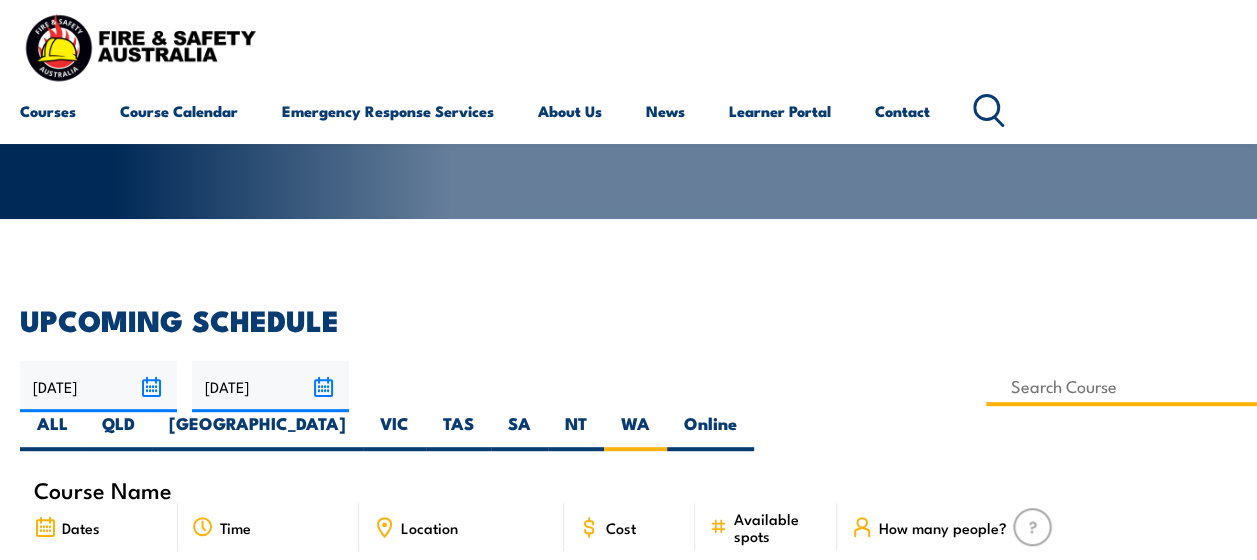 type on "Fire Extinguisher / Fire Warden / Chief Fire Warden Awareness Training" 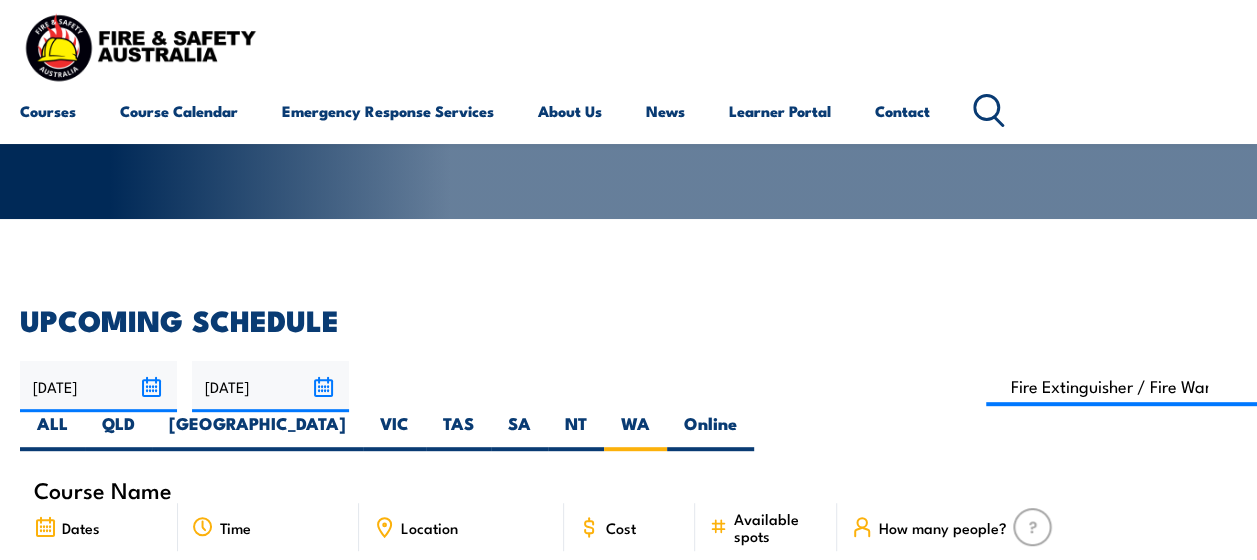 click on "COURSE  CALENDAR
Our list of available course dates and times, nationwide. Get Nationally Recognised Training from Australia’s largest safety company.
Search courses" at bounding box center [628, -38] 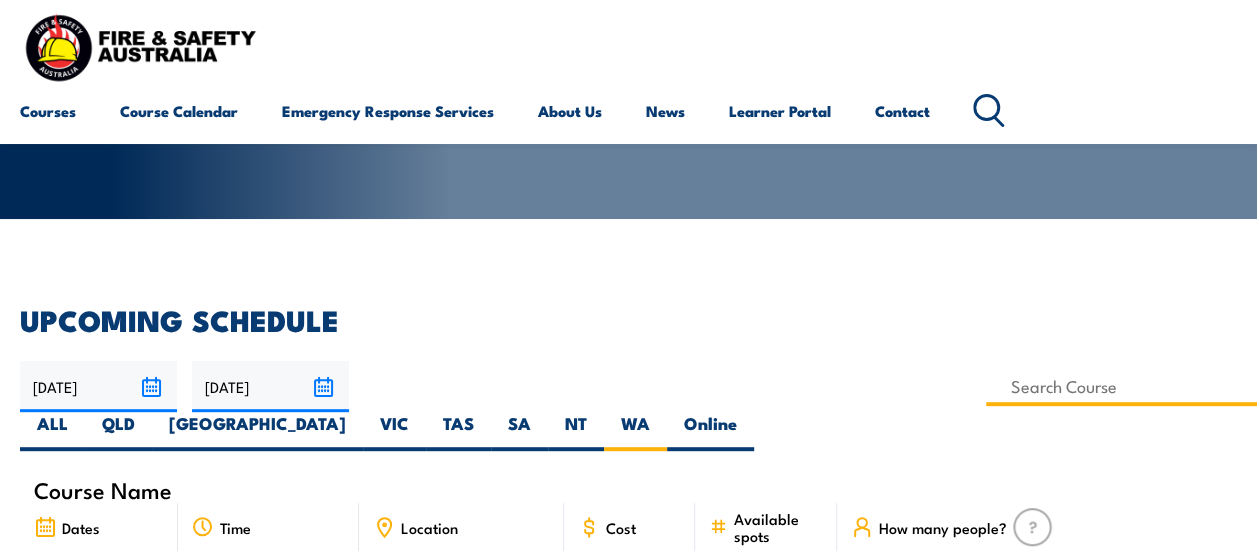 click at bounding box center (1121, 386) 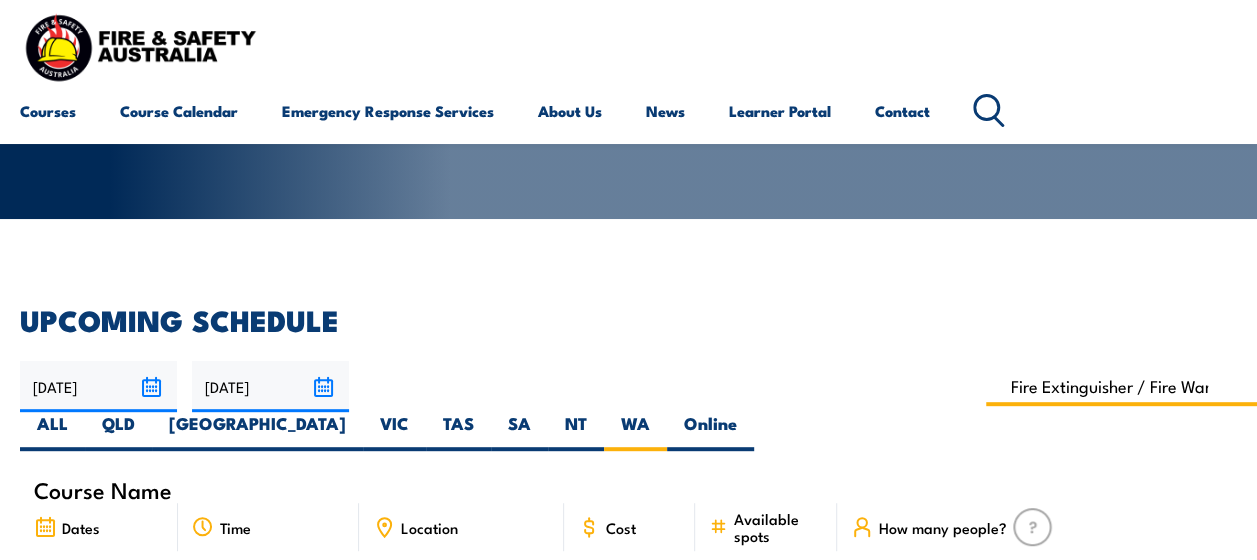 type on "Fire Warden / Chief Fire Warden Training" 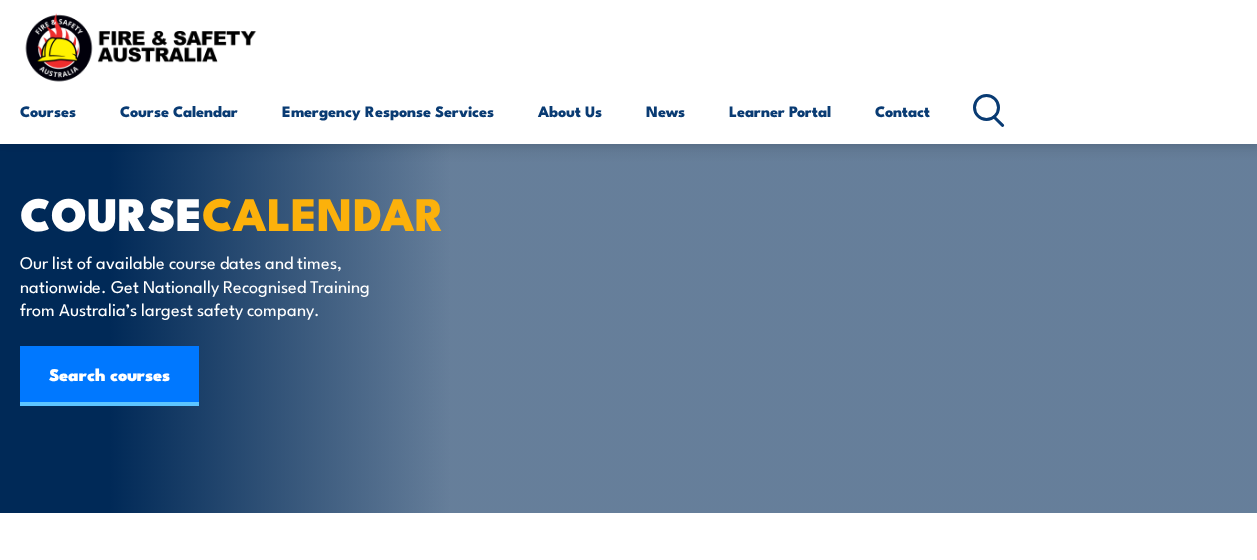scroll, scrollTop: 600, scrollLeft: 0, axis: vertical 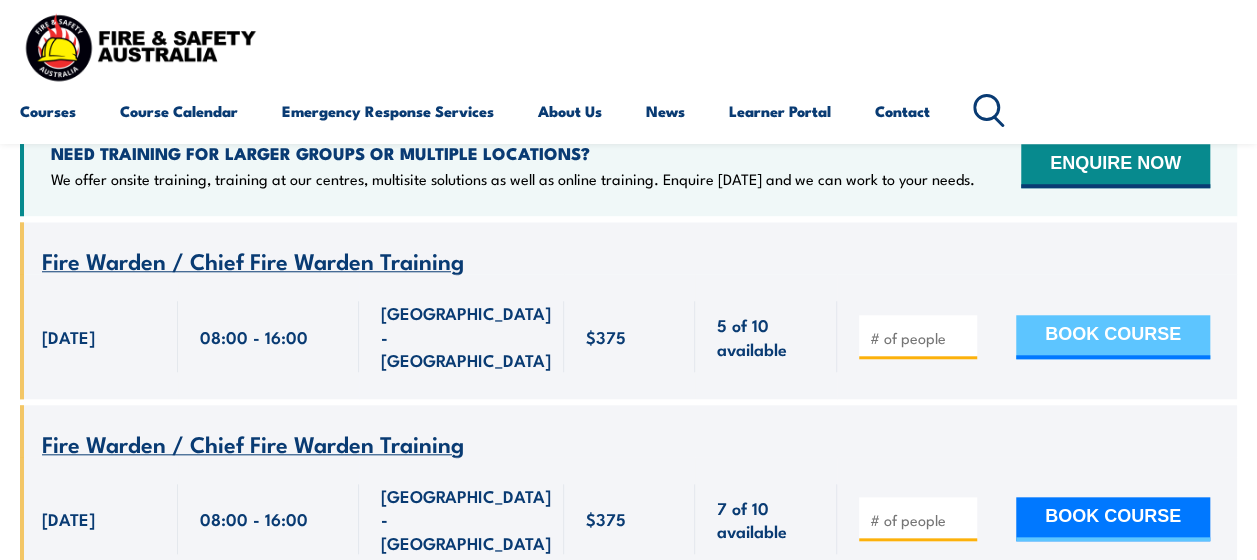 click on "BOOK COURSE" at bounding box center [1113, 337] 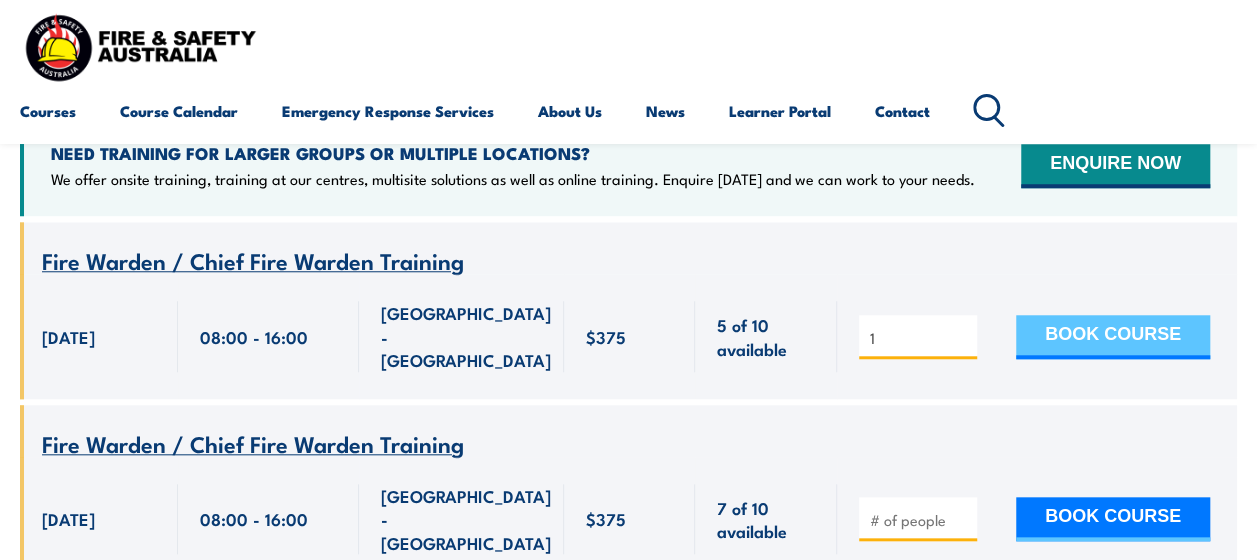 type on "1" 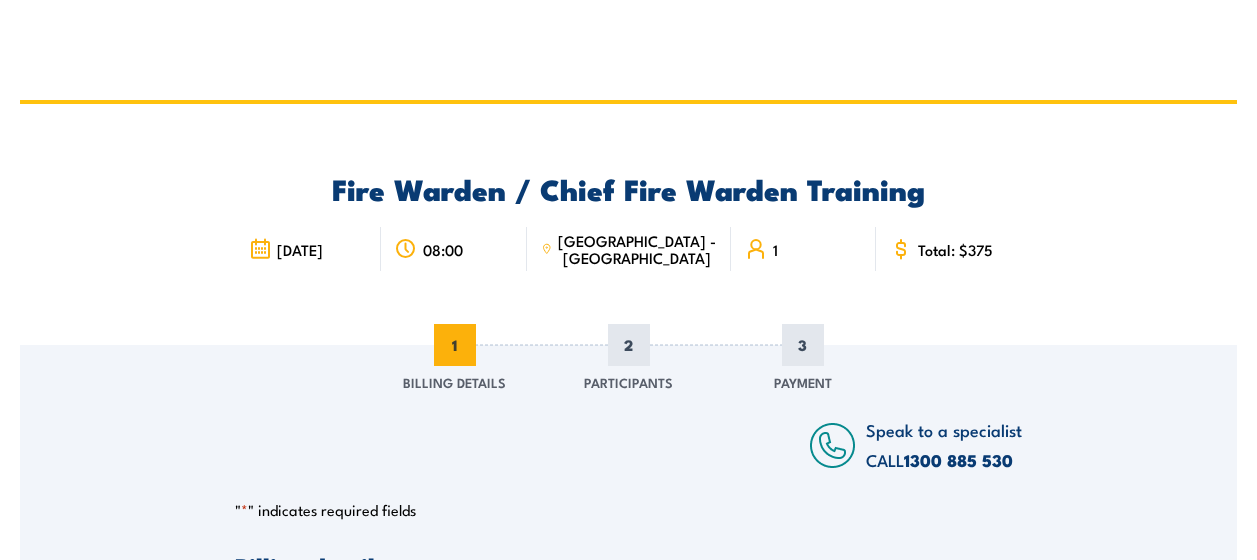 scroll, scrollTop: 0, scrollLeft: 0, axis: both 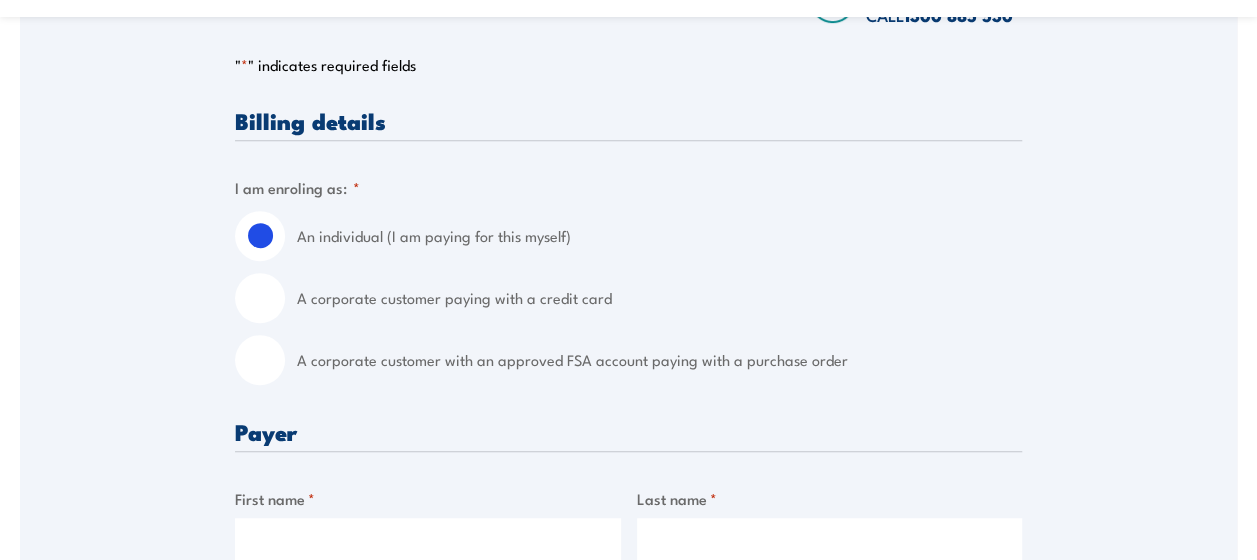 click on "A corporate customer with an approved FSA account paying with a purchase order" at bounding box center [659, 360] 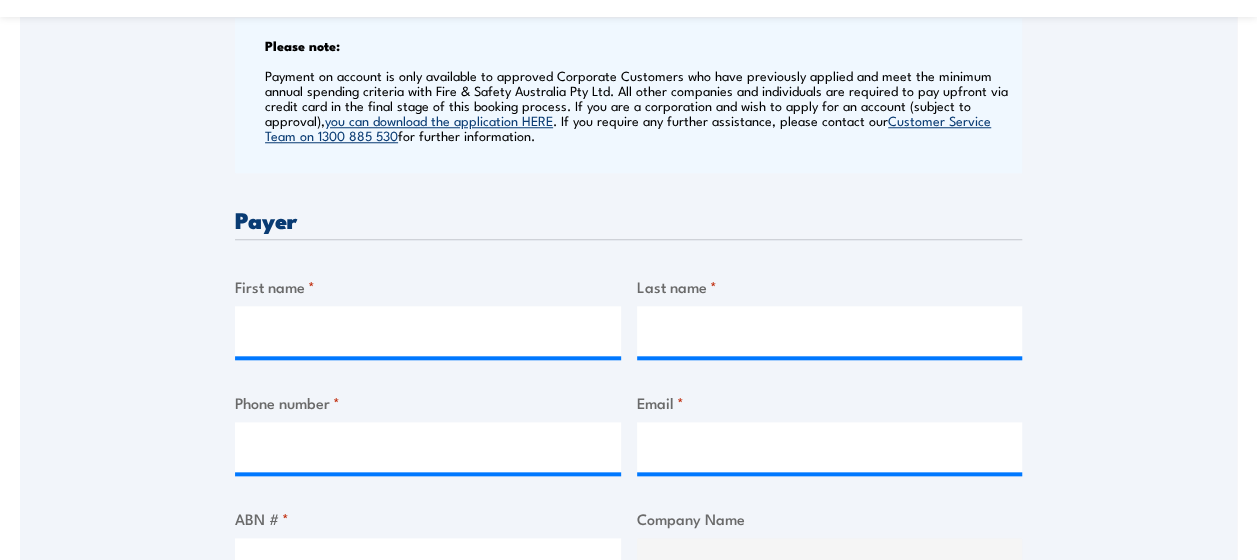 scroll, scrollTop: 874, scrollLeft: 0, axis: vertical 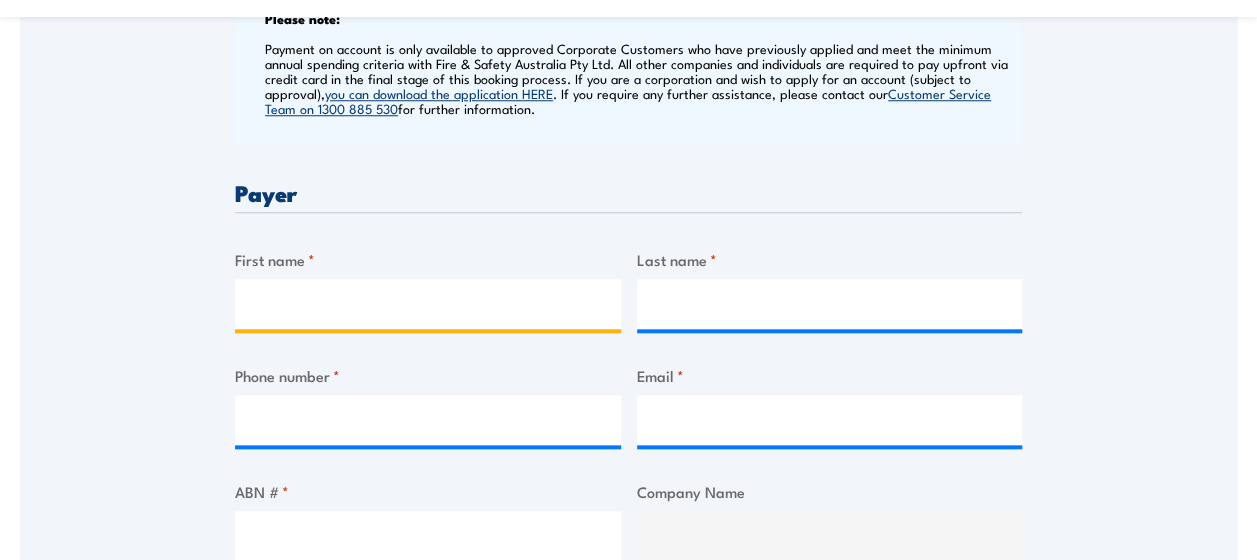 click on "First name *" at bounding box center (428, 304) 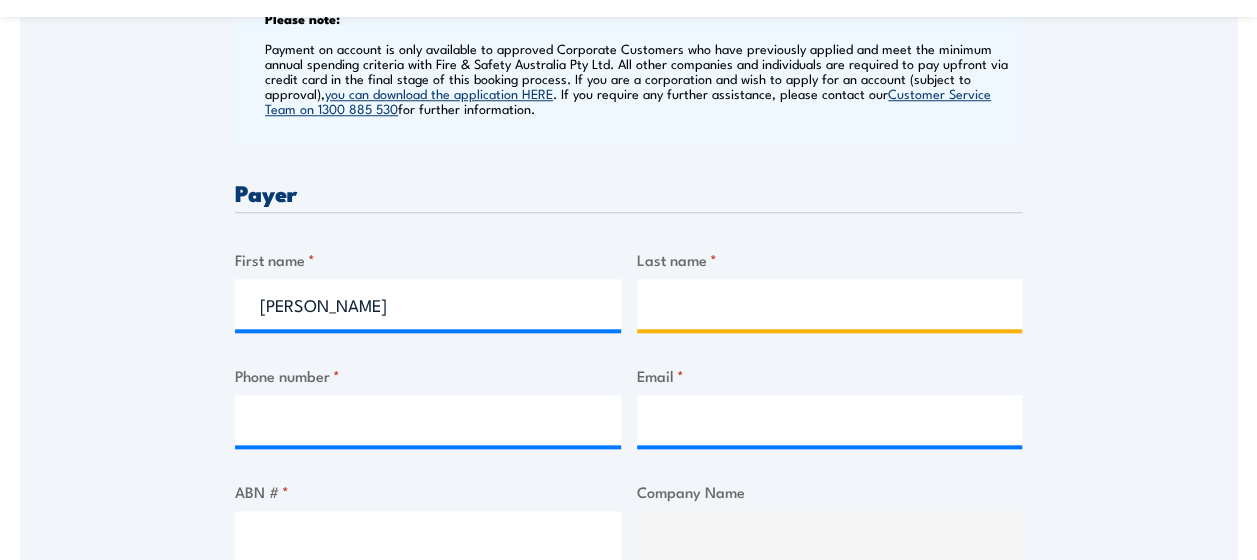 type on "Stalker" 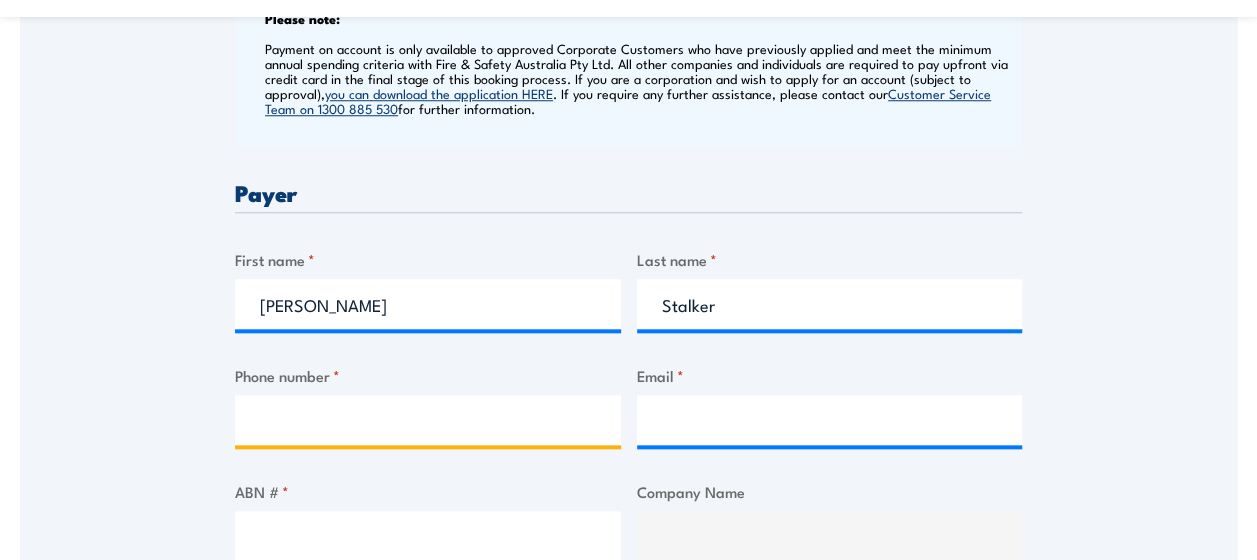 type on "0460020374" 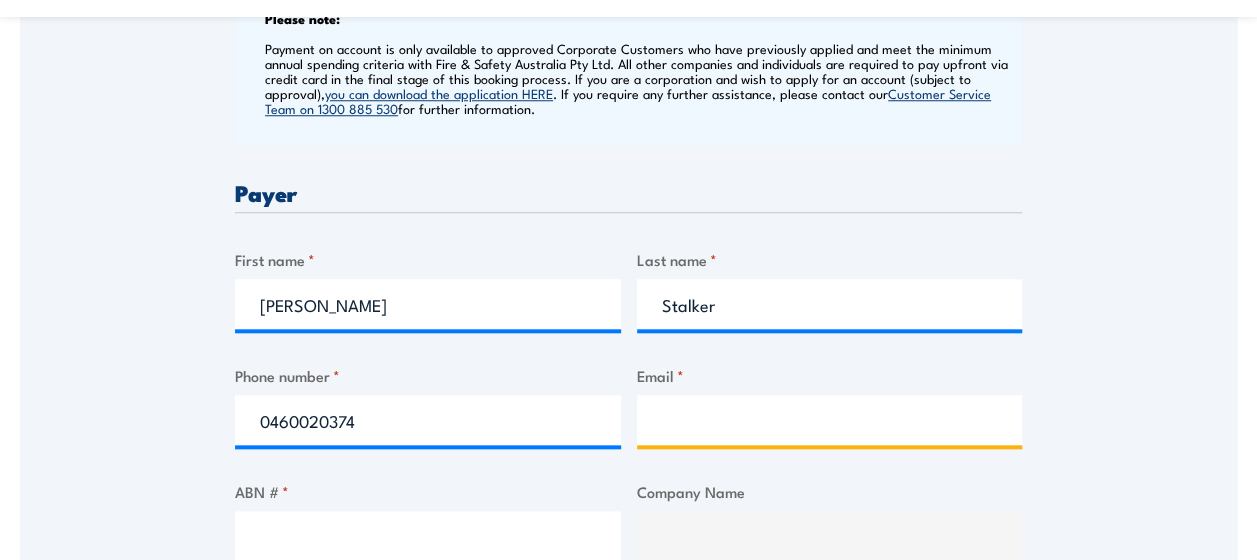 type on "DanielleS@kbseafoodco.com.au" 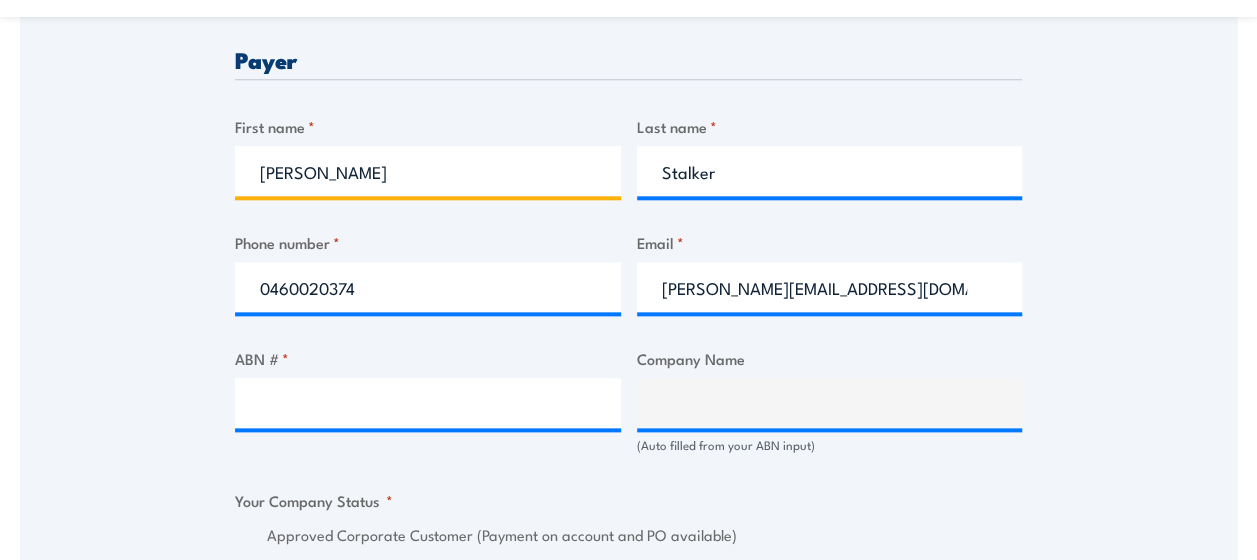 scroll, scrollTop: 1108, scrollLeft: 0, axis: vertical 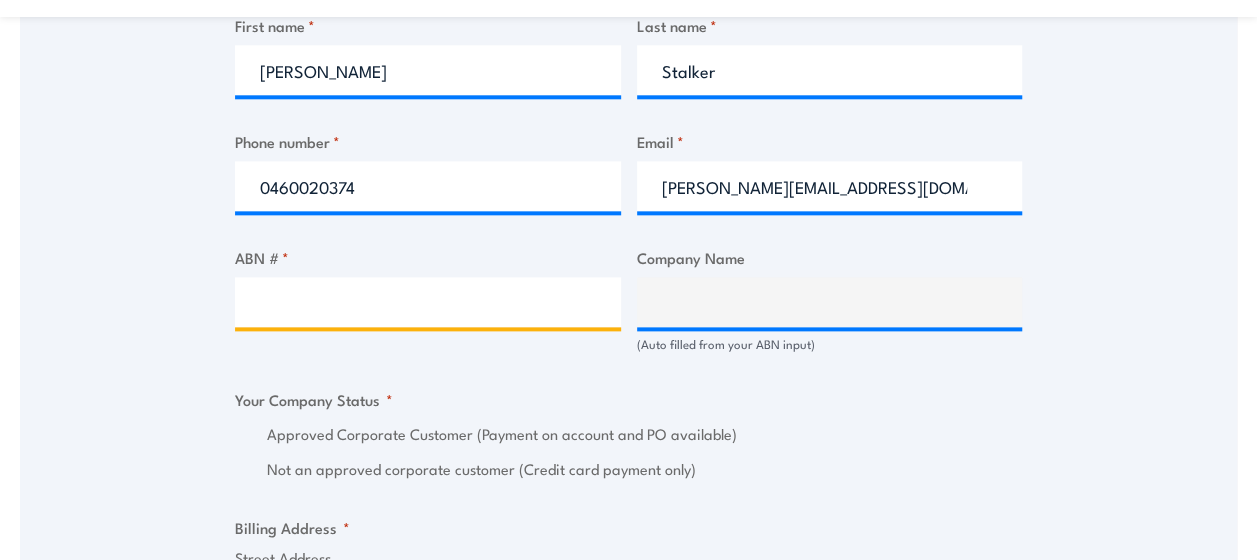 click on "ABN # *" at bounding box center (428, 302) 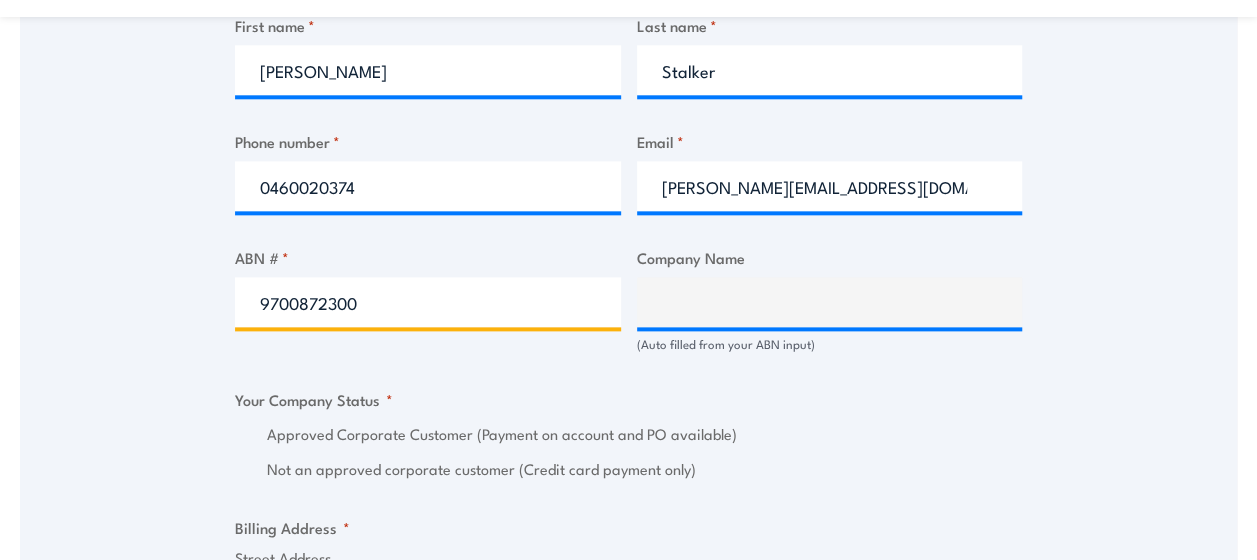 type on "97008723000" 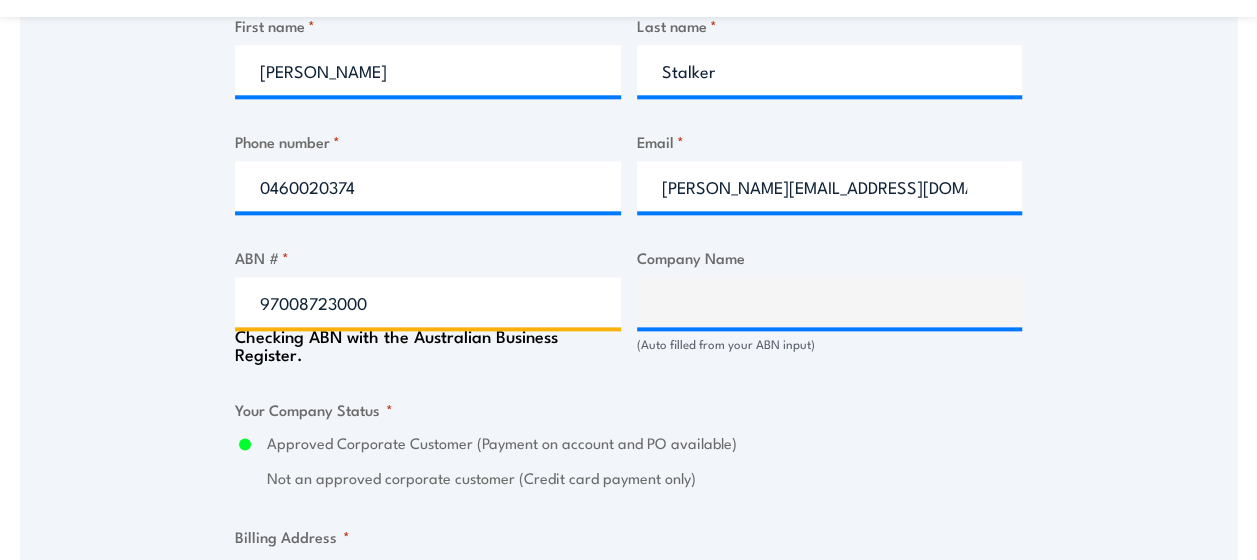 type on "KB SEAFOOD COMPANY PTY LTD" 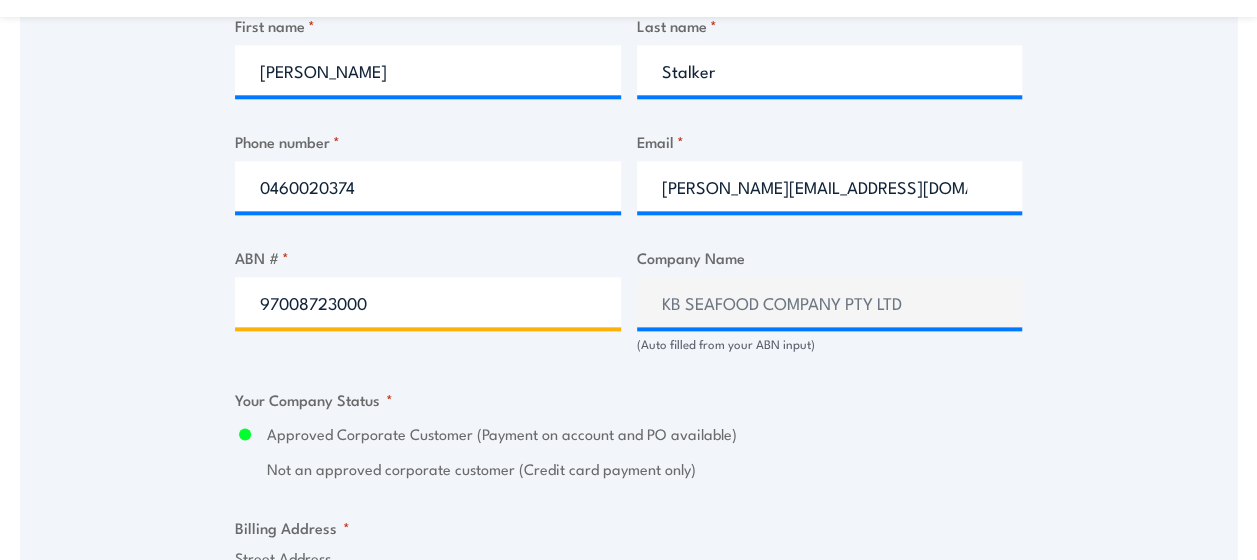 type on "97008723000" 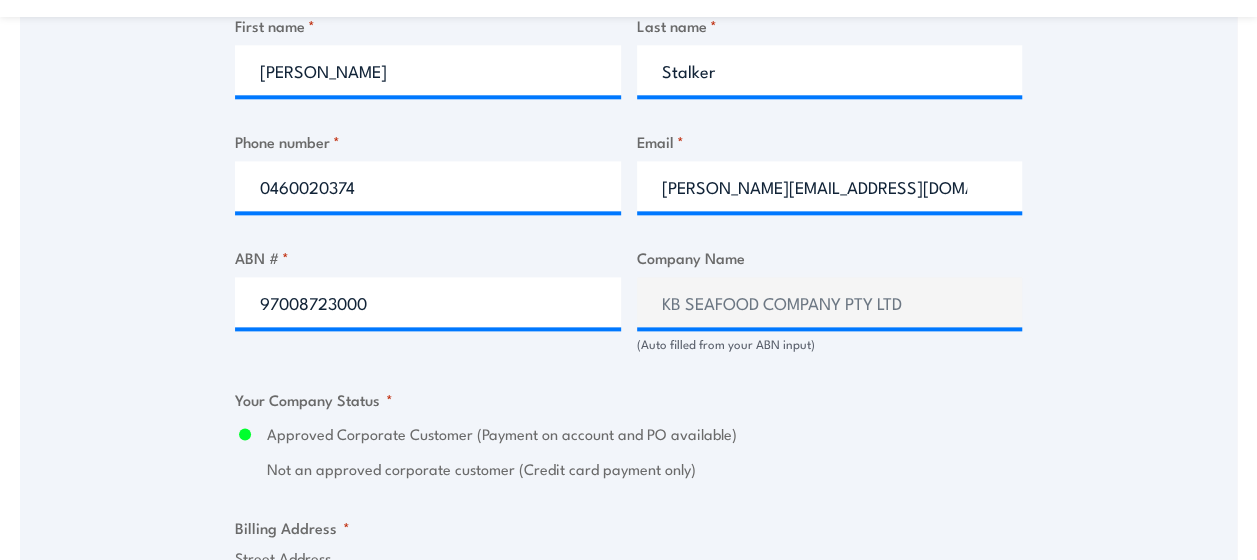 click on "Speak to a specialist
CALL  1300 885 530
CALL  1300 885 530
" * " indicates required fields
1 Billing Details 2 Participants 3 Payment
Billing details I am enroling as: *
An individual (I am paying for this myself)
A corporate customer paying with a credit card
*" at bounding box center (628, 386) 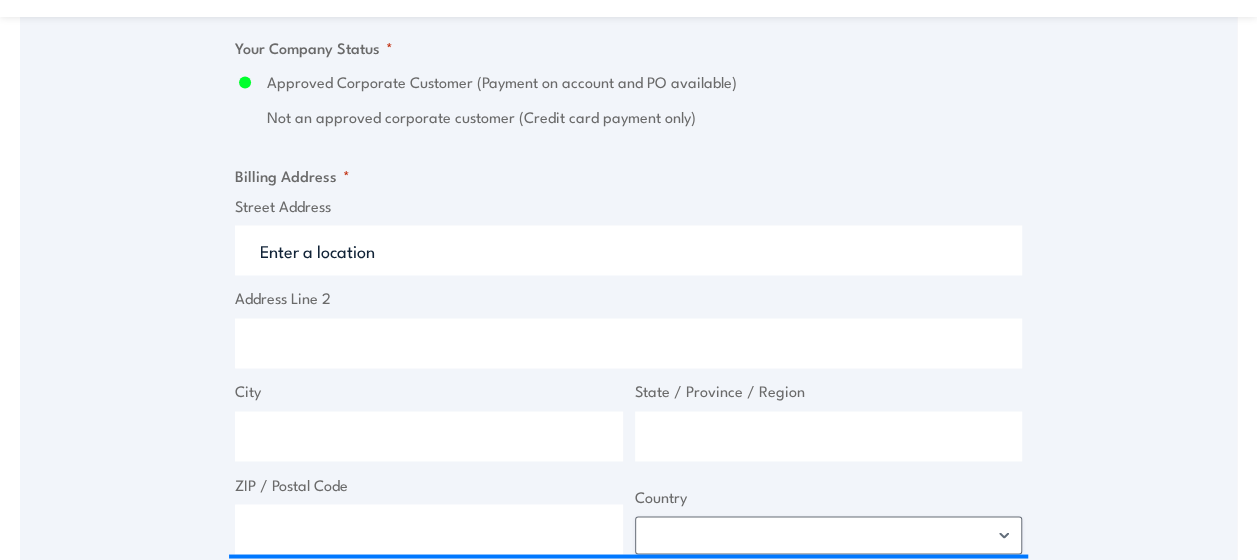scroll, scrollTop: 1478, scrollLeft: 0, axis: vertical 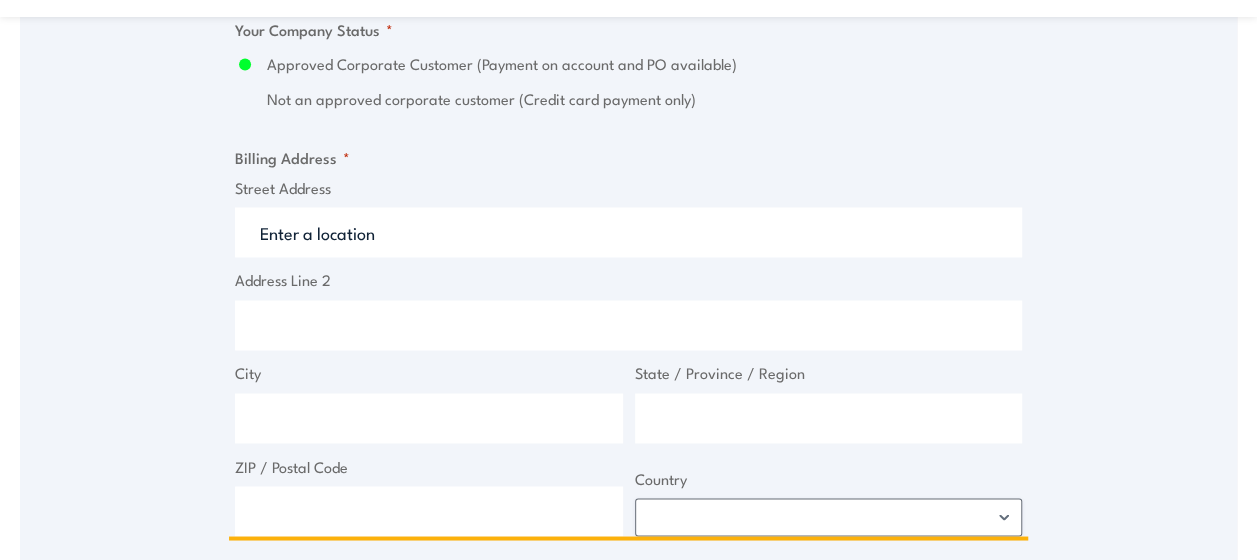click on "Street Address" at bounding box center (628, 232) 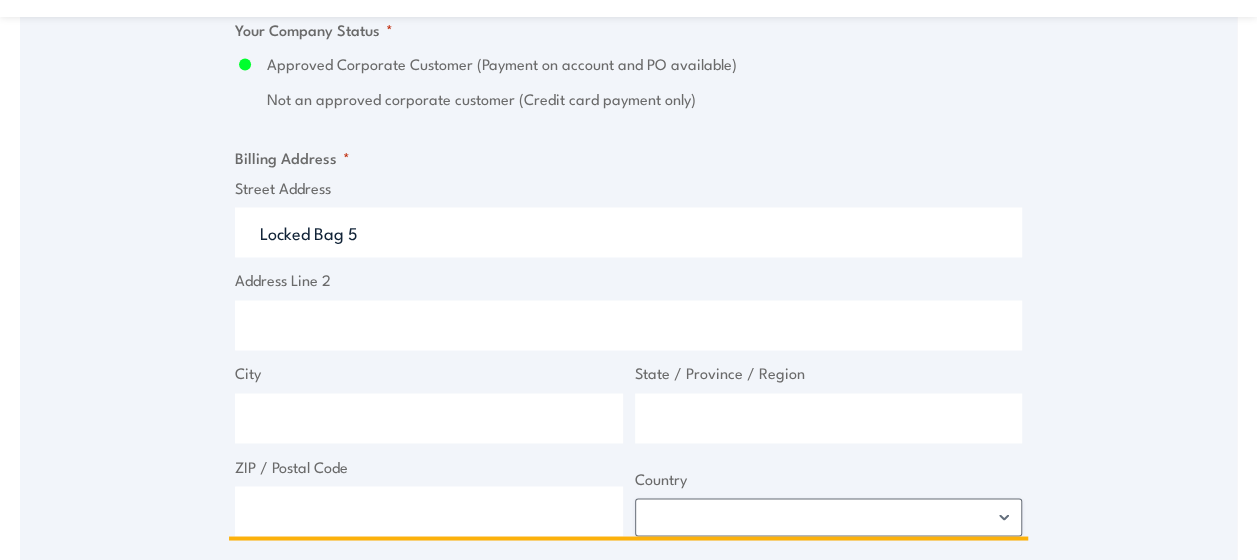type on "Locked Bag 5" 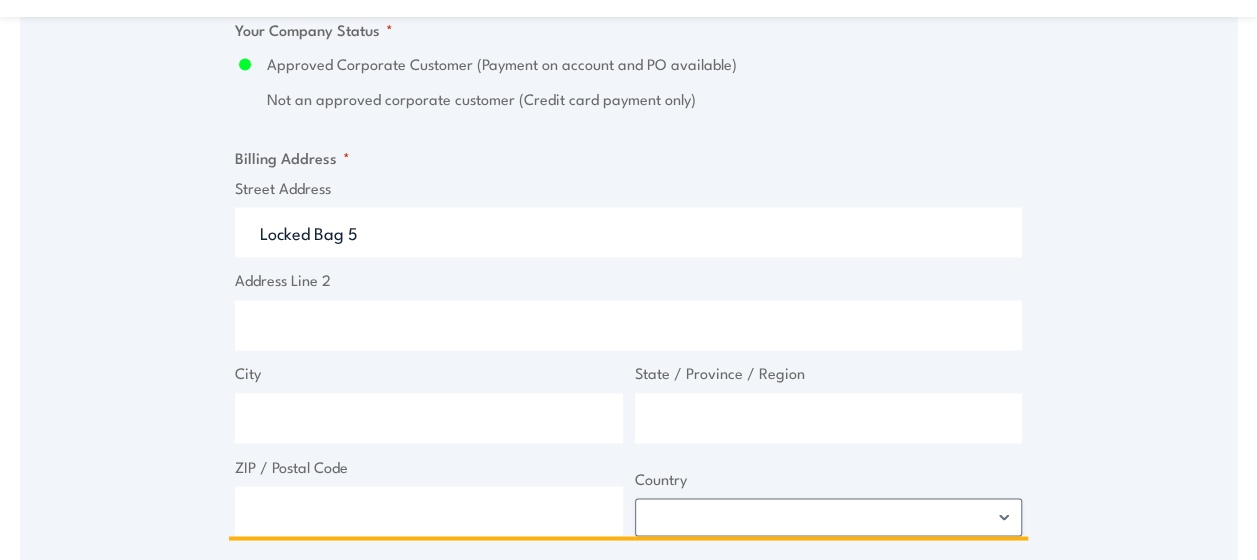 click on "City" at bounding box center (429, 418) 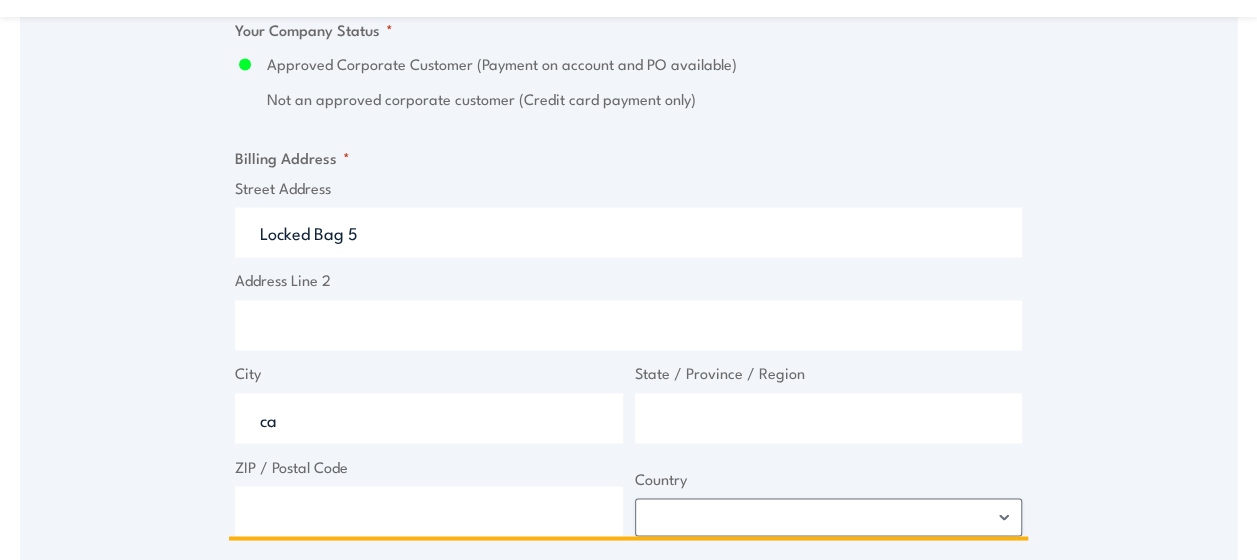 type on "c" 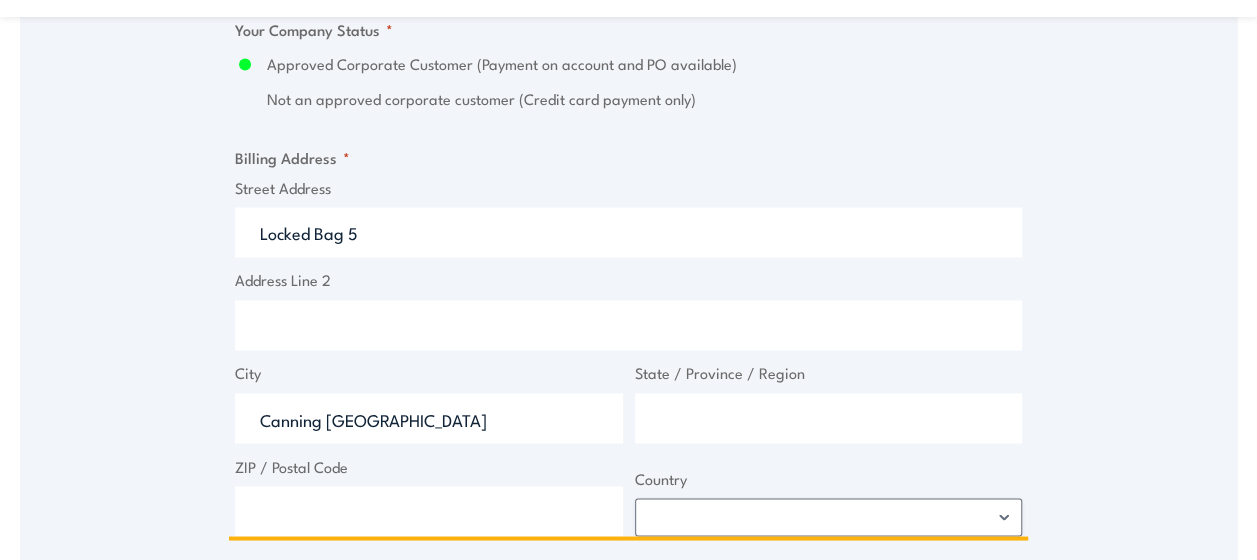 type on "Canning [GEOGRAPHIC_DATA]" 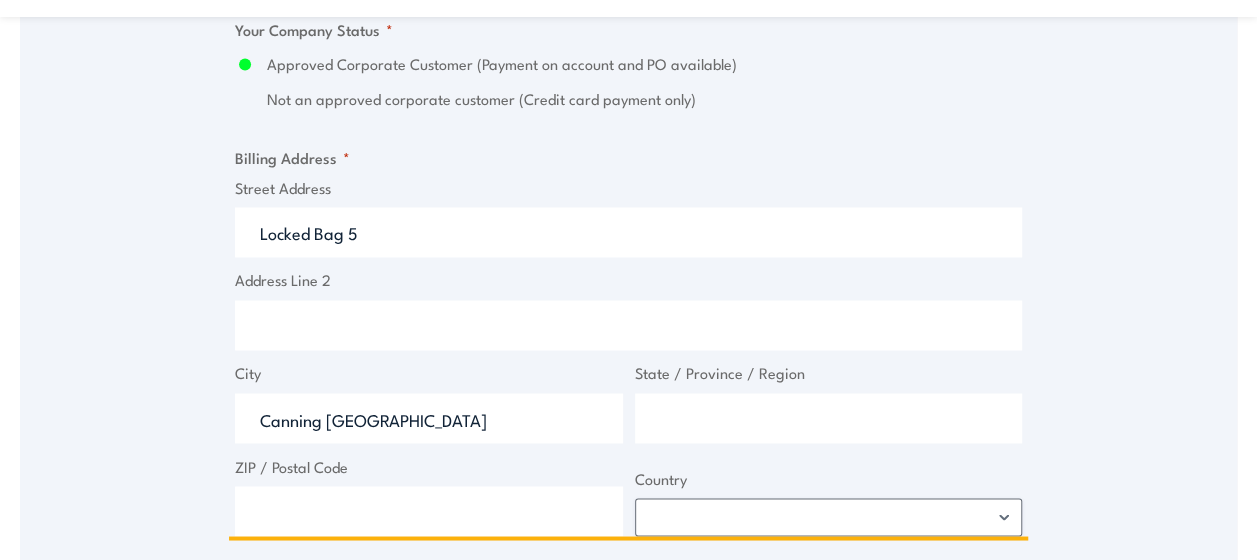 click on "State / Province / Region" at bounding box center [829, 418] 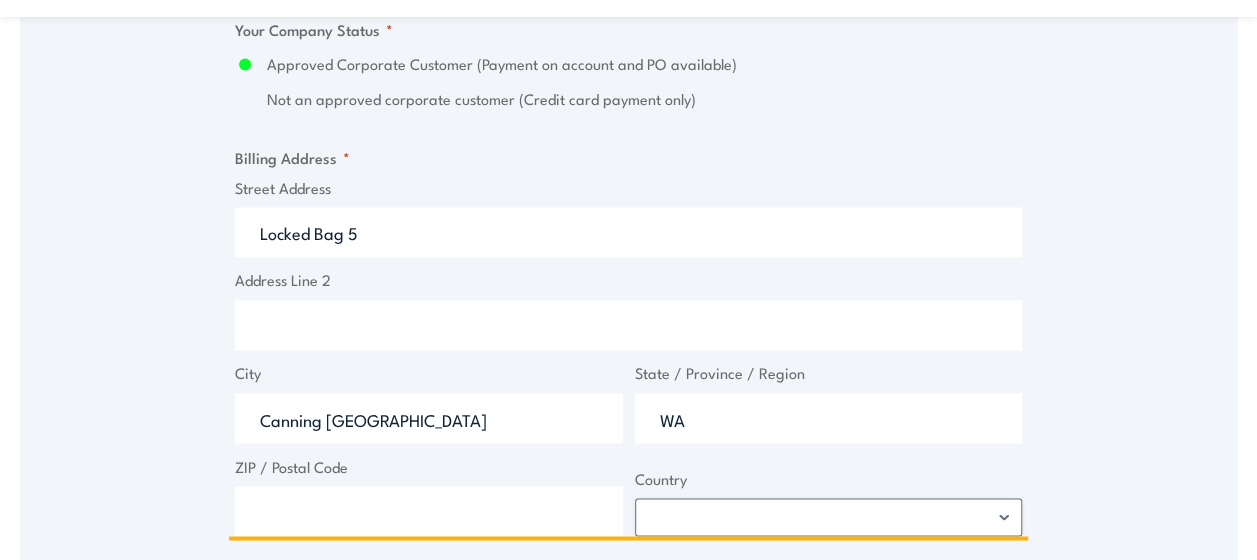 type on "WA" 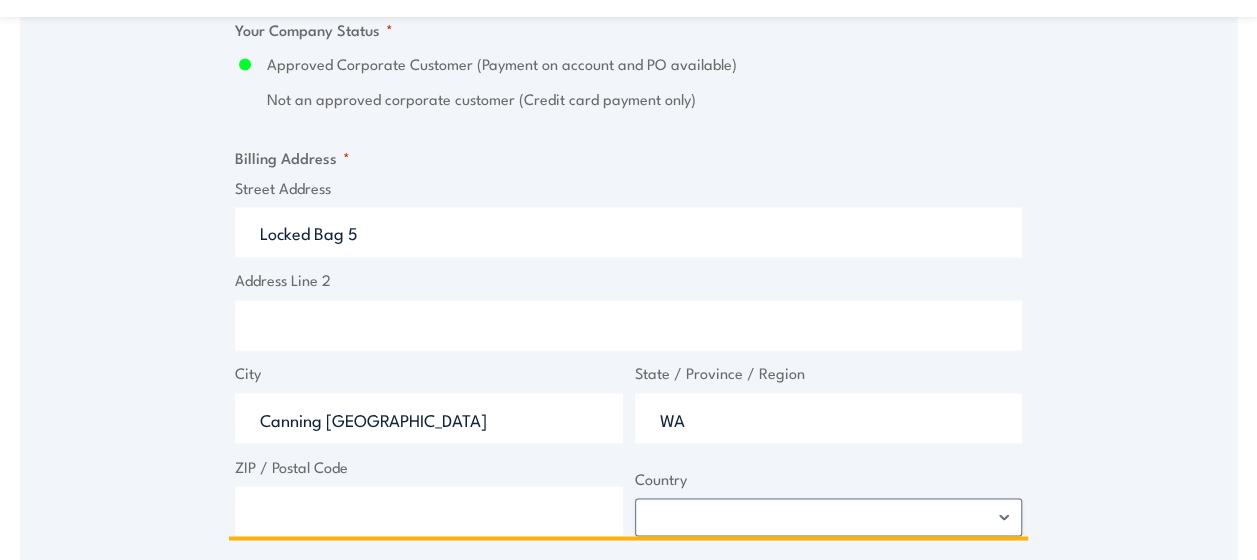 click on "ZIP / Postal Code" at bounding box center [429, 511] 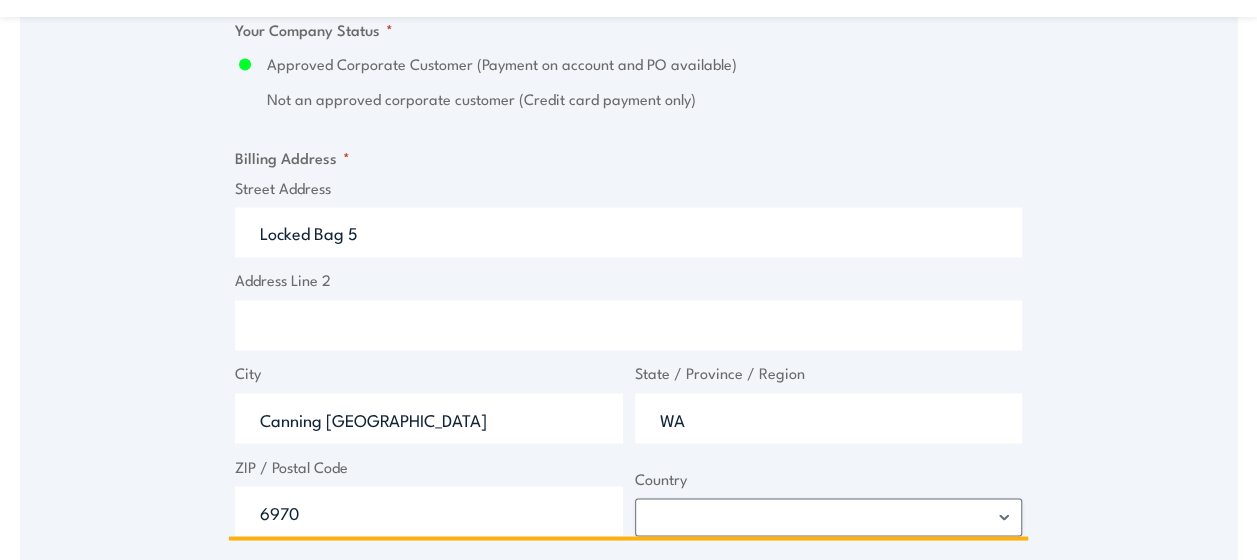 type on "6970" 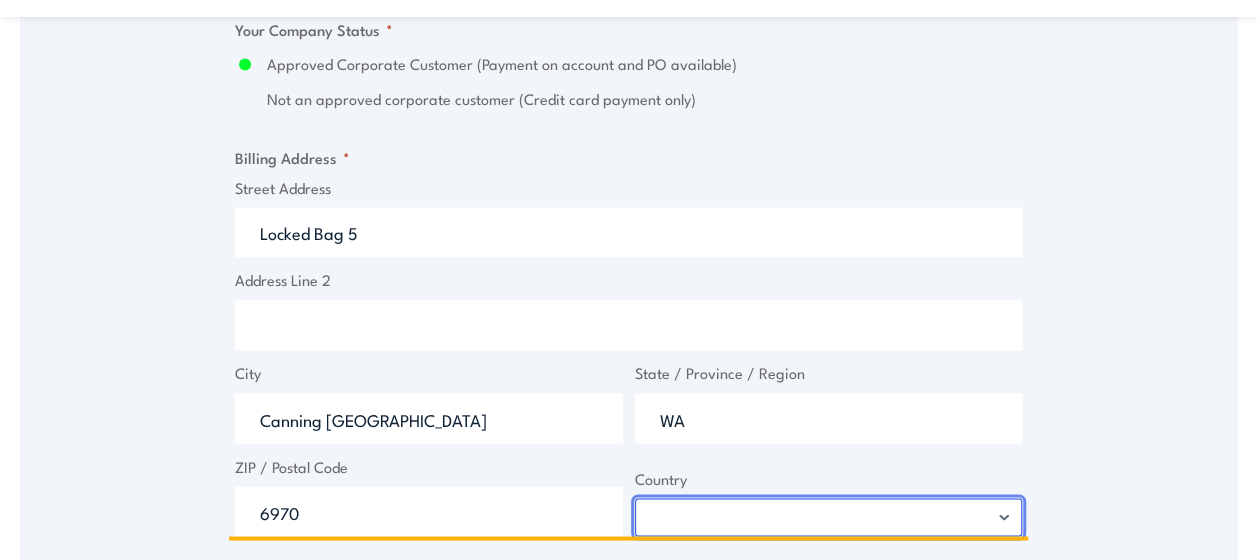 click on "[GEOGRAPHIC_DATA] [GEOGRAPHIC_DATA] [GEOGRAPHIC_DATA] [US_STATE] [GEOGRAPHIC_DATA] [GEOGRAPHIC_DATA] [GEOGRAPHIC_DATA] [GEOGRAPHIC_DATA] [GEOGRAPHIC_DATA] [GEOGRAPHIC_DATA] [GEOGRAPHIC_DATA] [GEOGRAPHIC_DATA] [GEOGRAPHIC_DATA] [GEOGRAPHIC_DATA] [GEOGRAPHIC_DATA] [GEOGRAPHIC_DATA] [GEOGRAPHIC_DATA] [GEOGRAPHIC_DATA] [GEOGRAPHIC_DATA] [GEOGRAPHIC_DATA] [GEOGRAPHIC_DATA] [GEOGRAPHIC_DATA] [GEOGRAPHIC_DATA] [GEOGRAPHIC_DATA] [GEOGRAPHIC_DATA] [GEOGRAPHIC_DATA] [GEOGRAPHIC_DATA], [GEOGRAPHIC_DATA] [GEOGRAPHIC_DATA] [GEOGRAPHIC_DATA] [GEOGRAPHIC_DATA] [GEOGRAPHIC_DATA] [GEOGRAPHIC_DATA] [GEOGRAPHIC_DATA] [GEOGRAPHIC_DATA] [GEOGRAPHIC_DATA] [GEOGRAPHIC_DATA] [GEOGRAPHIC_DATA] [GEOGRAPHIC_DATA] [GEOGRAPHIC_DATA] [GEOGRAPHIC_DATA] [GEOGRAPHIC_DATA] [GEOGRAPHIC_DATA] [GEOGRAPHIC_DATA] [GEOGRAPHIC_DATA] [GEOGRAPHIC_DATA] [GEOGRAPHIC_DATA] [GEOGRAPHIC_DATA] [GEOGRAPHIC_DATA] [GEOGRAPHIC_DATA] [GEOGRAPHIC_DATA] [GEOGRAPHIC_DATA], [GEOGRAPHIC_DATA] [GEOGRAPHIC_DATA] [GEOGRAPHIC_DATA] [GEOGRAPHIC_DATA] [GEOGRAPHIC_DATA] [GEOGRAPHIC_DATA] [GEOGRAPHIC_DATA] [GEOGRAPHIC_DATA] [GEOGRAPHIC_DATA] [GEOGRAPHIC_DATA] [GEOGRAPHIC_DATA] [GEOGRAPHIC_DATA] [GEOGRAPHIC_DATA] [GEOGRAPHIC_DATA] [GEOGRAPHIC_DATA] [GEOGRAPHIC_DATA] [GEOGRAPHIC_DATA] [GEOGRAPHIC_DATA] [GEOGRAPHIC_DATA] [GEOGRAPHIC_DATA] [GEOGRAPHIC_DATA] [GEOGRAPHIC_DATA] [GEOGRAPHIC_DATA] [GEOGRAPHIC_DATA] [GEOGRAPHIC_DATA] [GEOGRAPHIC_DATA] [GEOGRAPHIC_DATA] [GEOGRAPHIC_DATA] [GEOGRAPHIC_DATA] [GEOGRAPHIC_DATA] [US_STATE] [GEOGRAPHIC_DATA] [GEOGRAPHIC_DATA] [GEOGRAPHIC_DATA] [GEOGRAPHIC_DATA] [GEOGRAPHIC_DATA] [GEOGRAPHIC_DATA] [GEOGRAPHIC_DATA] [US_STATE] [GEOGRAPHIC_DATA] [GEOGRAPHIC_DATA] [GEOGRAPHIC_DATA] [GEOGRAPHIC_DATA] [GEOGRAPHIC_DATA]" at bounding box center (829, 517) 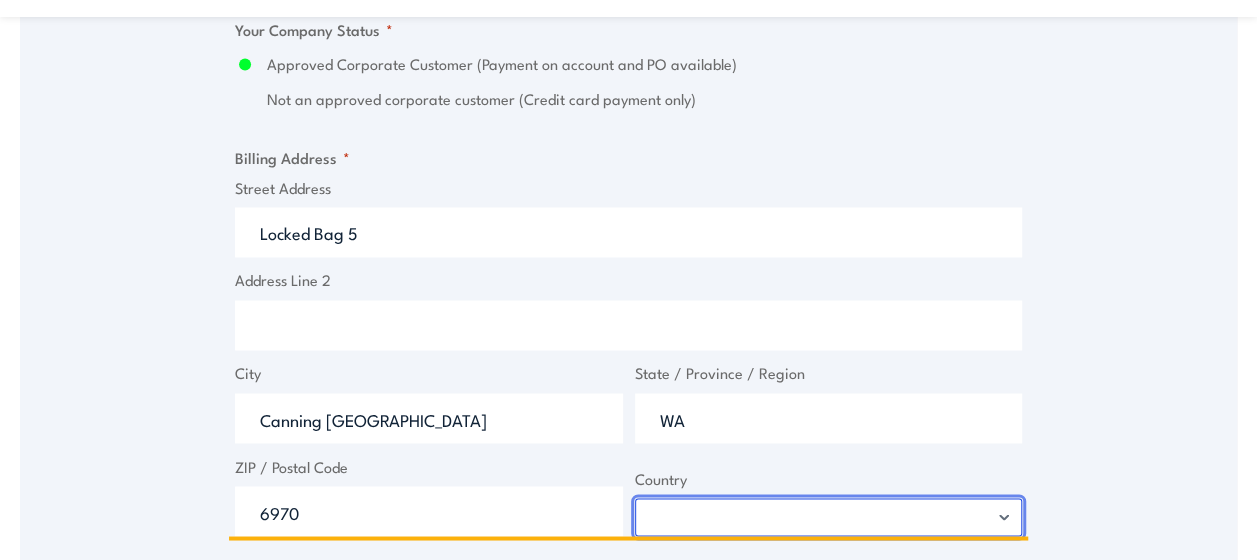 select on "[GEOGRAPHIC_DATA]" 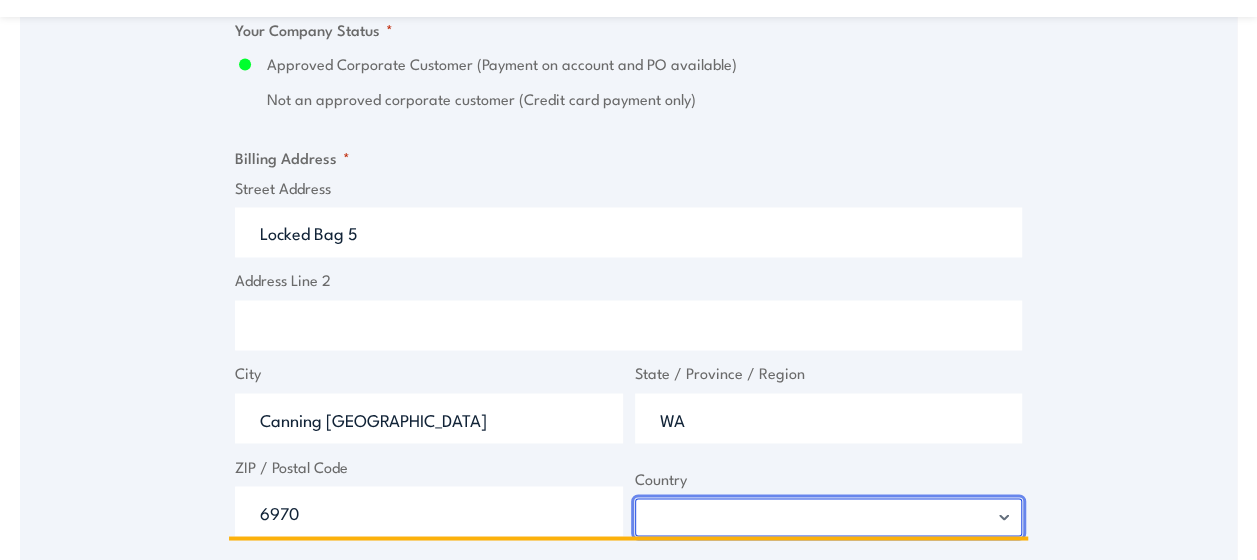 click on "[GEOGRAPHIC_DATA] [GEOGRAPHIC_DATA] [GEOGRAPHIC_DATA] [US_STATE] [GEOGRAPHIC_DATA] [GEOGRAPHIC_DATA] [GEOGRAPHIC_DATA] [GEOGRAPHIC_DATA] [GEOGRAPHIC_DATA] [GEOGRAPHIC_DATA] [GEOGRAPHIC_DATA] [GEOGRAPHIC_DATA] [GEOGRAPHIC_DATA] [GEOGRAPHIC_DATA] [GEOGRAPHIC_DATA] [GEOGRAPHIC_DATA] [GEOGRAPHIC_DATA] [GEOGRAPHIC_DATA] [GEOGRAPHIC_DATA] [GEOGRAPHIC_DATA] [GEOGRAPHIC_DATA] [GEOGRAPHIC_DATA] [GEOGRAPHIC_DATA] [GEOGRAPHIC_DATA] [GEOGRAPHIC_DATA] [GEOGRAPHIC_DATA] [GEOGRAPHIC_DATA], [GEOGRAPHIC_DATA] [GEOGRAPHIC_DATA] [GEOGRAPHIC_DATA] [GEOGRAPHIC_DATA] [GEOGRAPHIC_DATA] [GEOGRAPHIC_DATA] [GEOGRAPHIC_DATA] [GEOGRAPHIC_DATA] [GEOGRAPHIC_DATA] [GEOGRAPHIC_DATA] [GEOGRAPHIC_DATA] [GEOGRAPHIC_DATA] [GEOGRAPHIC_DATA] [GEOGRAPHIC_DATA] [GEOGRAPHIC_DATA] [GEOGRAPHIC_DATA] [GEOGRAPHIC_DATA] [GEOGRAPHIC_DATA] [GEOGRAPHIC_DATA] [GEOGRAPHIC_DATA] [GEOGRAPHIC_DATA] [GEOGRAPHIC_DATA] [GEOGRAPHIC_DATA] [GEOGRAPHIC_DATA] [GEOGRAPHIC_DATA], [GEOGRAPHIC_DATA] [GEOGRAPHIC_DATA] [GEOGRAPHIC_DATA] [GEOGRAPHIC_DATA] [GEOGRAPHIC_DATA] [GEOGRAPHIC_DATA] [GEOGRAPHIC_DATA] [GEOGRAPHIC_DATA] [GEOGRAPHIC_DATA] [GEOGRAPHIC_DATA] [GEOGRAPHIC_DATA] [GEOGRAPHIC_DATA] [GEOGRAPHIC_DATA] [GEOGRAPHIC_DATA] [GEOGRAPHIC_DATA] [GEOGRAPHIC_DATA] [GEOGRAPHIC_DATA] [GEOGRAPHIC_DATA] [GEOGRAPHIC_DATA] [GEOGRAPHIC_DATA] [GEOGRAPHIC_DATA] [GEOGRAPHIC_DATA] [GEOGRAPHIC_DATA] [GEOGRAPHIC_DATA] [GEOGRAPHIC_DATA] [GEOGRAPHIC_DATA] [GEOGRAPHIC_DATA] [GEOGRAPHIC_DATA] [GEOGRAPHIC_DATA] [GEOGRAPHIC_DATA] [US_STATE] [GEOGRAPHIC_DATA] [GEOGRAPHIC_DATA] [GEOGRAPHIC_DATA] [GEOGRAPHIC_DATA] [GEOGRAPHIC_DATA] [GEOGRAPHIC_DATA] [GEOGRAPHIC_DATA] [US_STATE] [GEOGRAPHIC_DATA] [GEOGRAPHIC_DATA] [GEOGRAPHIC_DATA] [GEOGRAPHIC_DATA] [GEOGRAPHIC_DATA]" at bounding box center (829, 517) 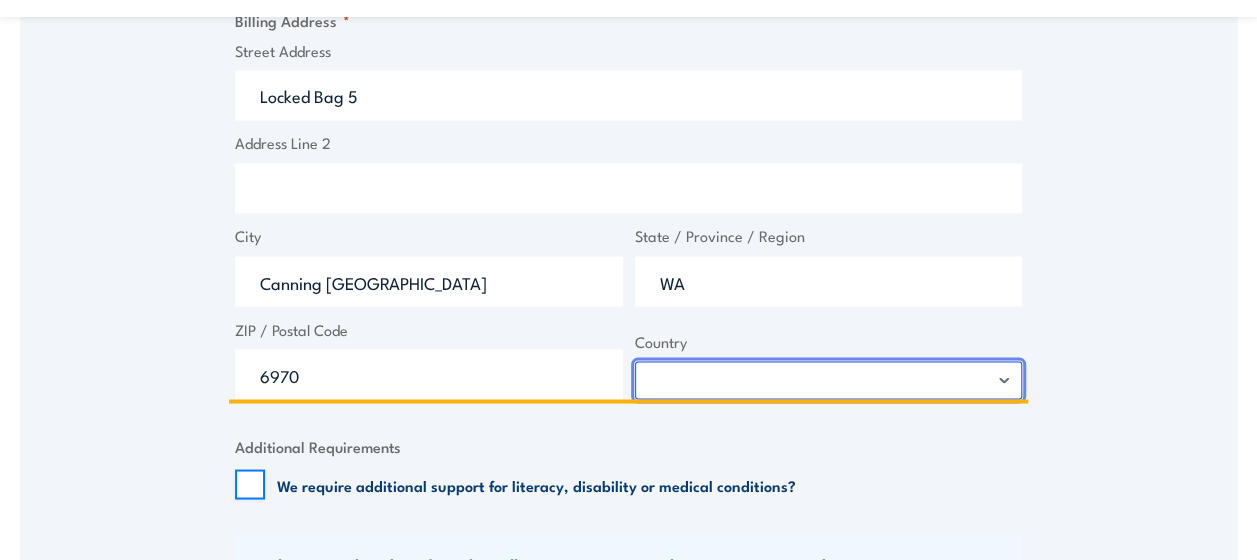 scroll, scrollTop: 1652, scrollLeft: 0, axis: vertical 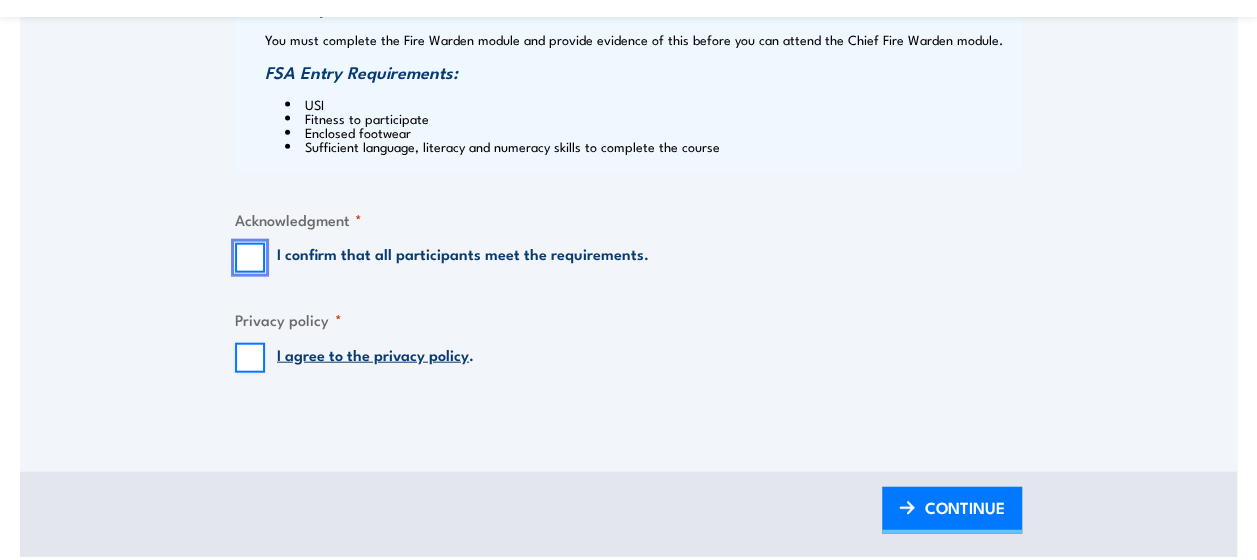 click on "I confirm that all participants meet the requirements." at bounding box center [250, 258] 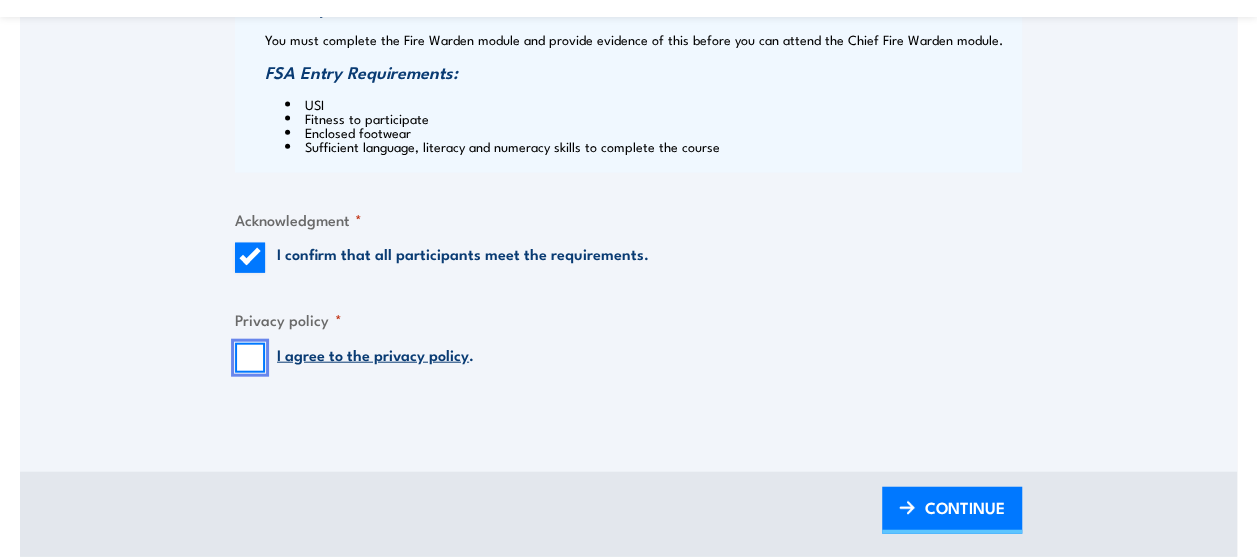 click on "I agree to the privacy policy ." at bounding box center (250, 358) 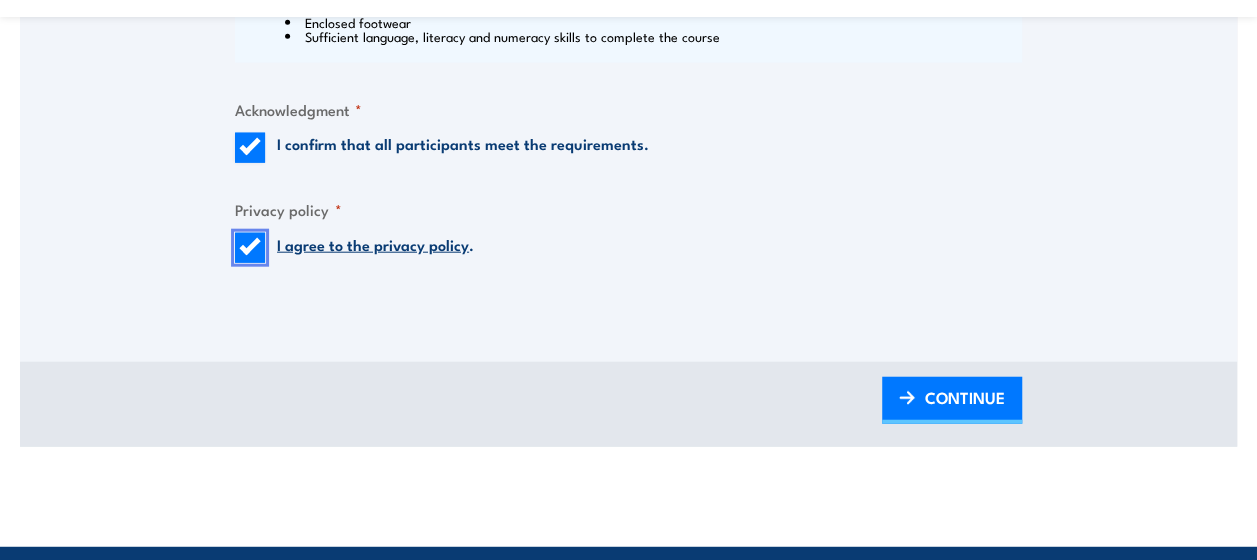 scroll, scrollTop: 2351, scrollLeft: 0, axis: vertical 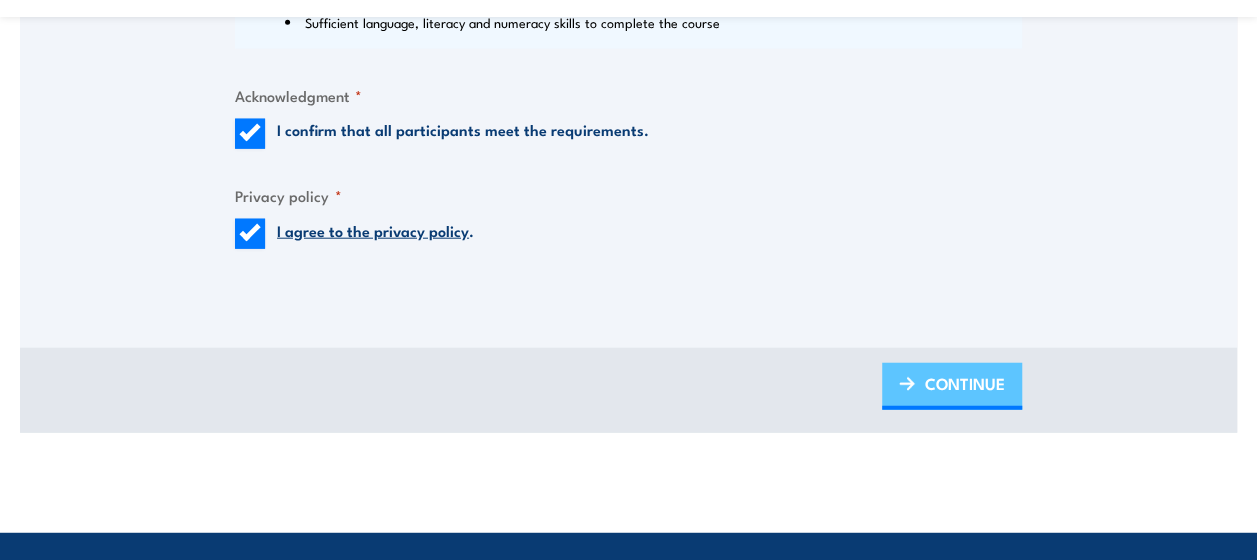 click on "CONTINUE" at bounding box center [965, 383] 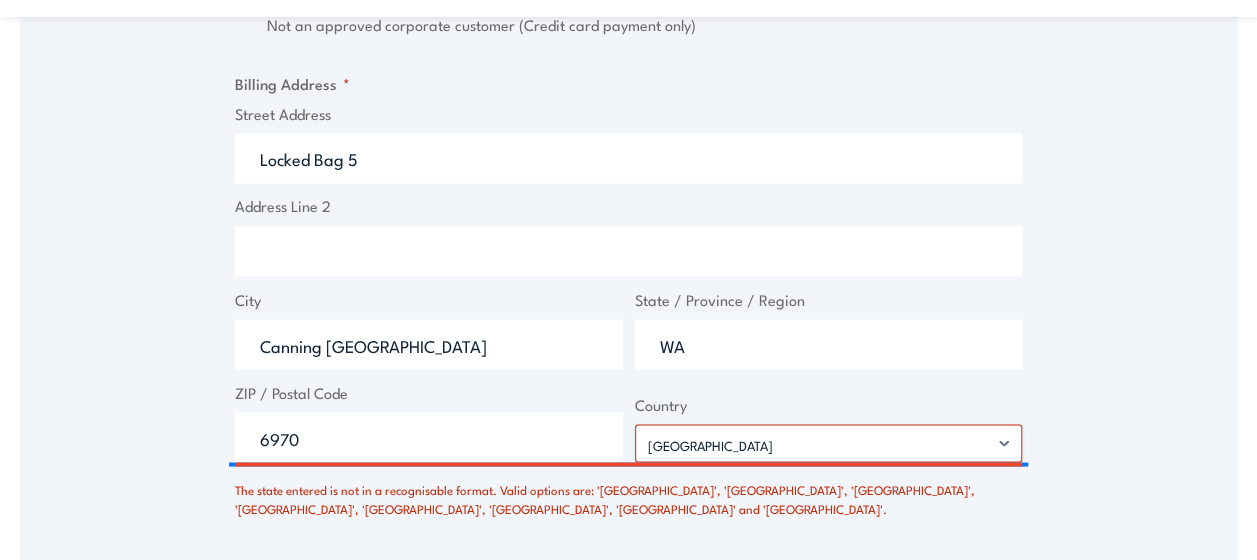 scroll, scrollTop: 542, scrollLeft: 0, axis: vertical 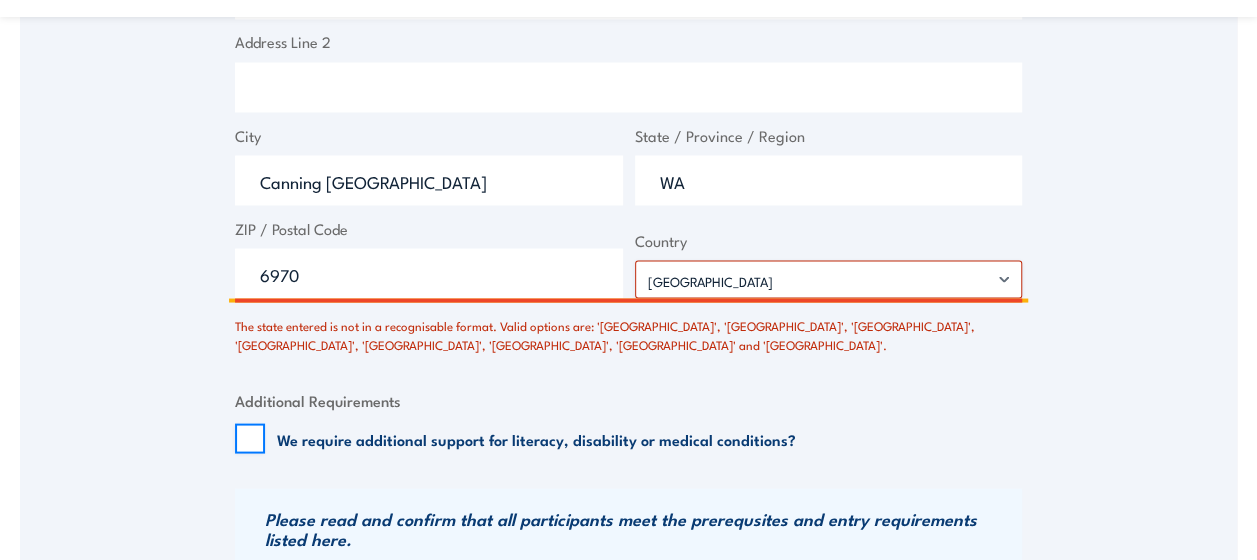 click on "WA" at bounding box center [829, 180] 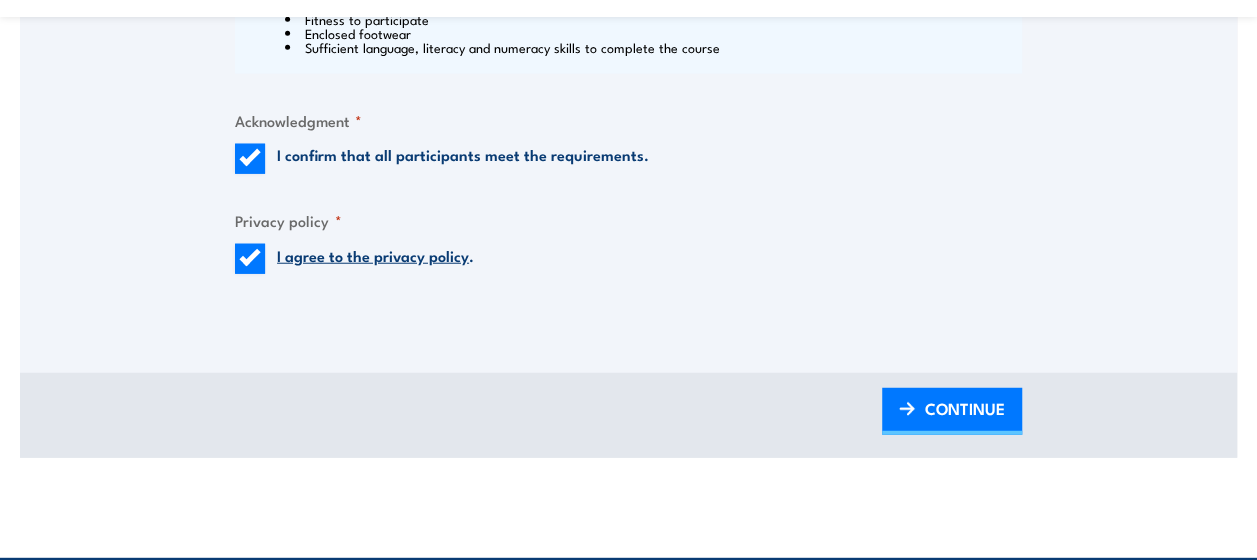 scroll, scrollTop: 2478, scrollLeft: 0, axis: vertical 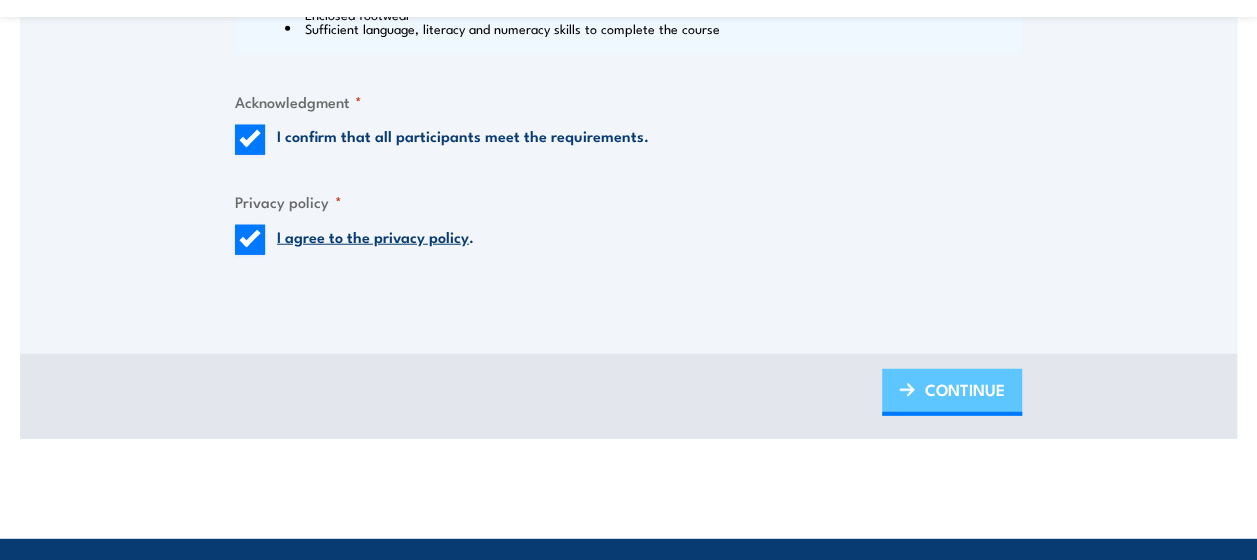 type on "[GEOGRAPHIC_DATA]" 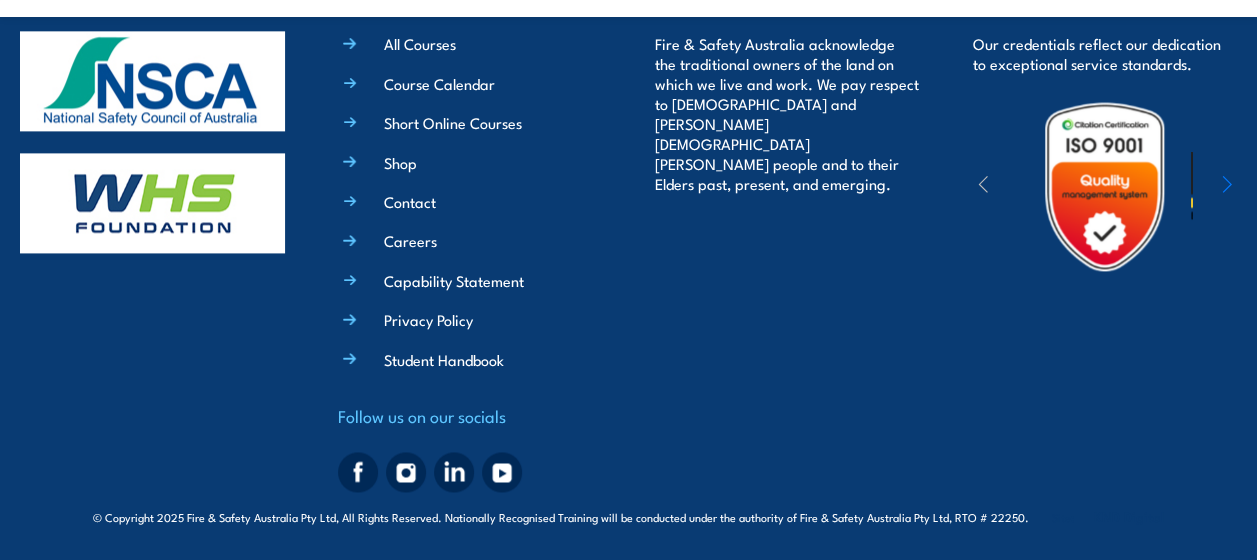 scroll, scrollTop: 590, scrollLeft: 0, axis: vertical 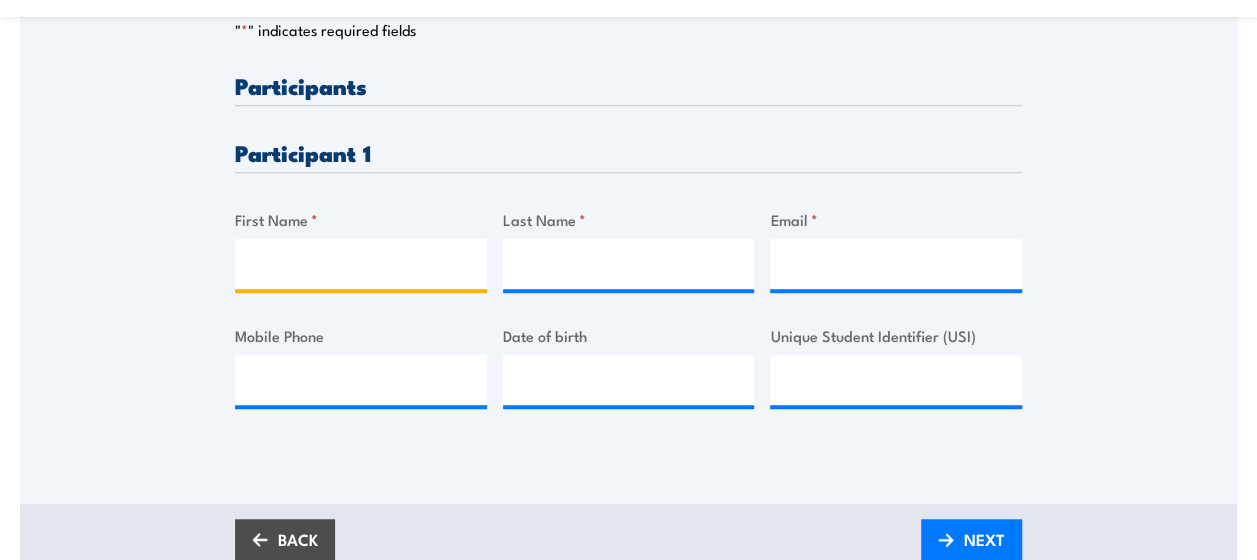 click on "First Name *" at bounding box center (361, 264) 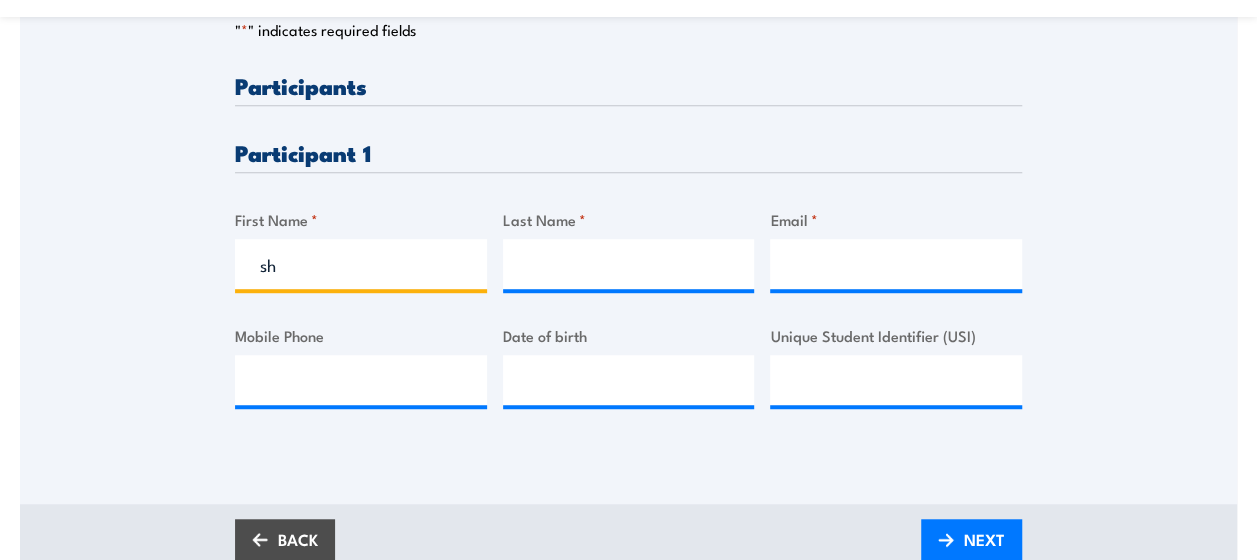 type on "s" 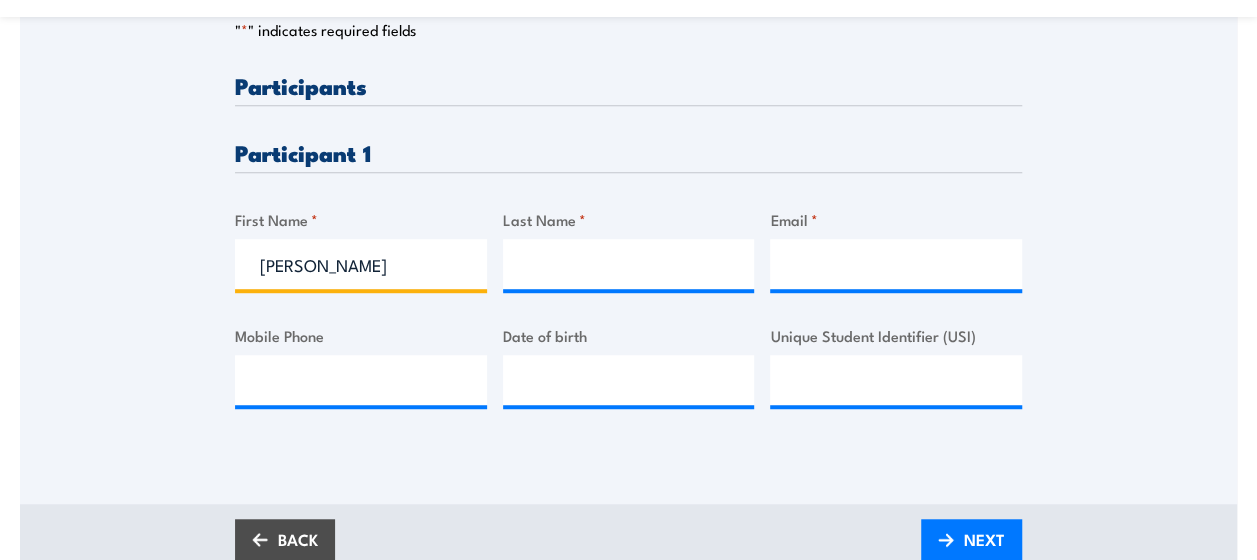 type on "Shawn" 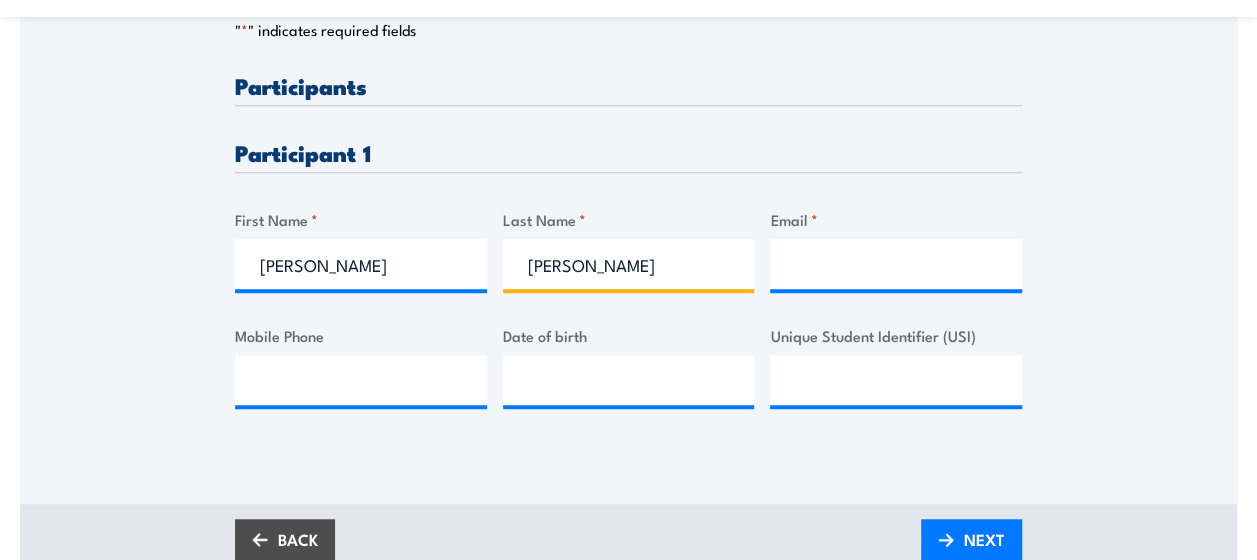 type on "Brocklehurst" 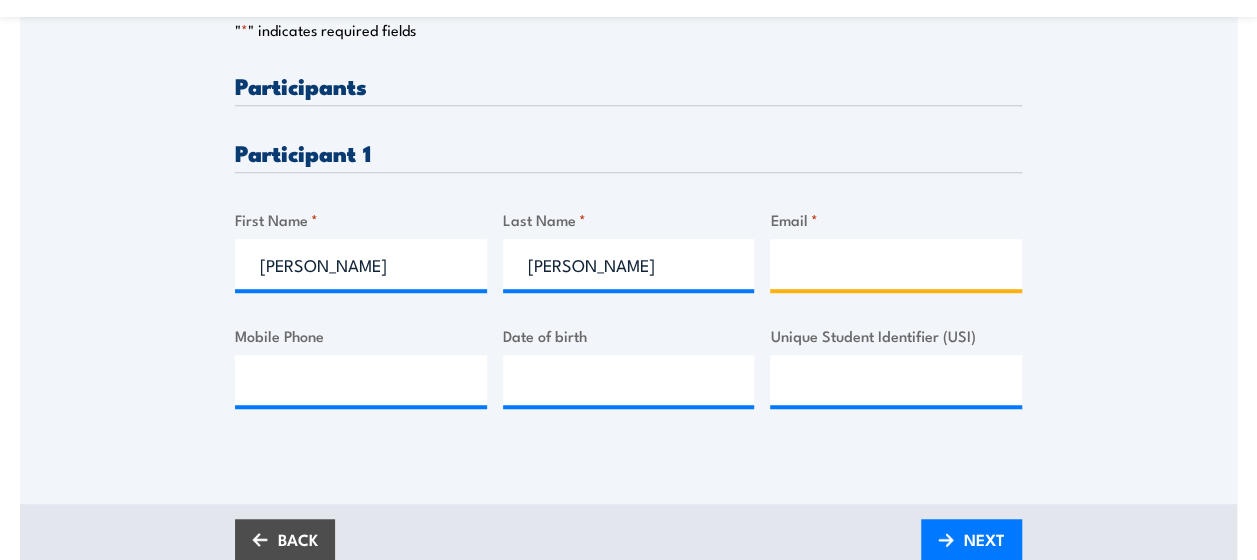 click on "Email *" at bounding box center [896, 264] 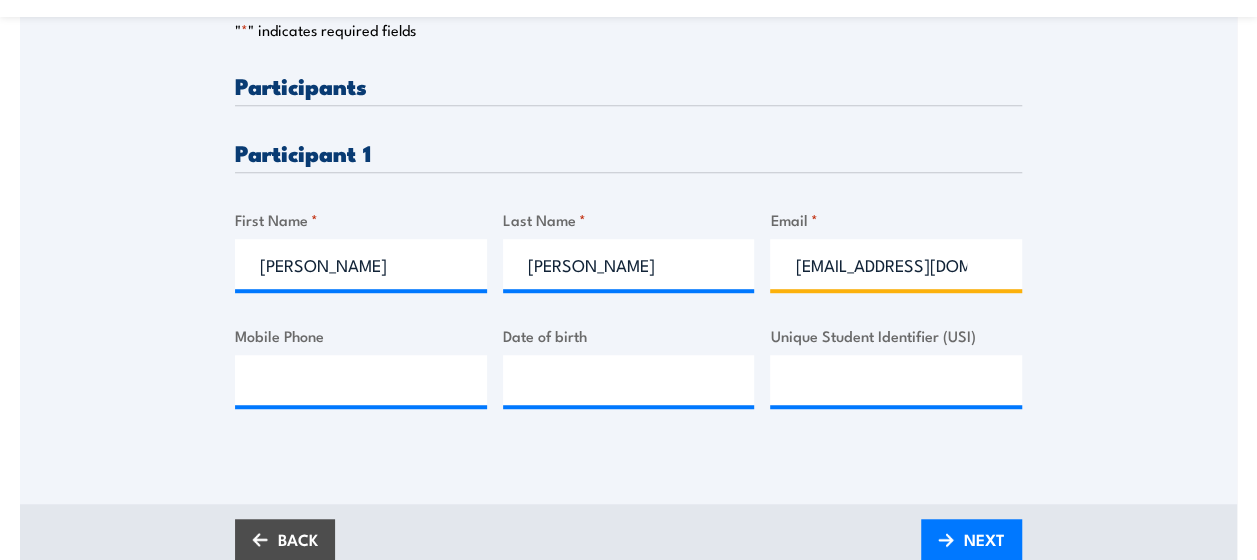 scroll, scrollTop: 0, scrollLeft: 50, axis: horizontal 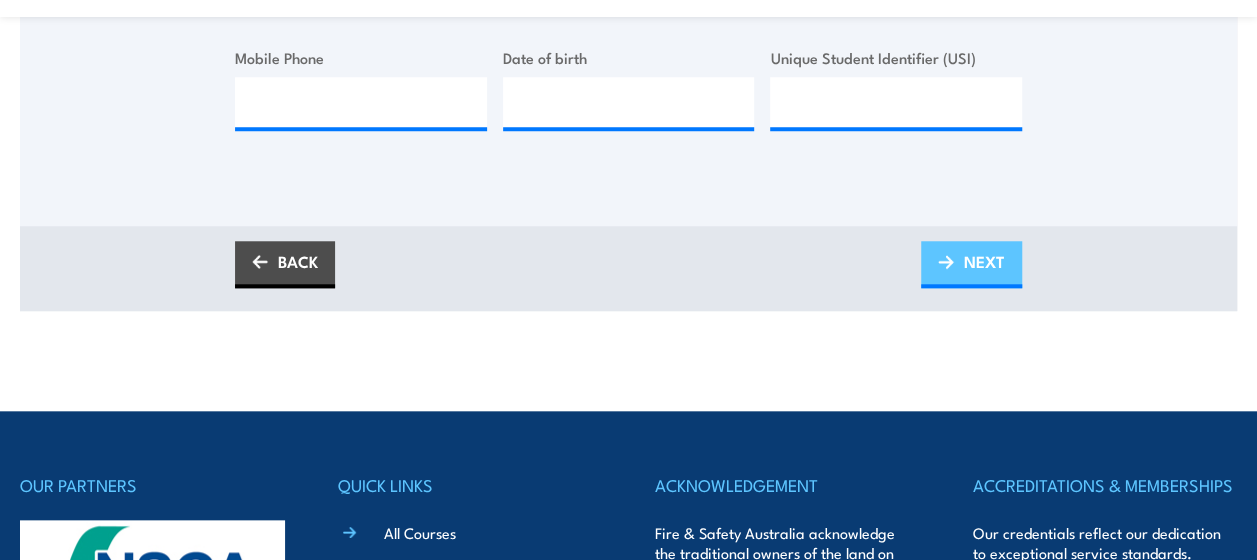 type on "shawnb@kbseafoodco.com.au" 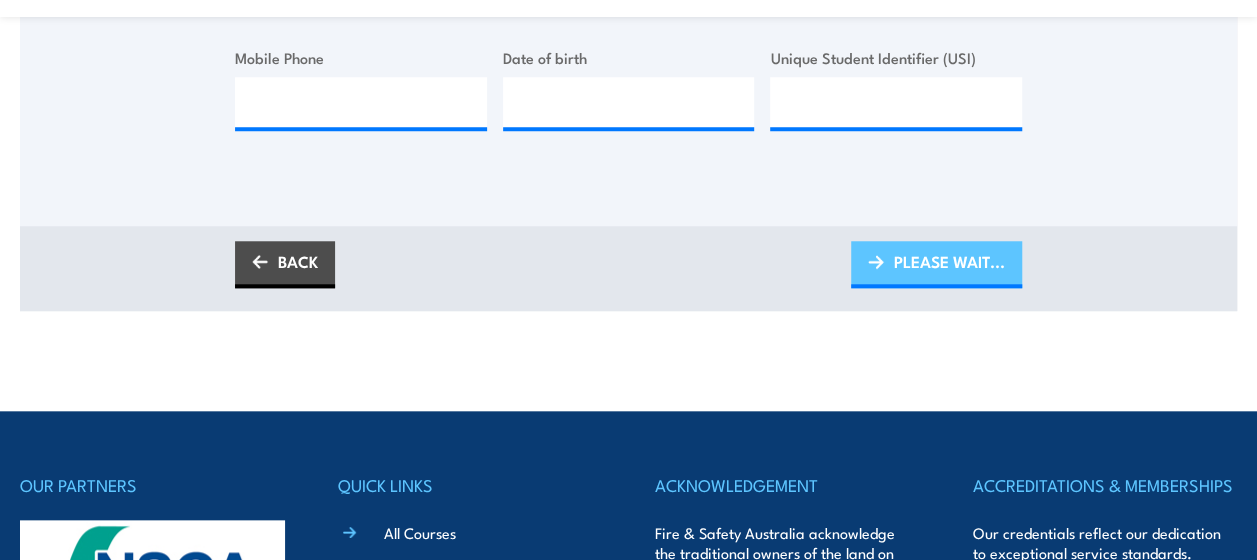 scroll, scrollTop: 0, scrollLeft: 0, axis: both 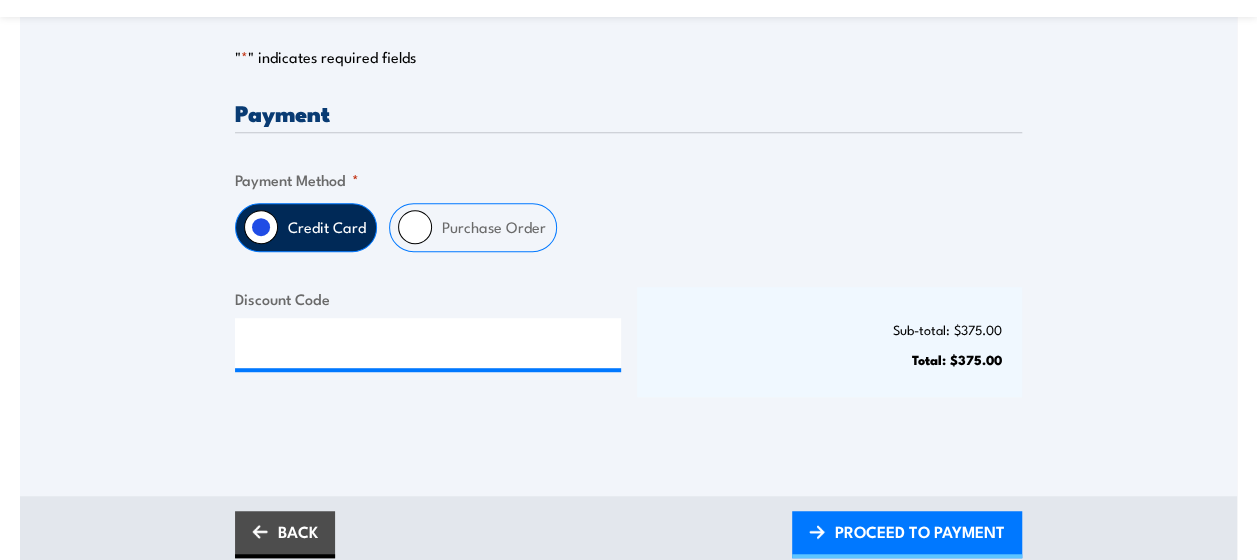 click on "Purchase Order" at bounding box center [494, 227] 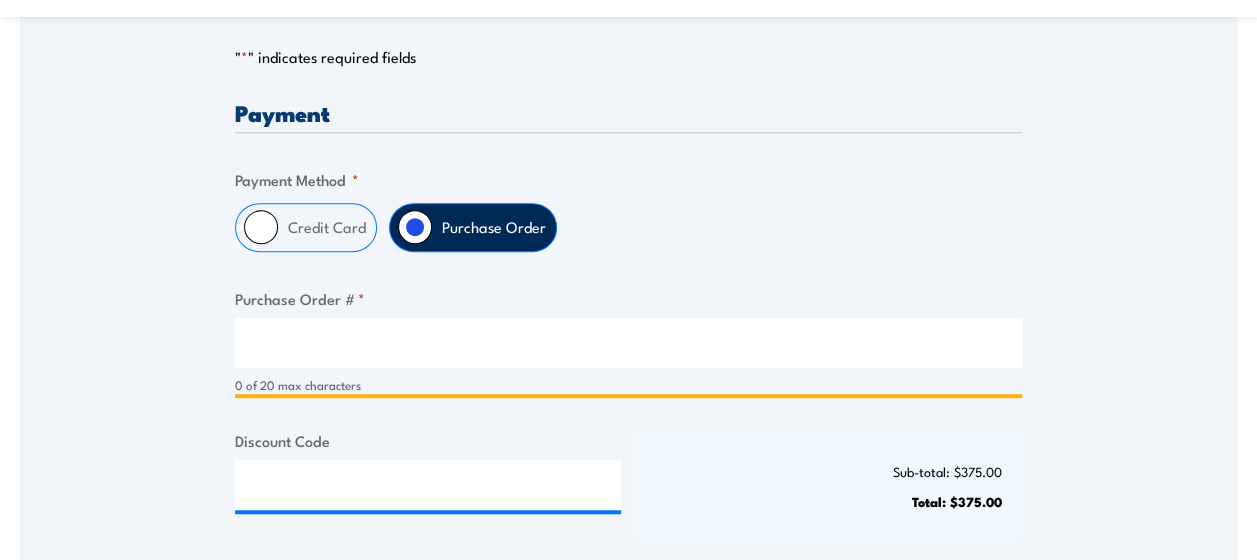 click on "Purchase Order # *" at bounding box center (628, 343) 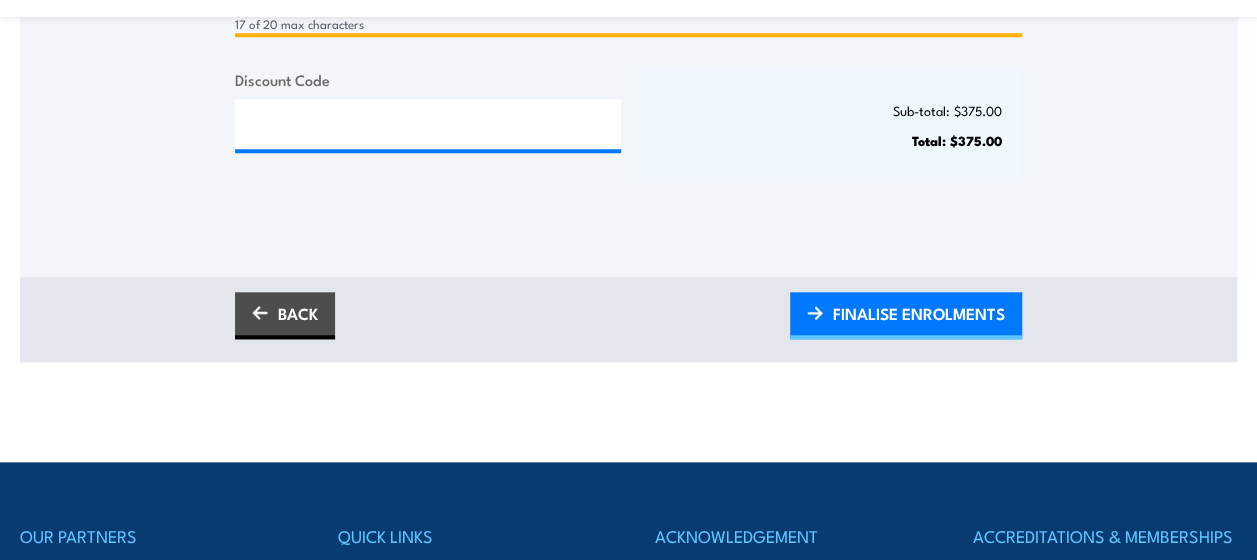 scroll, scrollTop: 850, scrollLeft: 0, axis: vertical 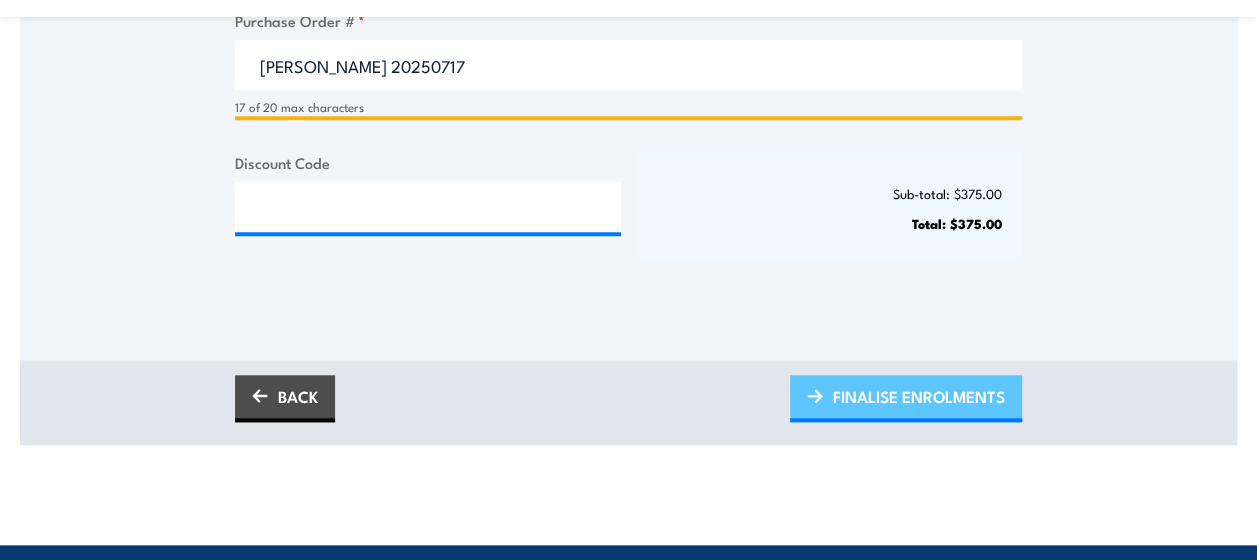 type on "Danielle 20250717" 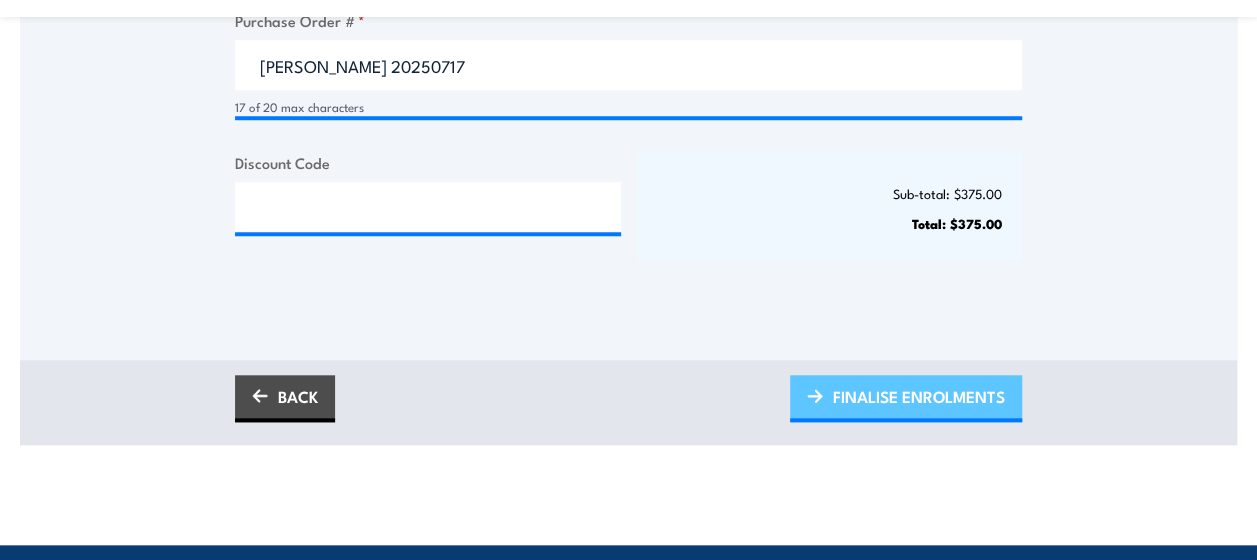 click on "FINALISE ENROLMENTS" at bounding box center [919, 396] 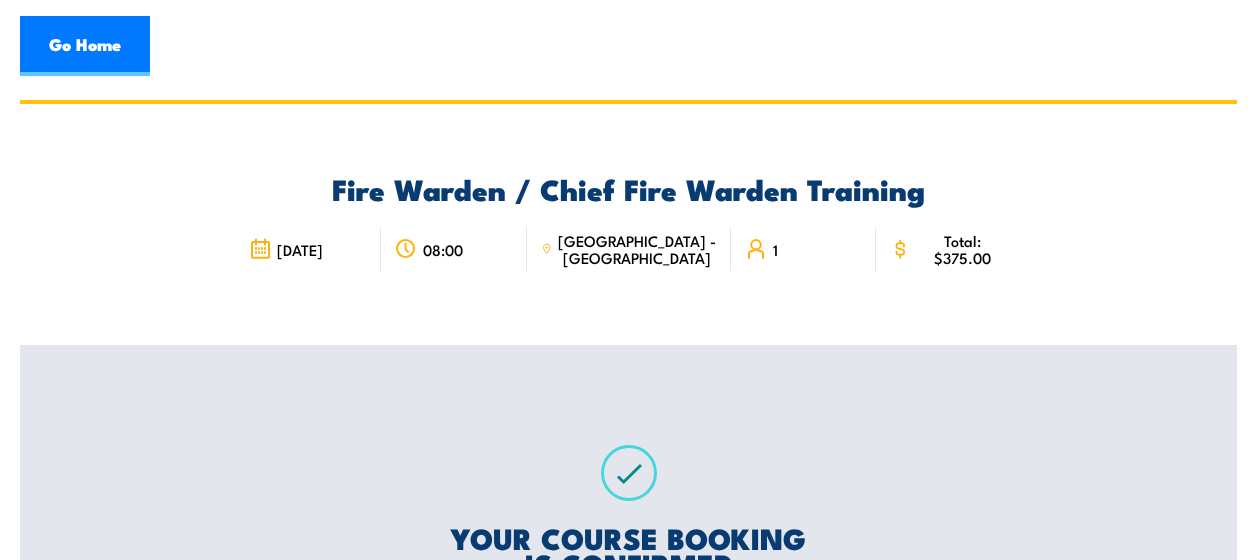 scroll, scrollTop: 0, scrollLeft: 0, axis: both 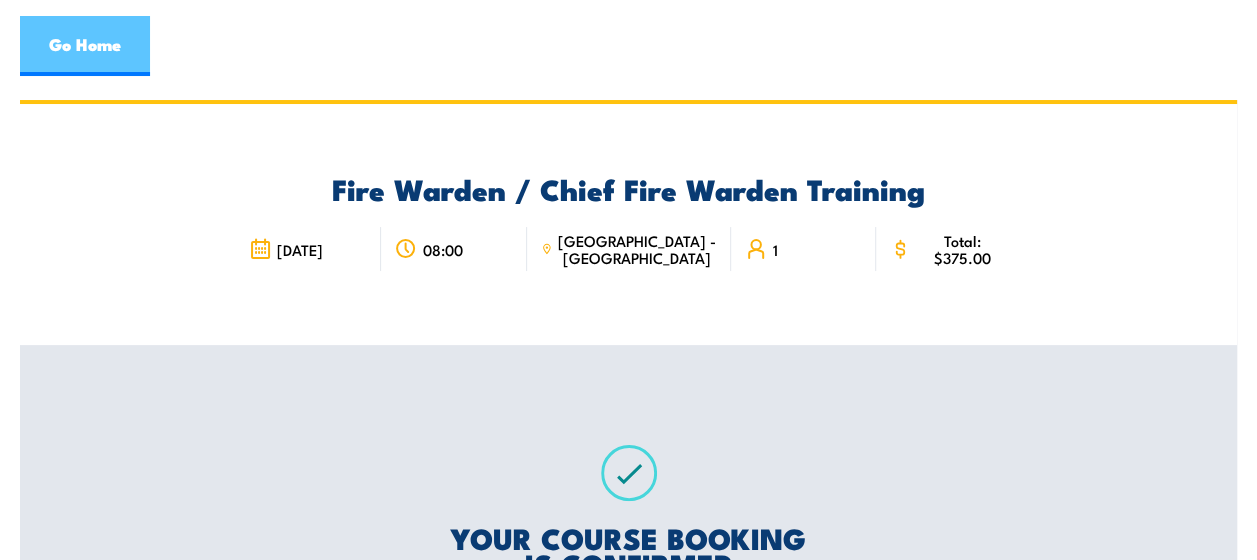 click on "Go Home" at bounding box center [85, 46] 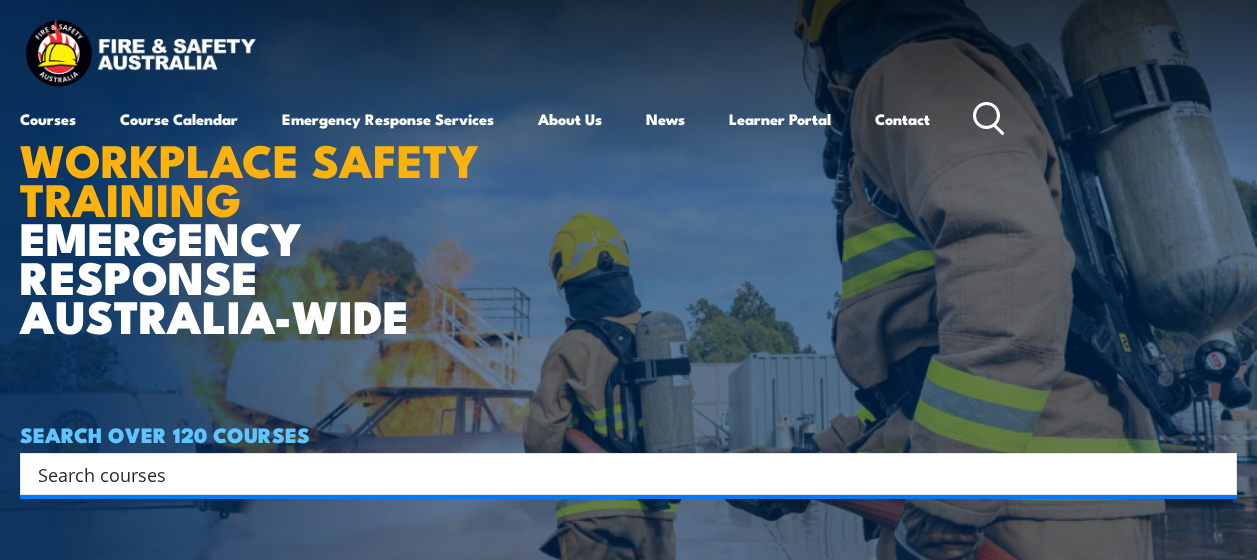 scroll, scrollTop: 0, scrollLeft: 0, axis: both 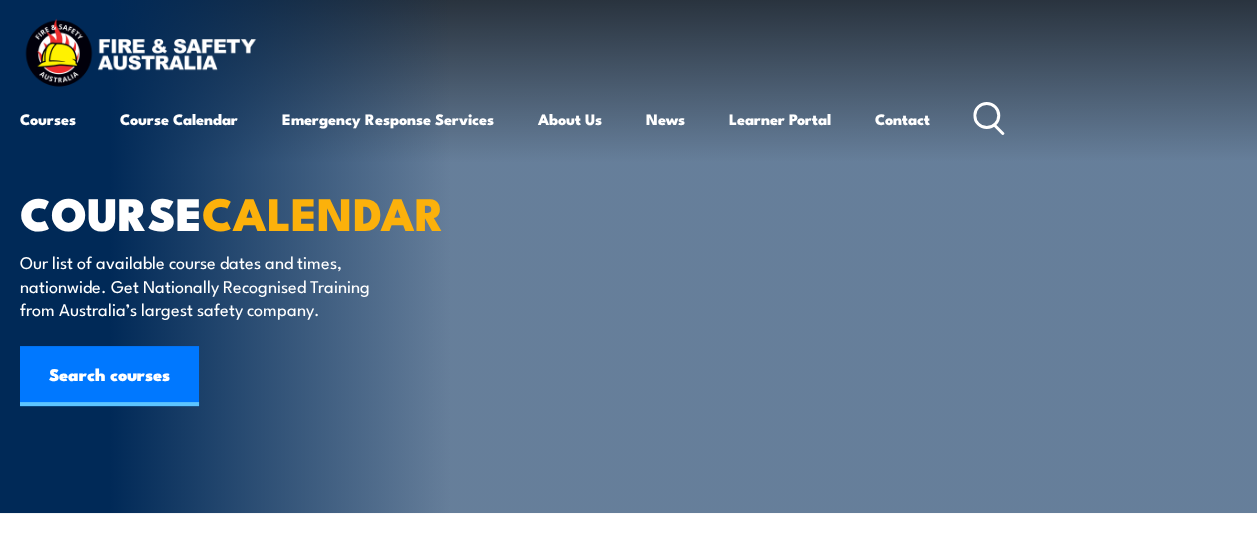 click on "WA" at bounding box center (635, 725) 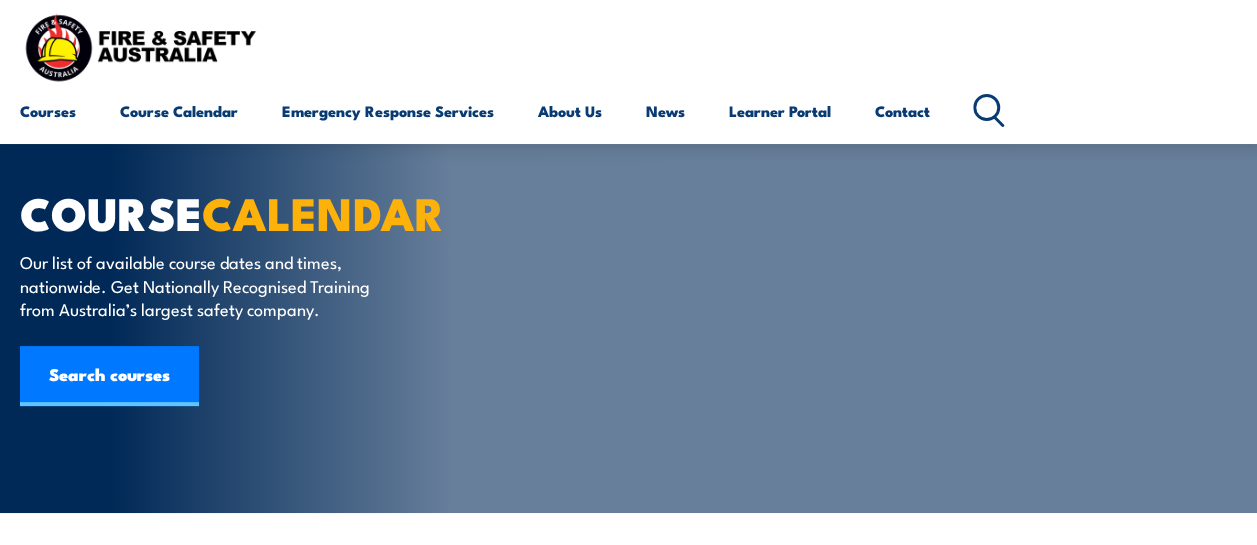click at bounding box center (1121, 680) 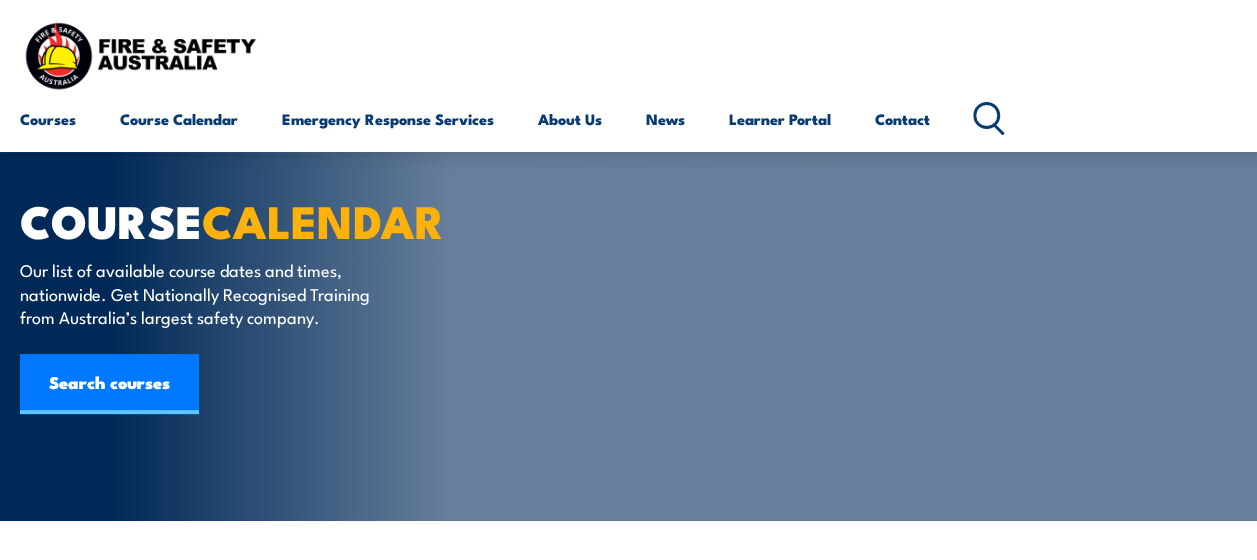 scroll, scrollTop: 466, scrollLeft: 0, axis: vertical 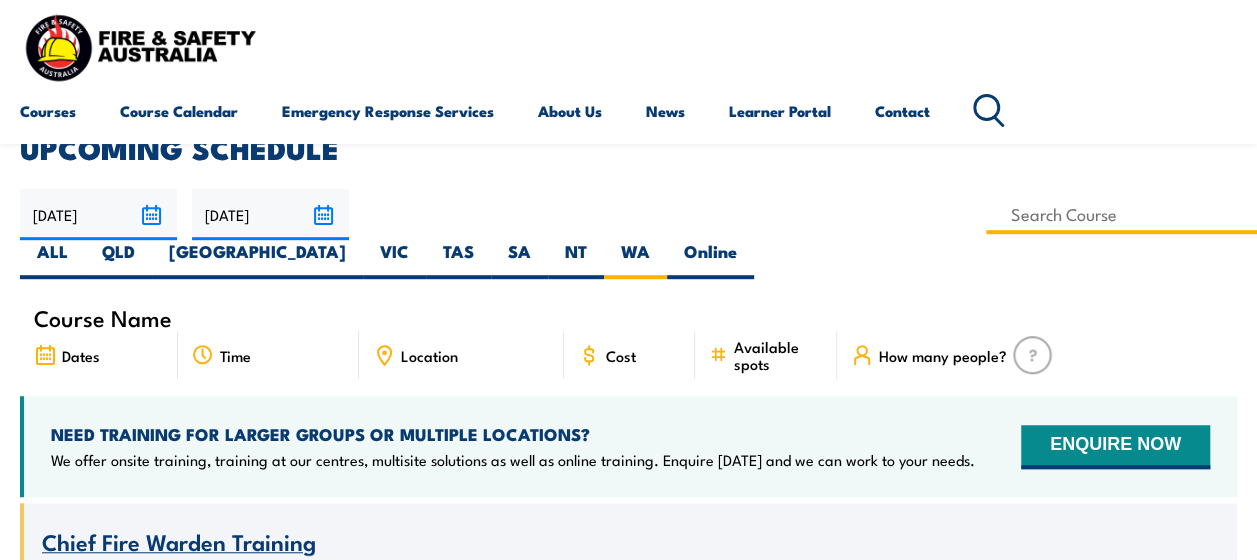 click at bounding box center [1121, 214] 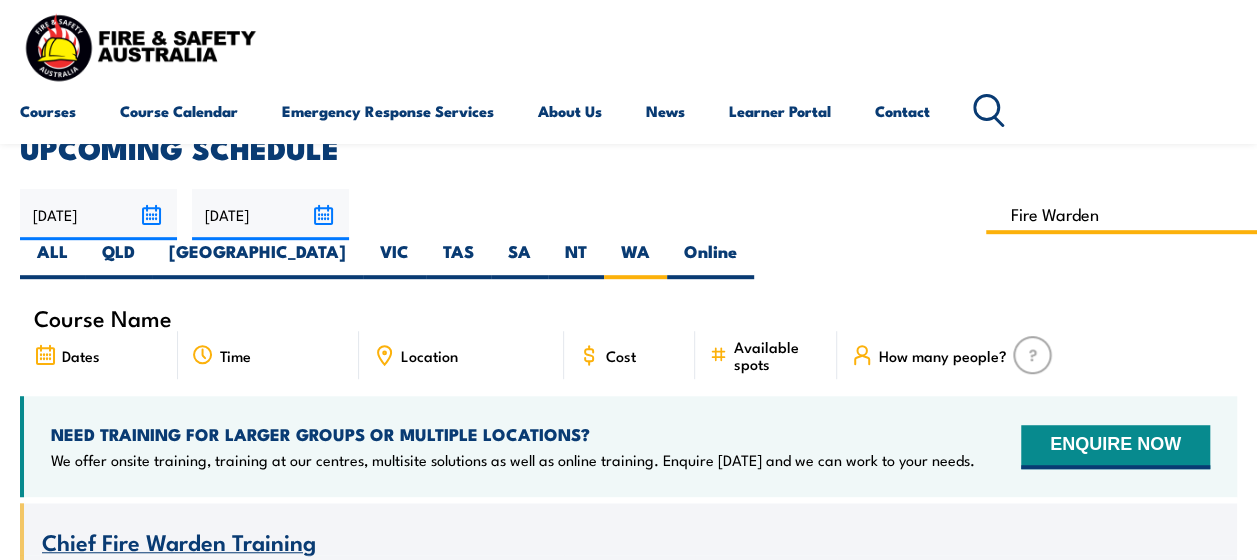 type on "Fire Warden" 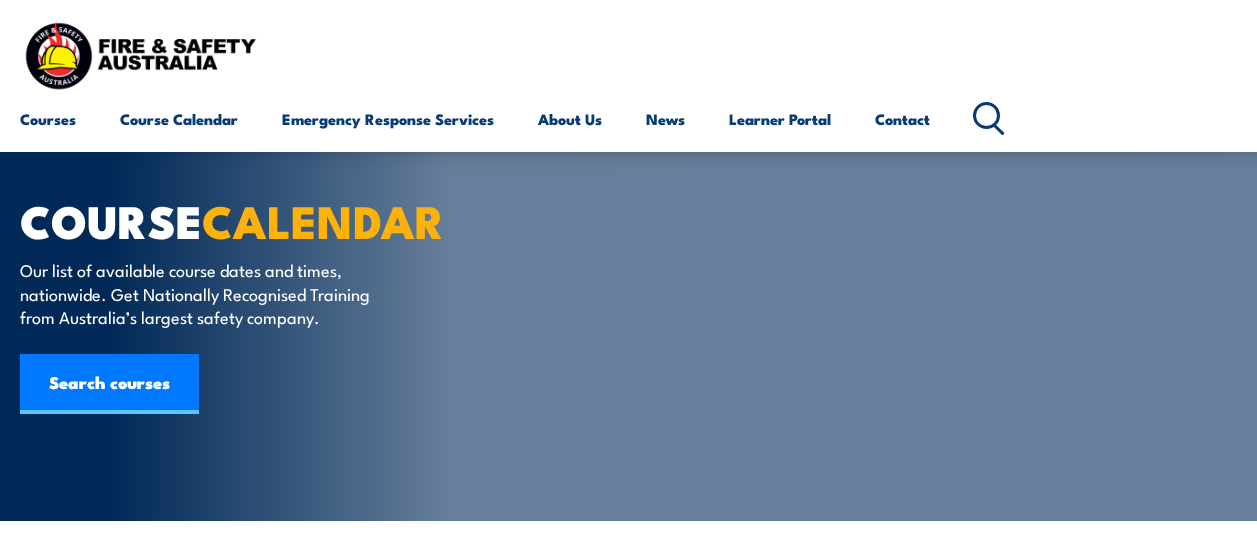 scroll, scrollTop: 600, scrollLeft: 0, axis: vertical 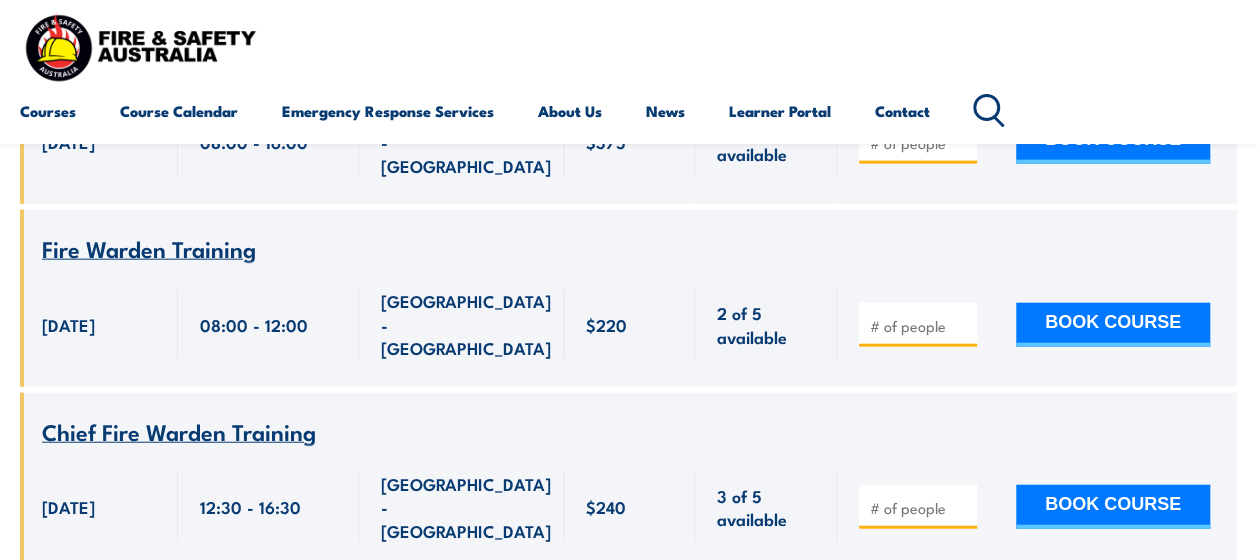 click at bounding box center [920, 691] 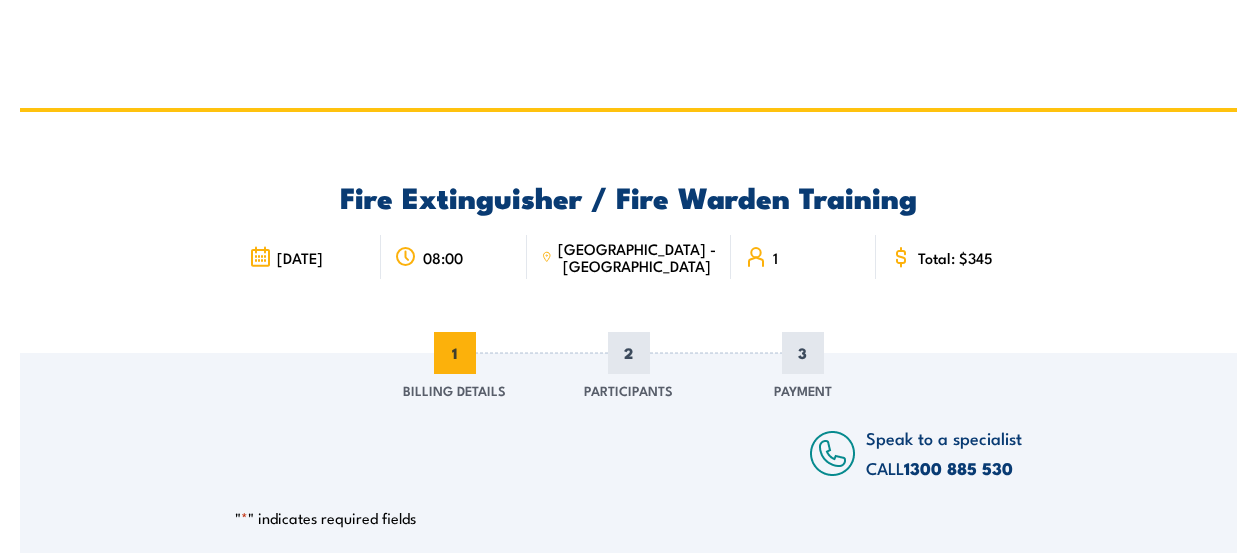 scroll, scrollTop: 0, scrollLeft: 0, axis: both 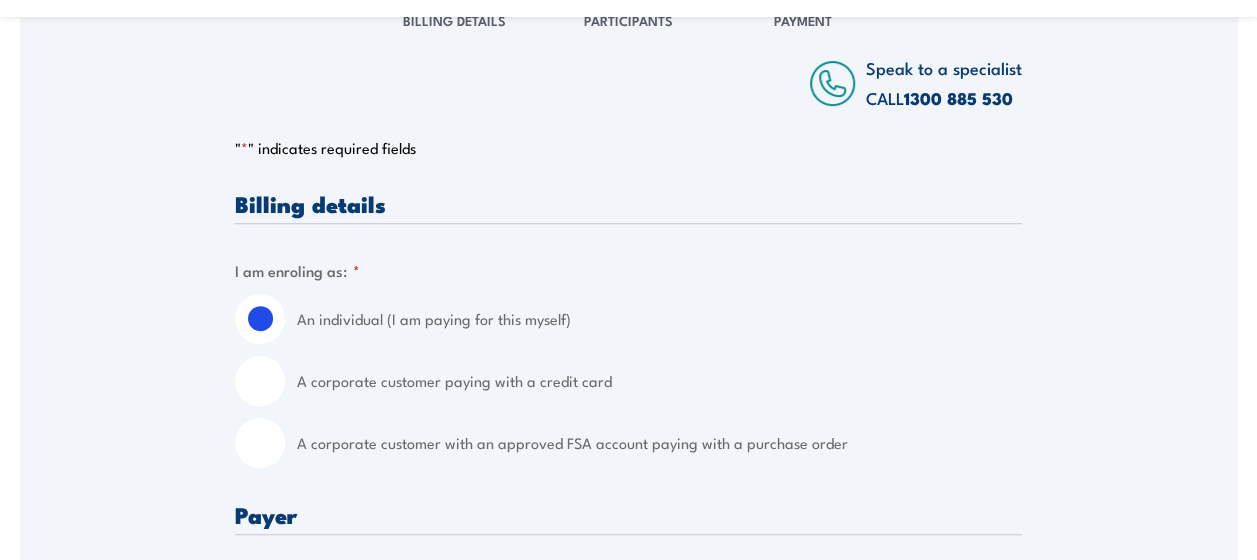 click on "A corporate customer with an approved FSA account paying with a purchase order" at bounding box center (260, 443) 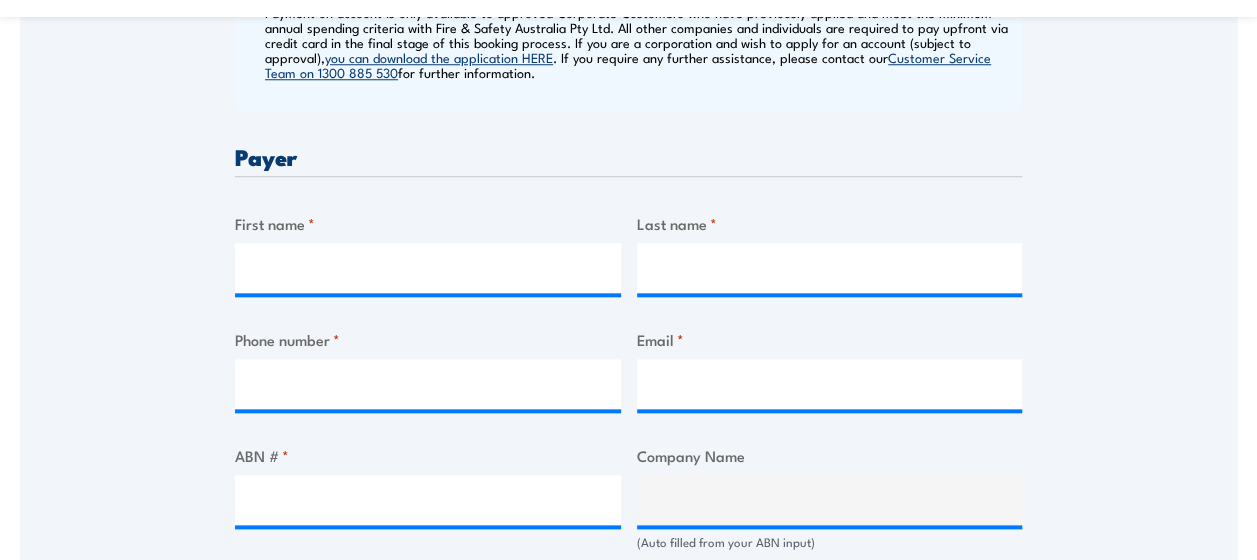 scroll, scrollTop: 914, scrollLeft: 0, axis: vertical 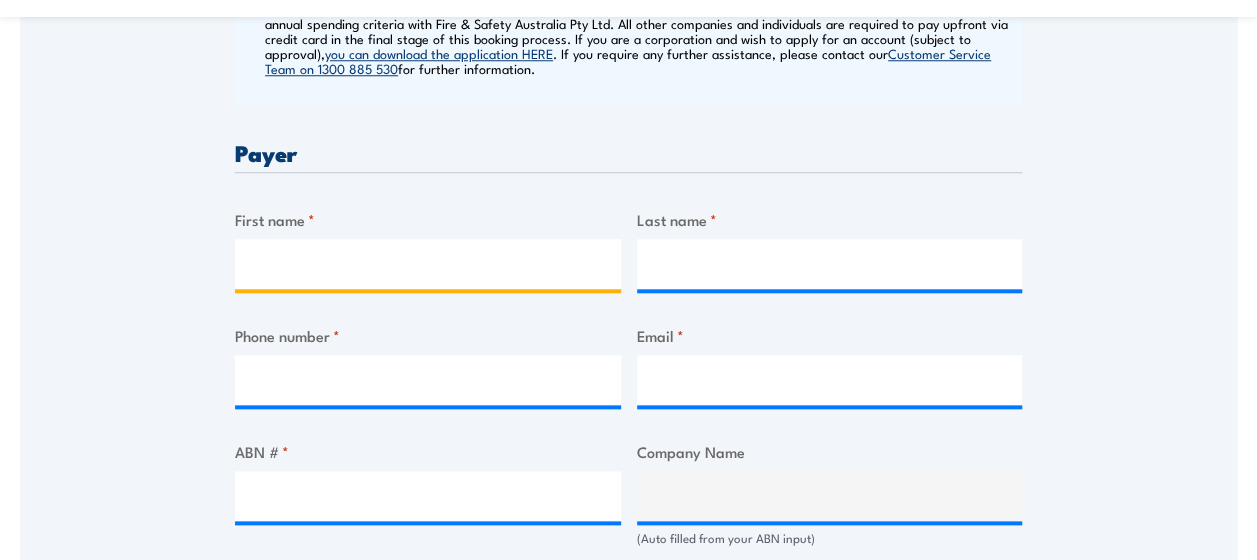 click on "First name *" at bounding box center [428, 264] 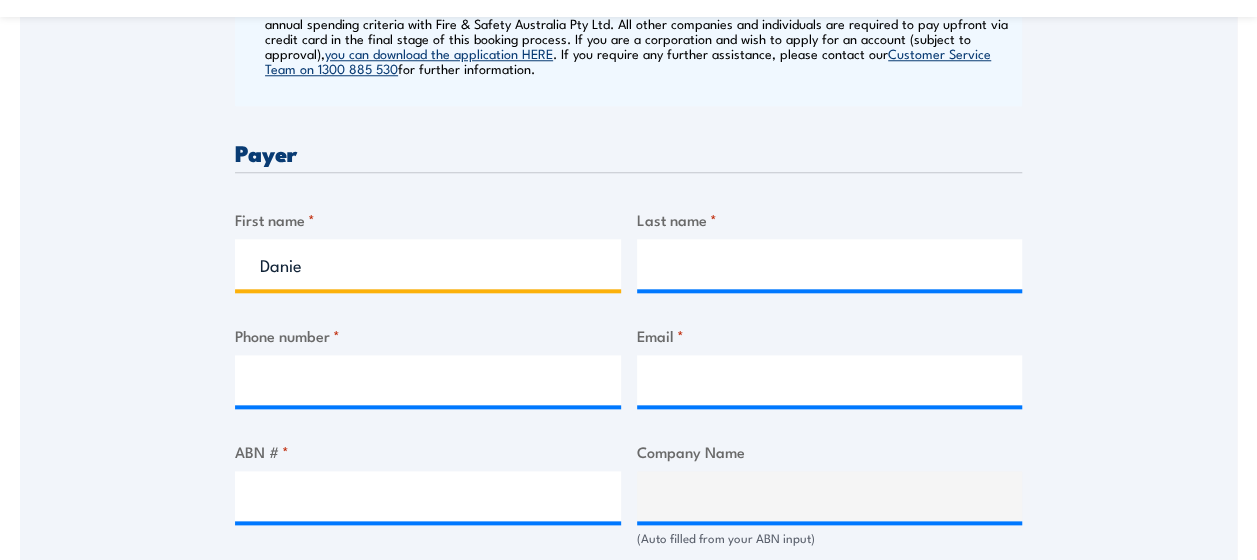 type on "[PERSON_NAME]" 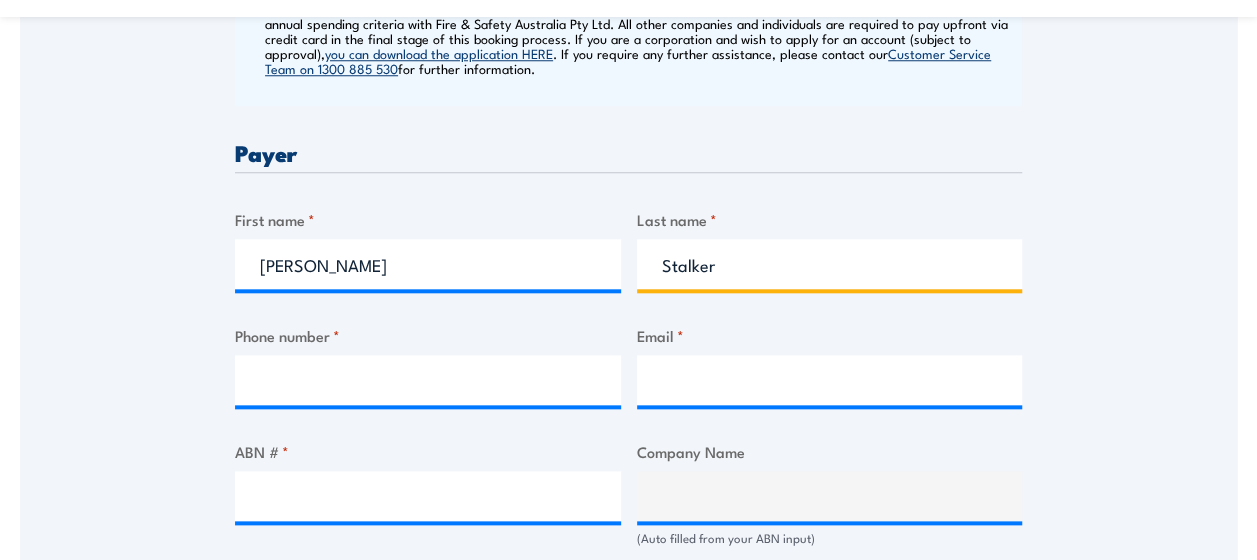 type on "Stalker" 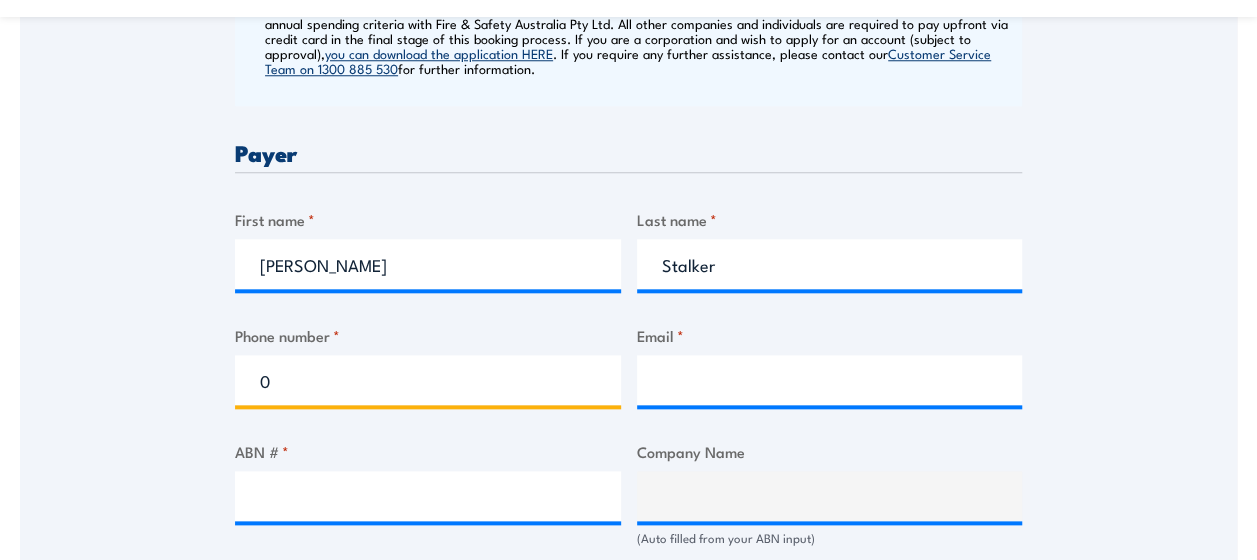 type on "0460020374" 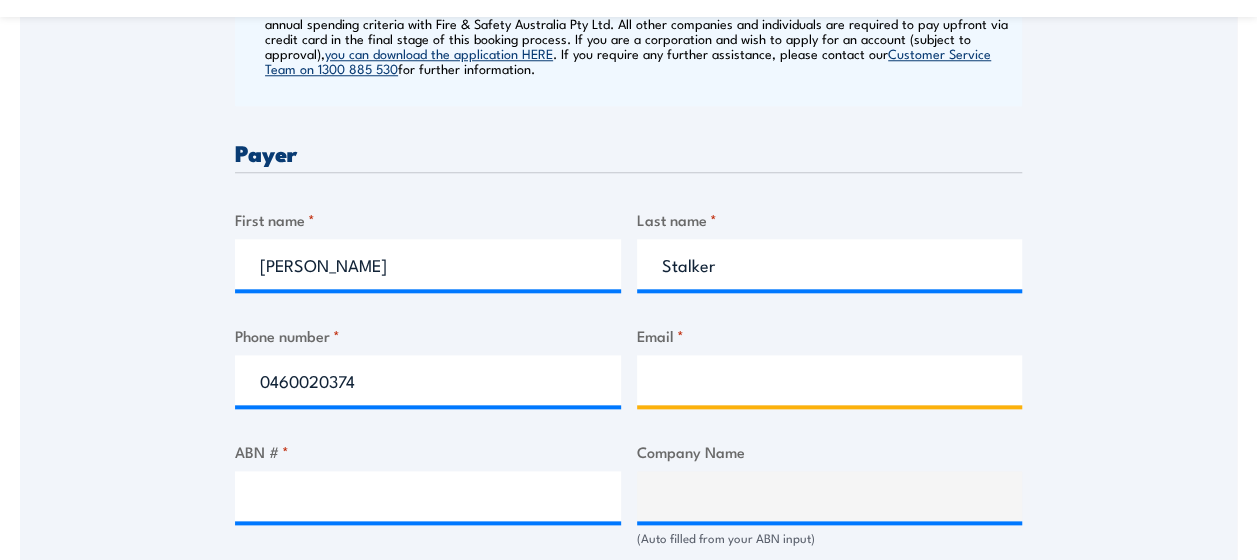 type on "[PERSON_NAME][EMAIL_ADDRESS][DOMAIN_NAME]" 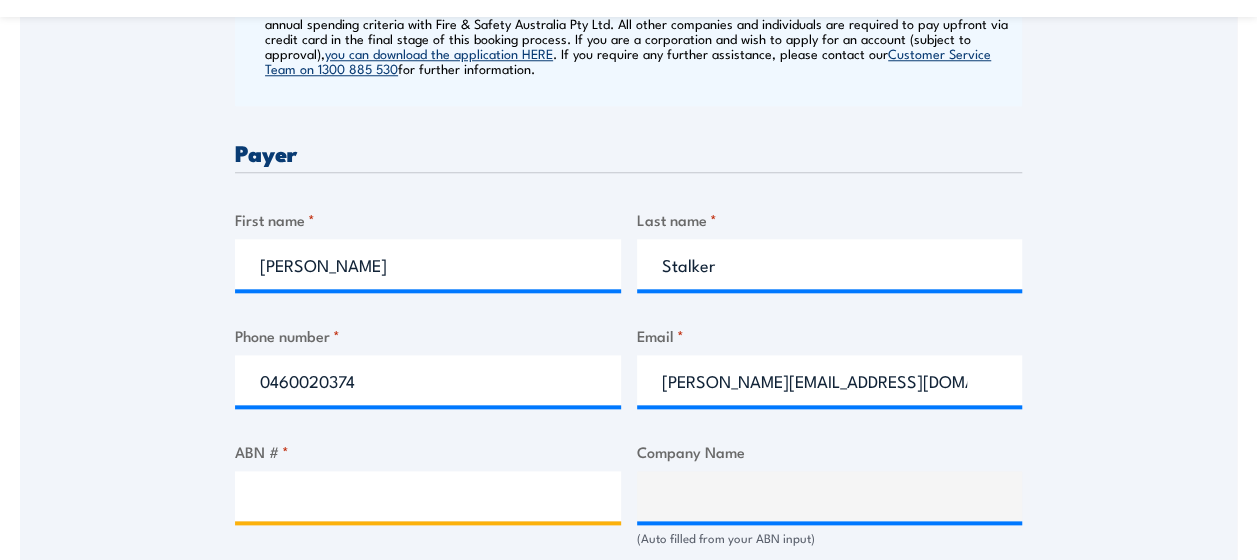 click on "ABN # *" at bounding box center (428, 496) 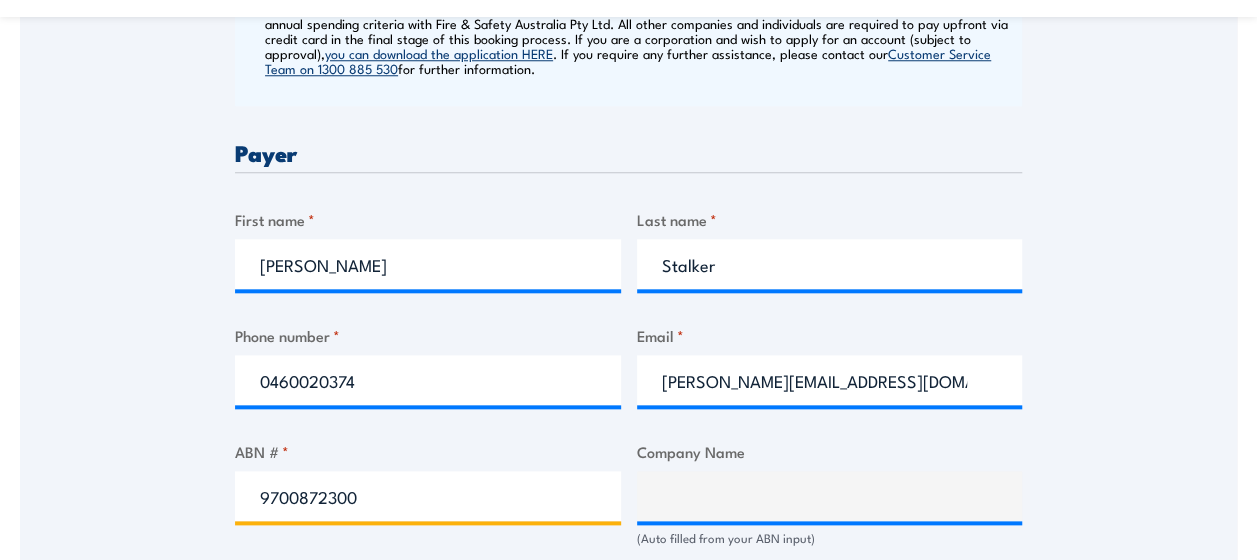 type on "97008723000" 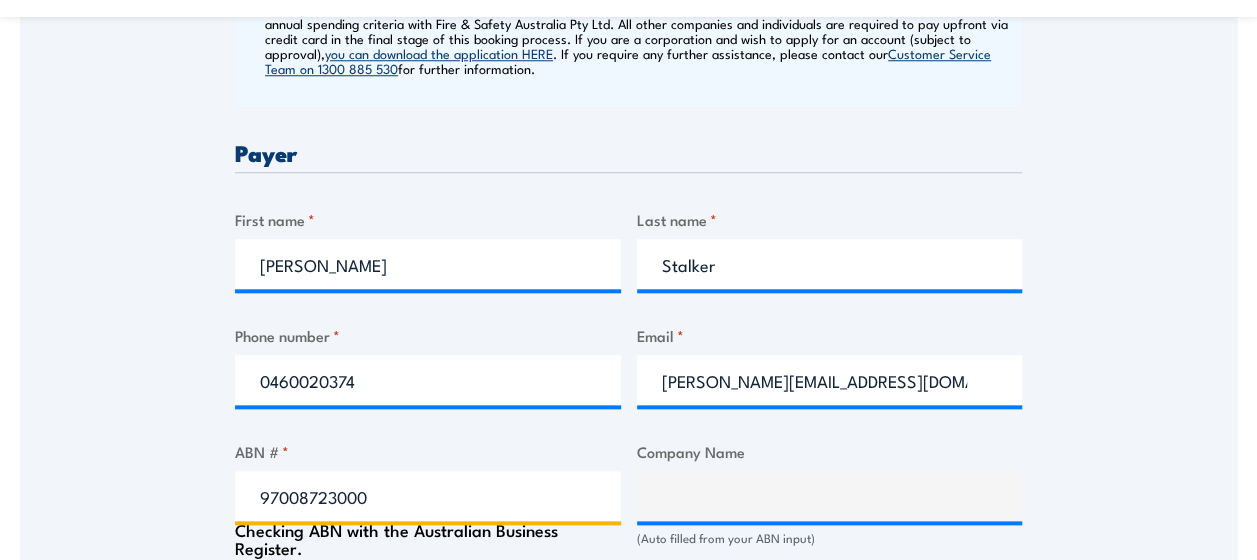 type on "KB SEAFOOD COMPANY PTY LTD" 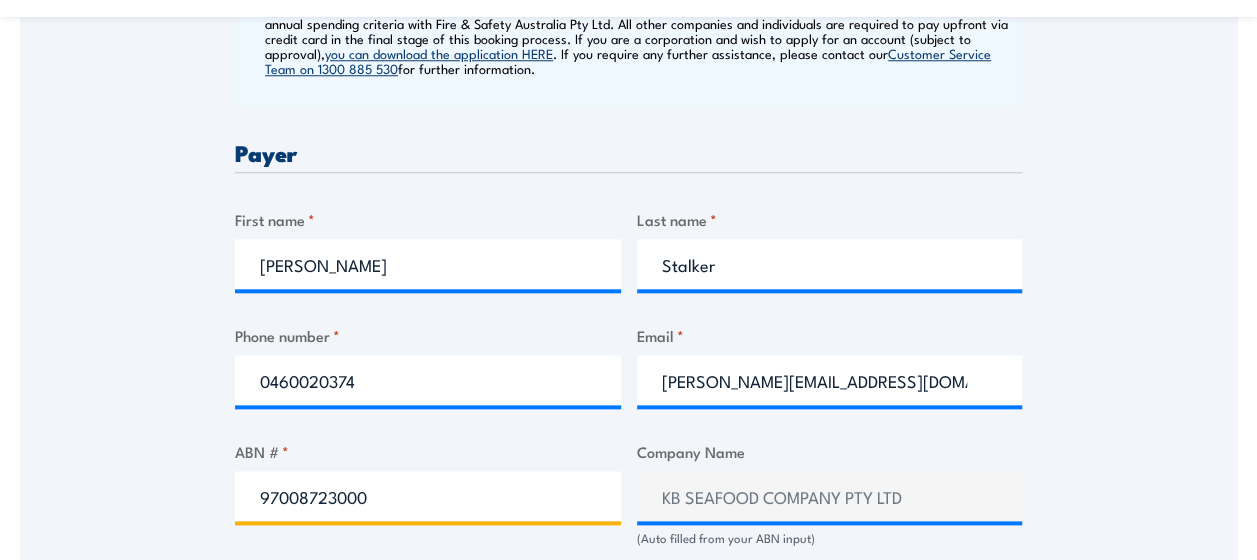type on "97008723000" 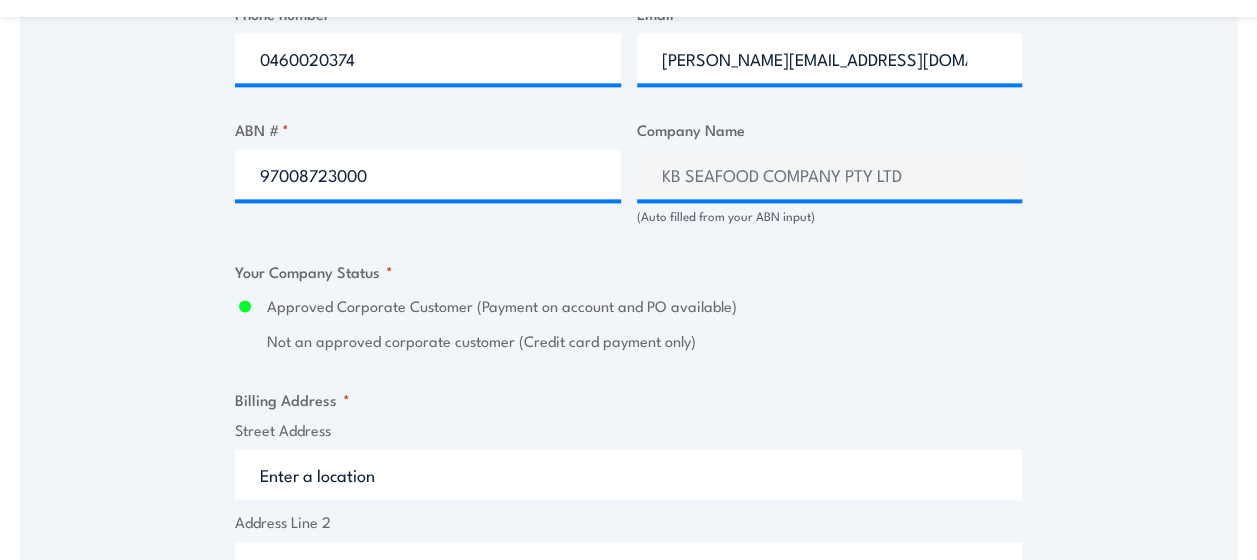 scroll, scrollTop: 1463, scrollLeft: 0, axis: vertical 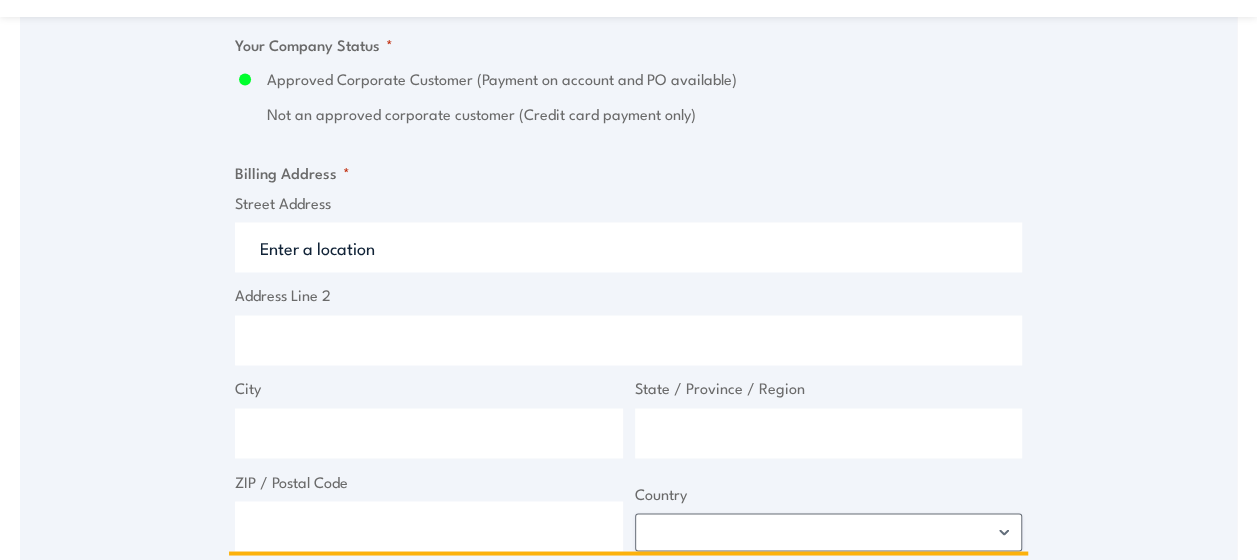 click on "Street Address" at bounding box center [628, 247] 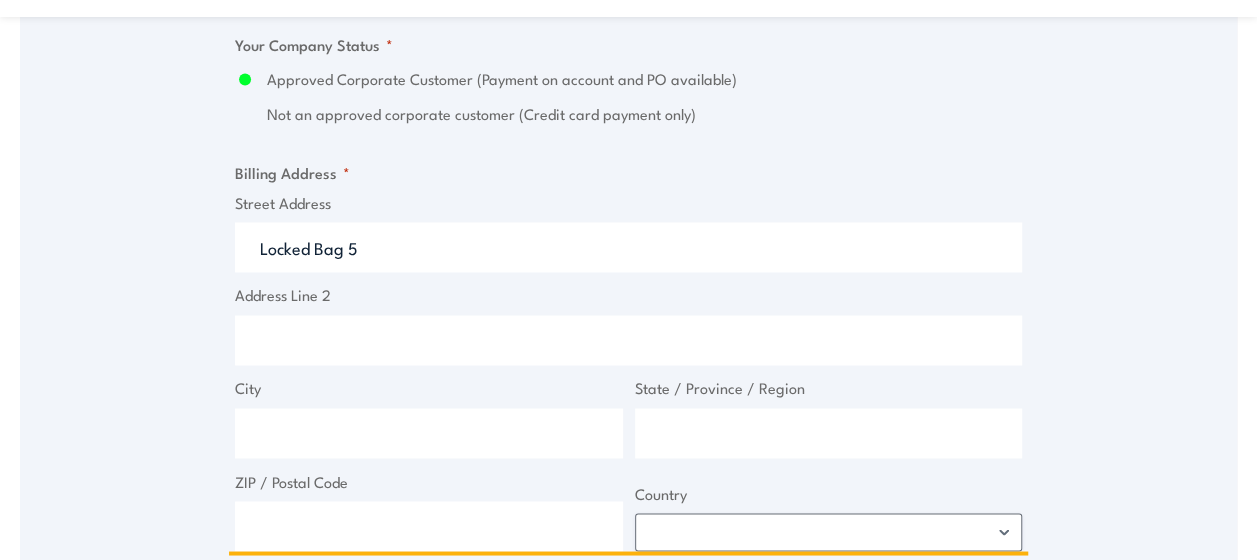 type on "Locked Bag 5" 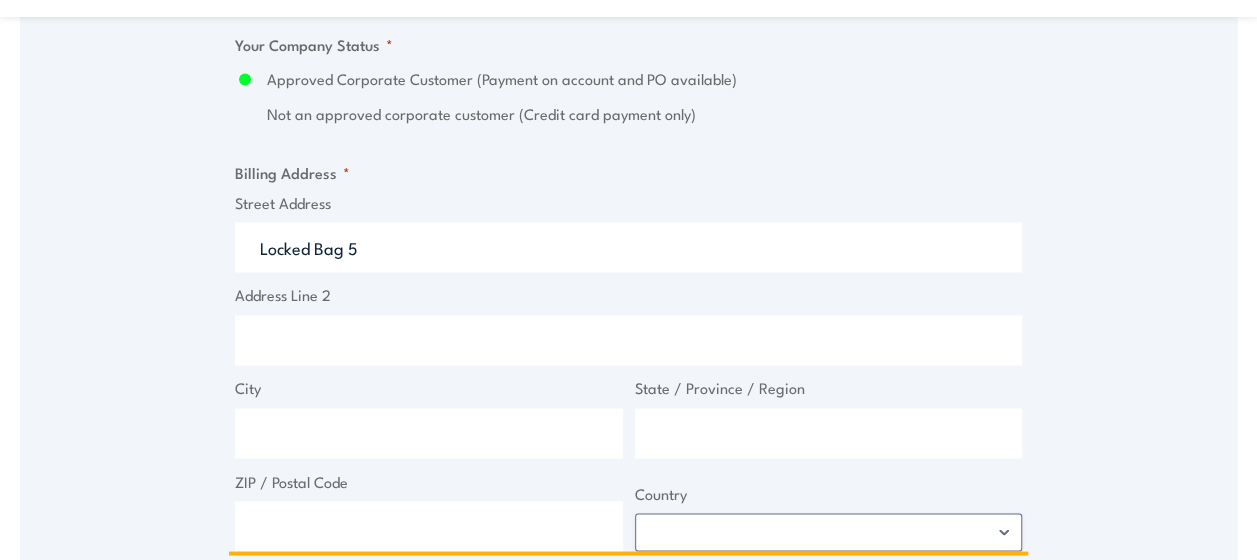 click on "City" at bounding box center (429, 433) 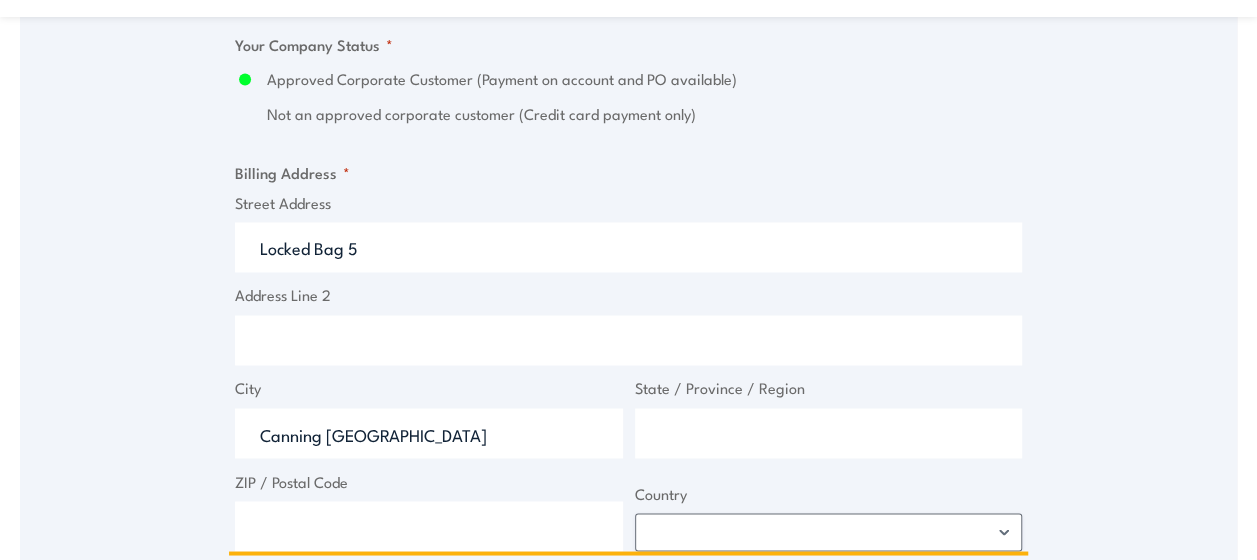 type on "Canning [GEOGRAPHIC_DATA]" 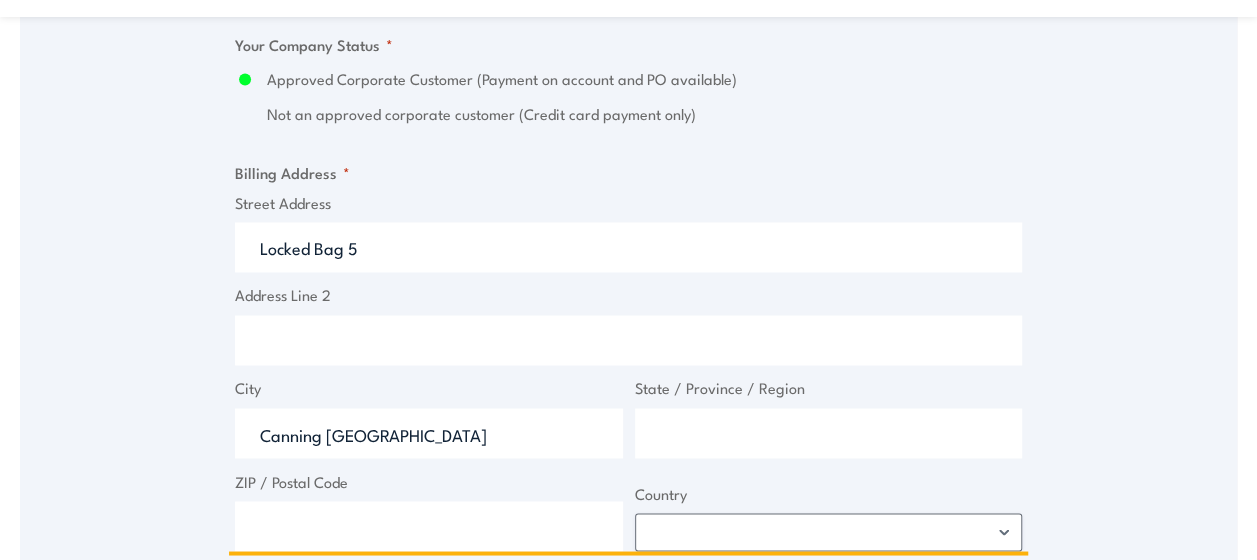 click on "State / Province / Region" at bounding box center (829, 433) 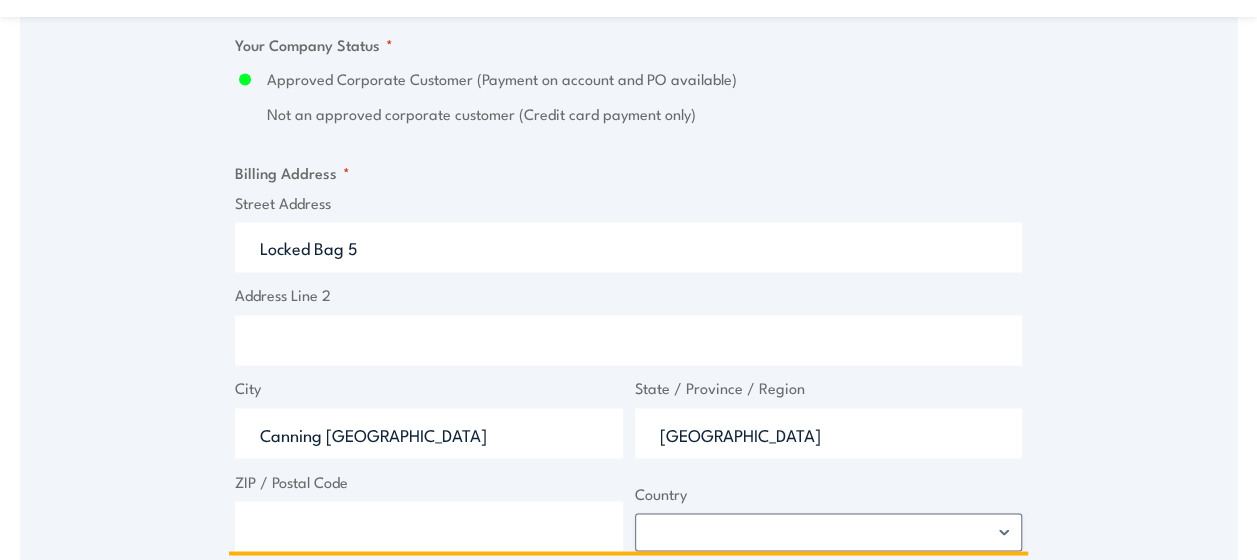 type on "[GEOGRAPHIC_DATA]" 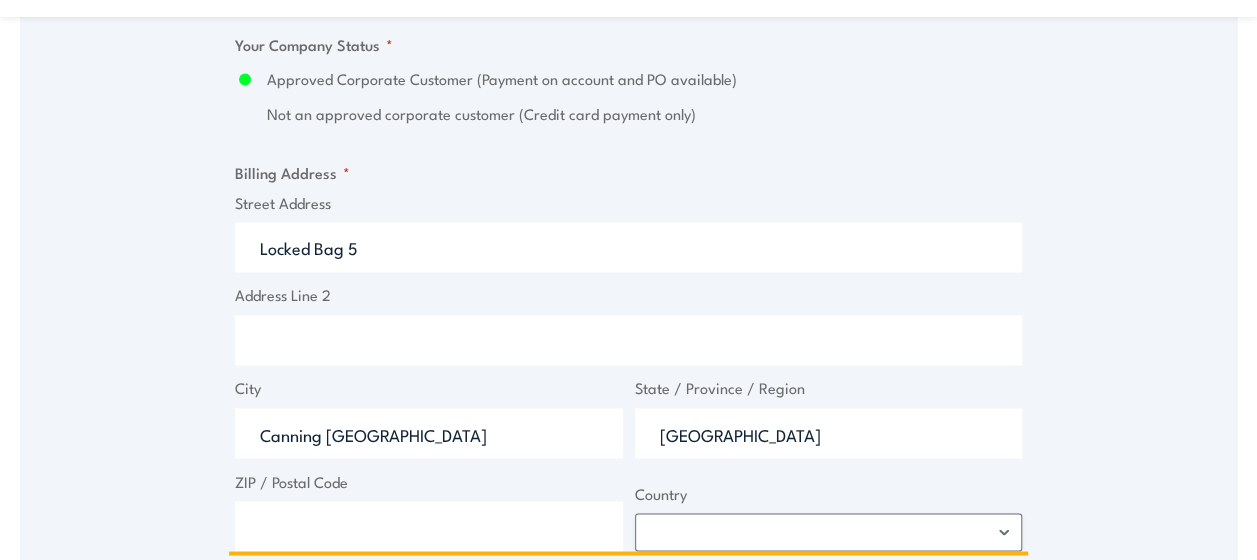 click on "ZIP / Postal Code" at bounding box center [429, 526] 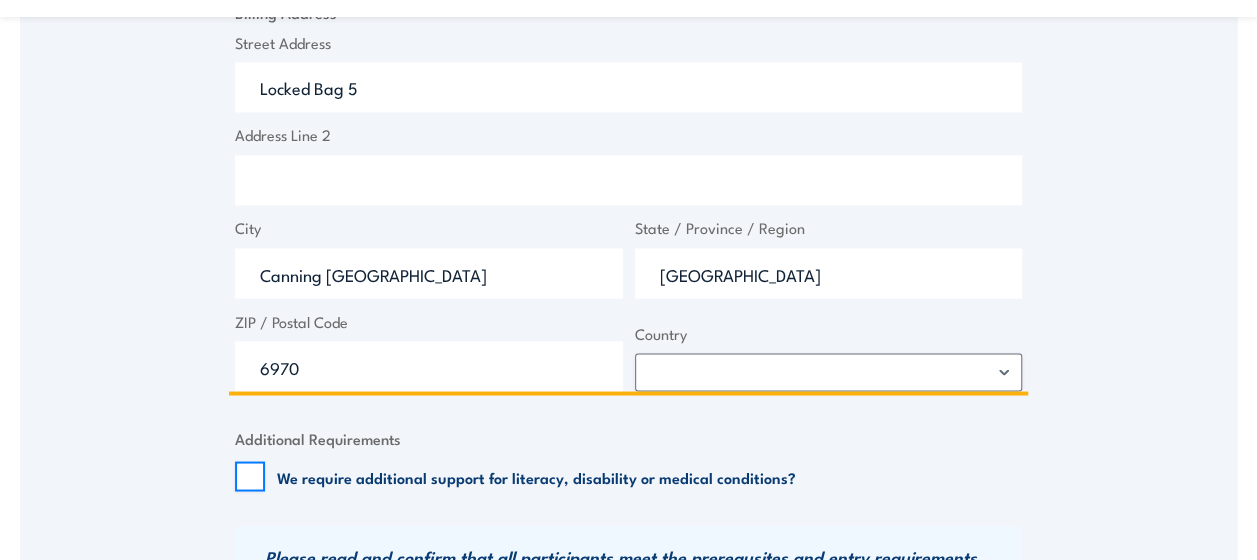 scroll, scrollTop: 1681, scrollLeft: 0, axis: vertical 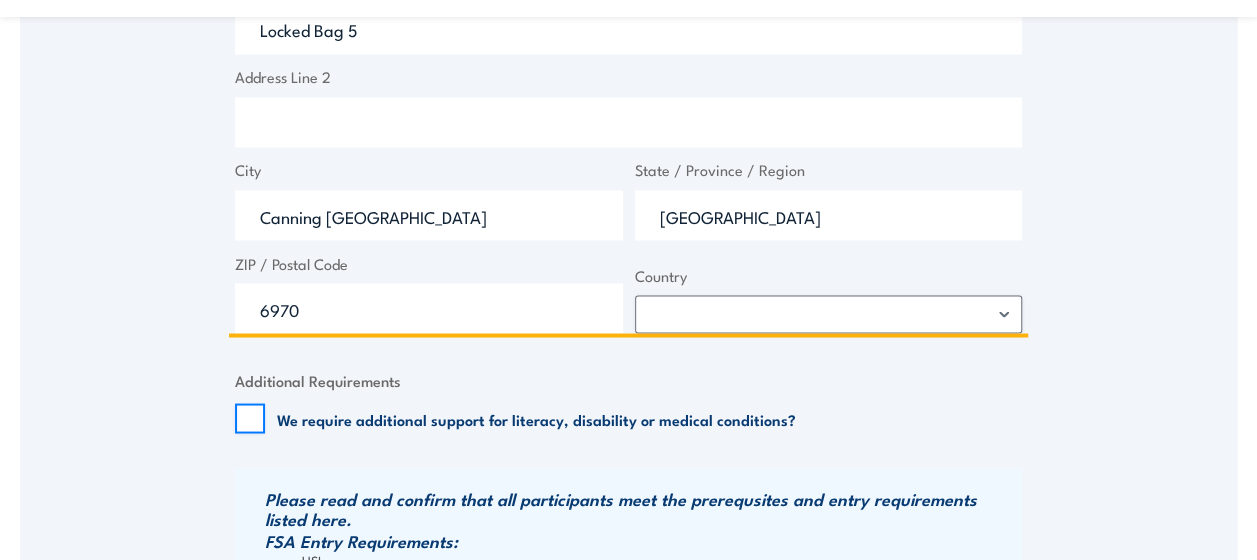 type on "6970" 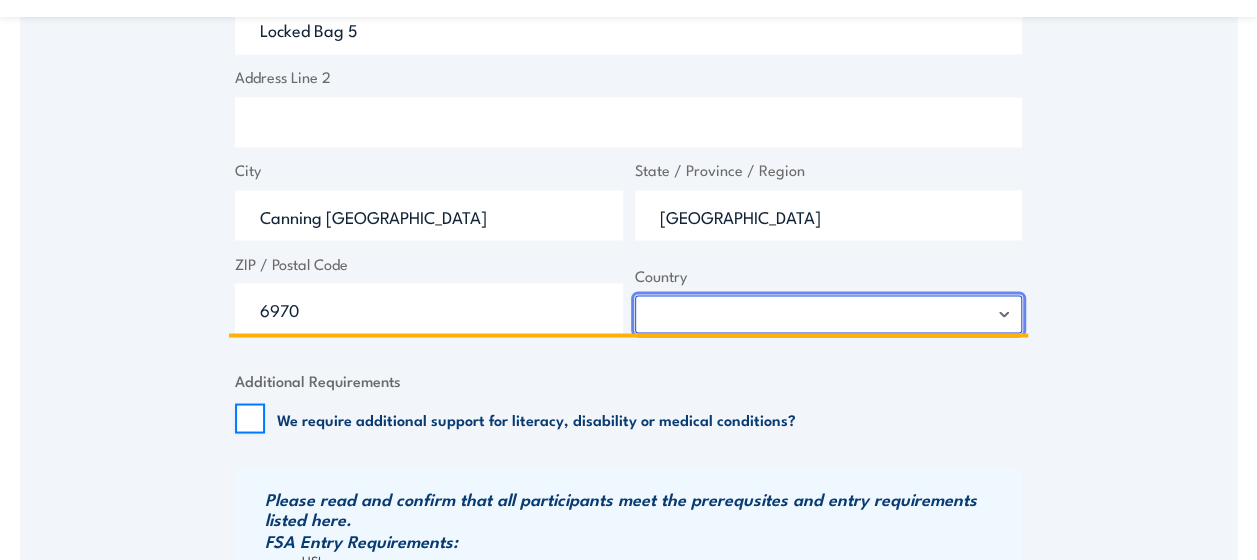 click on "[GEOGRAPHIC_DATA] [GEOGRAPHIC_DATA] [GEOGRAPHIC_DATA] [US_STATE] [GEOGRAPHIC_DATA] [GEOGRAPHIC_DATA] [GEOGRAPHIC_DATA] [GEOGRAPHIC_DATA] [GEOGRAPHIC_DATA] [GEOGRAPHIC_DATA] [GEOGRAPHIC_DATA] [GEOGRAPHIC_DATA] [GEOGRAPHIC_DATA] [GEOGRAPHIC_DATA] [GEOGRAPHIC_DATA] [GEOGRAPHIC_DATA] [GEOGRAPHIC_DATA] [GEOGRAPHIC_DATA] [GEOGRAPHIC_DATA] [GEOGRAPHIC_DATA] [GEOGRAPHIC_DATA] [GEOGRAPHIC_DATA] [GEOGRAPHIC_DATA] [GEOGRAPHIC_DATA] [GEOGRAPHIC_DATA] [GEOGRAPHIC_DATA] [GEOGRAPHIC_DATA], [GEOGRAPHIC_DATA] [GEOGRAPHIC_DATA] [GEOGRAPHIC_DATA] [GEOGRAPHIC_DATA] [GEOGRAPHIC_DATA] [GEOGRAPHIC_DATA] [GEOGRAPHIC_DATA] [GEOGRAPHIC_DATA] [GEOGRAPHIC_DATA] [GEOGRAPHIC_DATA] [GEOGRAPHIC_DATA] [GEOGRAPHIC_DATA] [GEOGRAPHIC_DATA] [GEOGRAPHIC_DATA] [GEOGRAPHIC_DATA] [GEOGRAPHIC_DATA] [GEOGRAPHIC_DATA] [GEOGRAPHIC_DATA] [GEOGRAPHIC_DATA] [GEOGRAPHIC_DATA] [GEOGRAPHIC_DATA] [GEOGRAPHIC_DATA] [GEOGRAPHIC_DATA] [GEOGRAPHIC_DATA] [GEOGRAPHIC_DATA], [GEOGRAPHIC_DATA] [GEOGRAPHIC_DATA] [GEOGRAPHIC_DATA] [GEOGRAPHIC_DATA] [GEOGRAPHIC_DATA] [GEOGRAPHIC_DATA] [GEOGRAPHIC_DATA] [GEOGRAPHIC_DATA] [GEOGRAPHIC_DATA] [GEOGRAPHIC_DATA] [GEOGRAPHIC_DATA] [GEOGRAPHIC_DATA] [GEOGRAPHIC_DATA] [GEOGRAPHIC_DATA] [GEOGRAPHIC_DATA] [GEOGRAPHIC_DATA] [GEOGRAPHIC_DATA] [GEOGRAPHIC_DATA] [GEOGRAPHIC_DATA] [GEOGRAPHIC_DATA] [GEOGRAPHIC_DATA] [GEOGRAPHIC_DATA] [GEOGRAPHIC_DATA] [GEOGRAPHIC_DATA] [GEOGRAPHIC_DATA] [GEOGRAPHIC_DATA] [GEOGRAPHIC_DATA] [GEOGRAPHIC_DATA] [GEOGRAPHIC_DATA] [GEOGRAPHIC_DATA] [US_STATE] [GEOGRAPHIC_DATA] [GEOGRAPHIC_DATA] [GEOGRAPHIC_DATA] [GEOGRAPHIC_DATA] [GEOGRAPHIC_DATA] [GEOGRAPHIC_DATA] [GEOGRAPHIC_DATA] [US_STATE] [GEOGRAPHIC_DATA] [GEOGRAPHIC_DATA] [GEOGRAPHIC_DATA] [GEOGRAPHIC_DATA] [GEOGRAPHIC_DATA]" at bounding box center [829, 314] 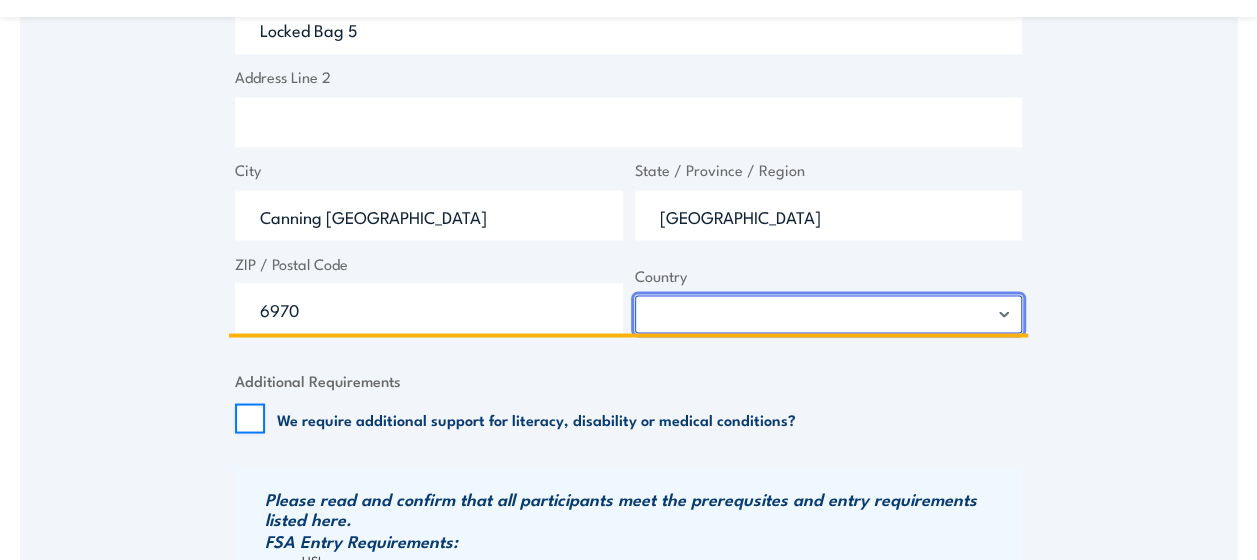 select on "[GEOGRAPHIC_DATA]" 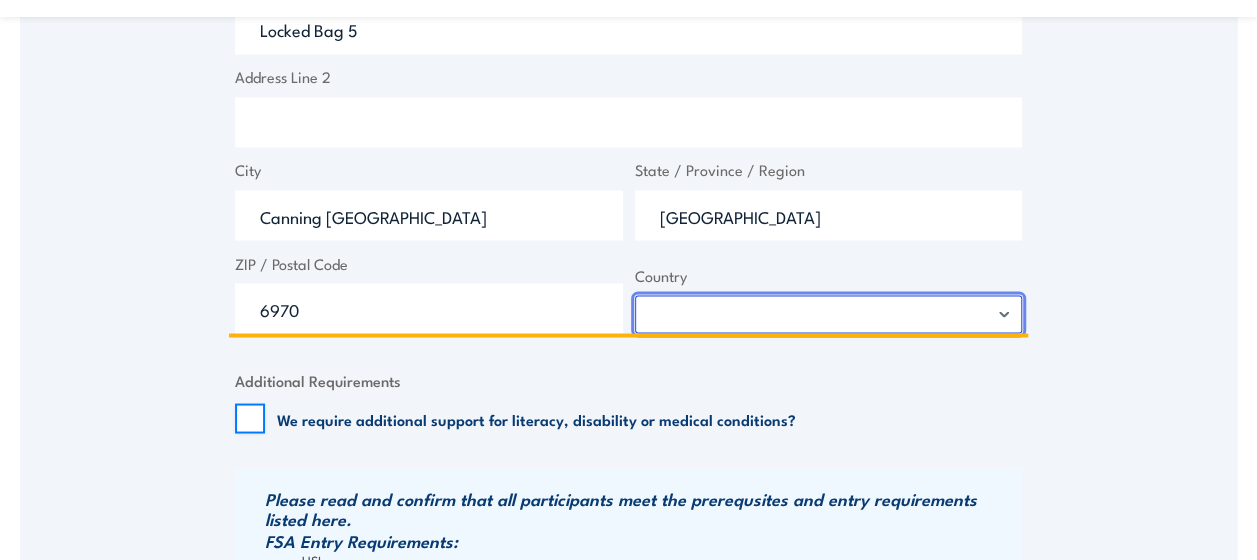 click on "[GEOGRAPHIC_DATA] [GEOGRAPHIC_DATA] [GEOGRAPHIC_DATA] [US_STATE] [GEOGRAPHIC_DATA] [GEOGRAPHIC_DATA] [GEOGRAPHIC_DATA] [GEOGRAPHIC_DATA] [GEOGRAPHIC_DATA] [GEOGRAPHIC_DATA] [GEOGRAPHIC_DATA] [GEOGRAPHIC_DATA] [GEOGRAPHIC_DATA] [GEOGRAPHIC_DATA] [GEOGRAPHIC_DATA] [GEOGRAPHIC_DATA] [GEOGRAPHIC_DATA] [GEOGRAPHIC_DATA] [GEOGRAPHIC_DATA] [GEOGRAPHIC_DATA] [GEOGRAPHIC_DATA] [GEOGRAPHIC_DATA] [GEOGRAPHIC_DATA] [GEOGRAPHIC_DATA] [GEOGRAPHIC_DATA] [GEOGRAPHIC_DATA] [GEOGRAPHIC_DATA], [GEOGRAPHIC_DATA] [GEOGRAPHIC_DATA] [GEOGRAPHIC_DATA] [GEOGRAPHIC_DATA] [GEOGRAPHIC_DATA] [GEOGRAPHIC_DATA] [GEOGRAPHIC_DATA] [GEOGRAPHIC_DATA] [GEOGRAPHIC_DATA] [GEOGRAPHIC_DATA] [GEOGRAPHIC_DATA] [GEOGRAPHIC_DATA] [GEOGRAPHIC_DATA] [GEOGRAPHIC_DATA] [GEOGRAPHIC_DATA] [GEOGRAPHIC_DATA] [GEOGRAPHIC_DATA] [GEOGRAPHIC_DATA] [GEOGRAPHIC_DATA] [GEOGRAPHIC_DATA] [GEOGRAPHIC_DATA] [GEOGRAPHIC_DATA] [GEOGRAPHIC_DATA] [GEOGRAPHIC_DATA] [GEOGRAPHIC_DATA], [GEOGRAPHIC_DATA] [GEOGRAPHIC_DATA] [GEOGRAPHIC_DATA] [GEOGRAPHIC_DATA] [GEOGRAPHIC_DATA] [GEOGRAPHIC_DATA] [GEOGRAPHIC_DATA] [GEOGRAPHIC_DATA] [GEOGRAPHIC_DATA] [GEOGRAPHIC_DATA] [GEOGRAPHIC_DATA] [GEOGRAPHIC_DATA] [GEOGRAPHIC_DATA] [GEOGRAPHIC_DATA] [GEOGRAPHIC_DATA] [GEOGRAPHIC_DATA] [GEOGRAPHIC_DATA] [GEOGRAPHIC_DATA] [GEOGRAPHIC_DATA] [GEOGRAPHIC_DATA] [GEOGRAPHIC_DATA] [GEOGRAPHIC_DATA] [GEOGRAPHIC_DATA] [GEOGRAPHIC_DATA] [GEOGRAPHIC_DATA] [GEOGRAPHIC_DATA] [GEOGRAPHIC_DATA] [GEOGRAPHIC_DATA] [GEOGRAPHIC_DATA] [GEOGRAPHIC_DATA] [US_STATE] [GEOGRAPHIC_DATA] [GEOGRAPHIC_DATA] [GEOGRAPHIC_DATA] [GEOGRAPHIC_DATA] [GEOGRAPHIC_DATA] [GEOGRAPHIC_DATA] [GEOGRAPHIC_DATA] [US_STATE] [GEOGRAPHIC_DATA] [GEOGRAPHIC_DATA] [GEOGRAPHIC_DATA] [GEOGRAPHIC_DATA] [GEOGRAPHIC_DATA]" at bounding box center [829, 314] 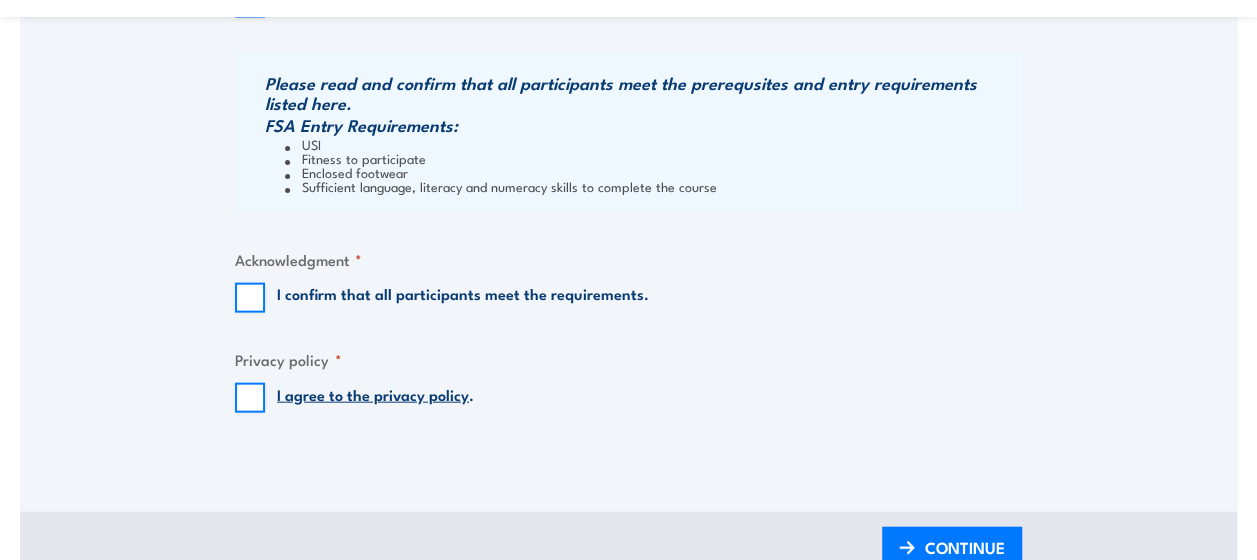 scroll, scrollTop: 2104, scrollLeft: 0, axis: vertical 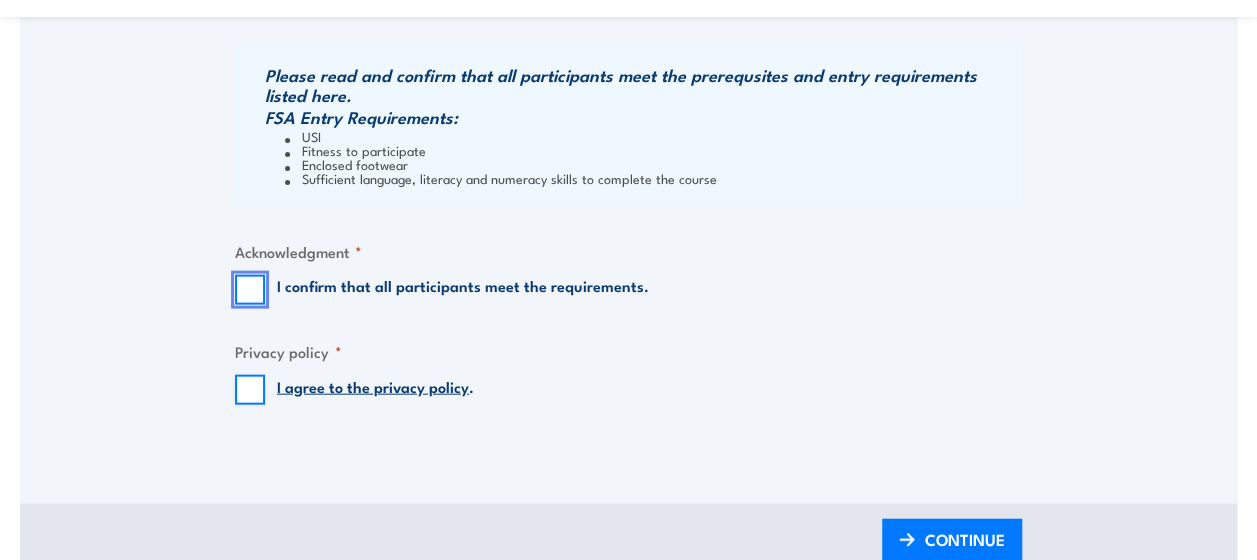 click on "I confirm that all participants meet the requirements." at bounding box center (250, 290) 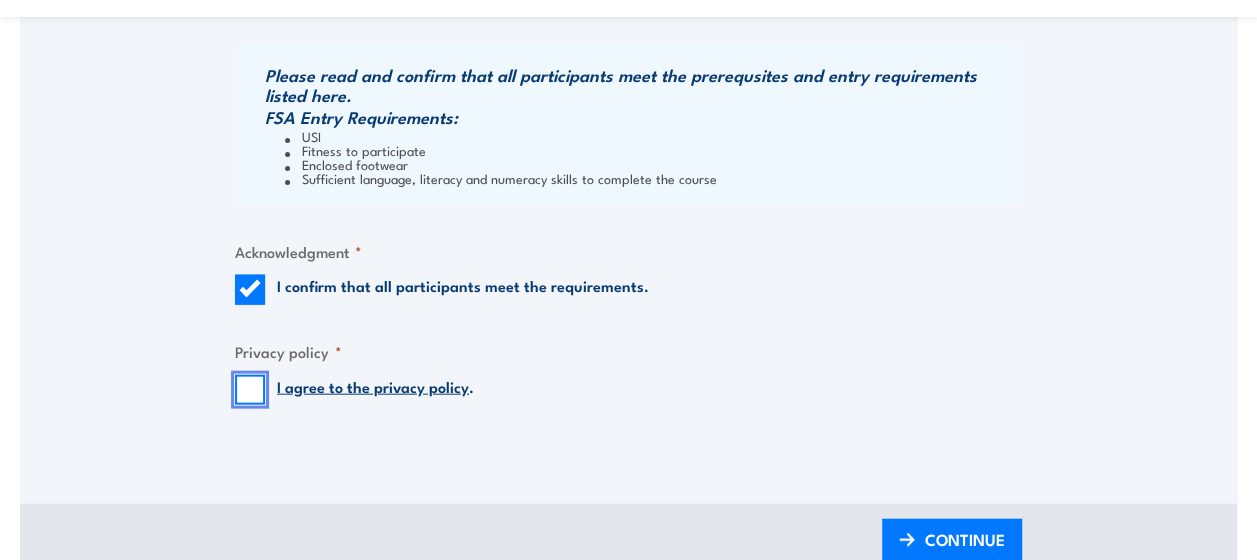 click on "I agree to the privacy policy ." at bounding box center [250, 390] 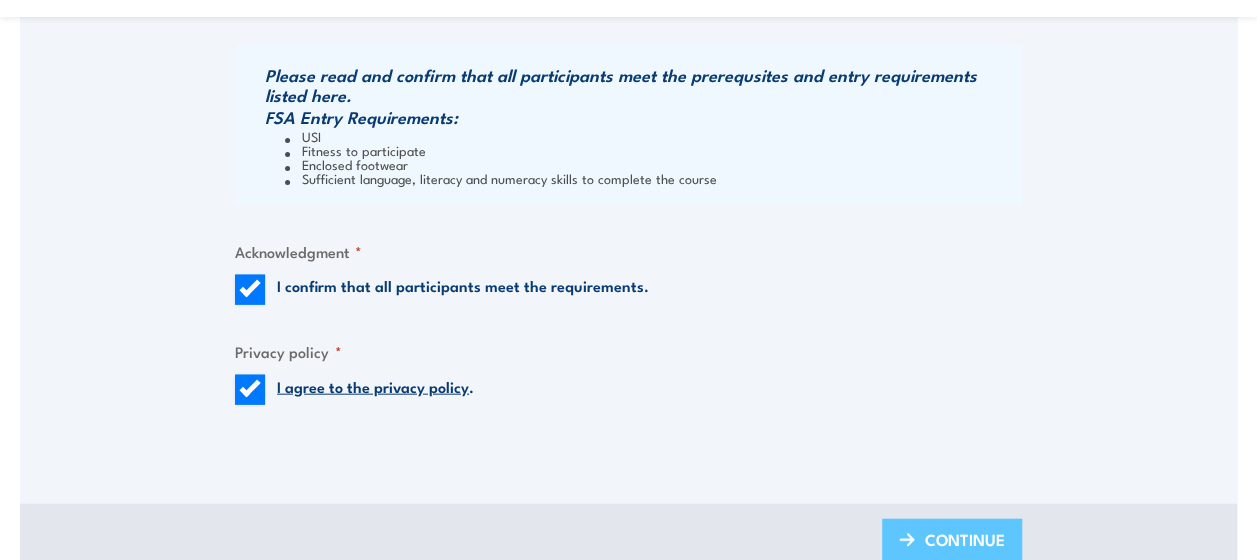 click on "CONTINUE" at bounding box center (965, 539) 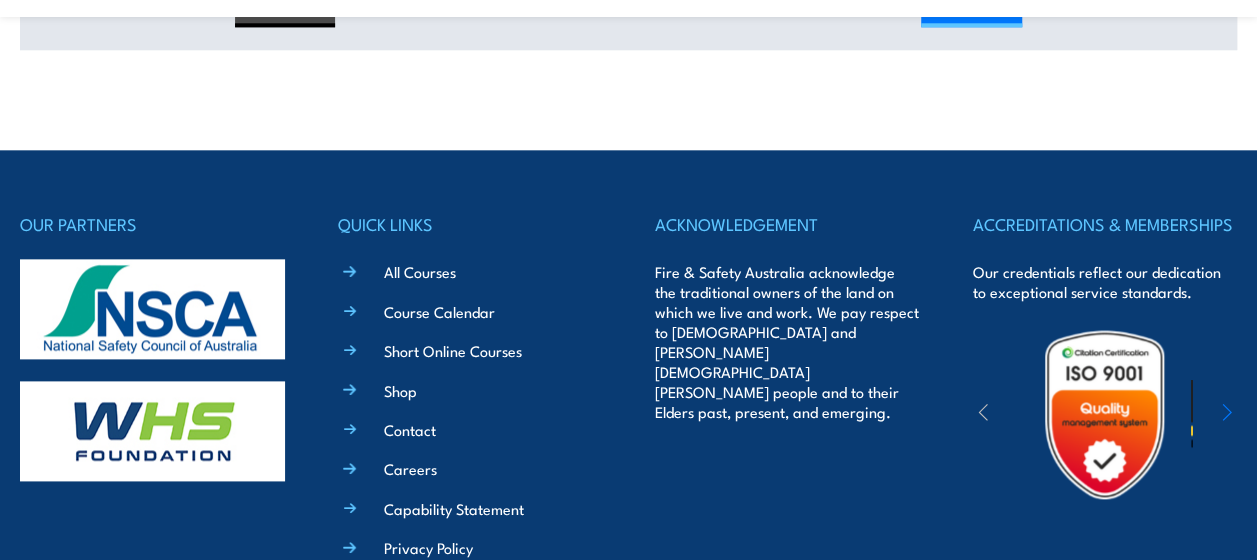 scroll, scrollTop: 61, scrollLeft: 0, axis: vertical 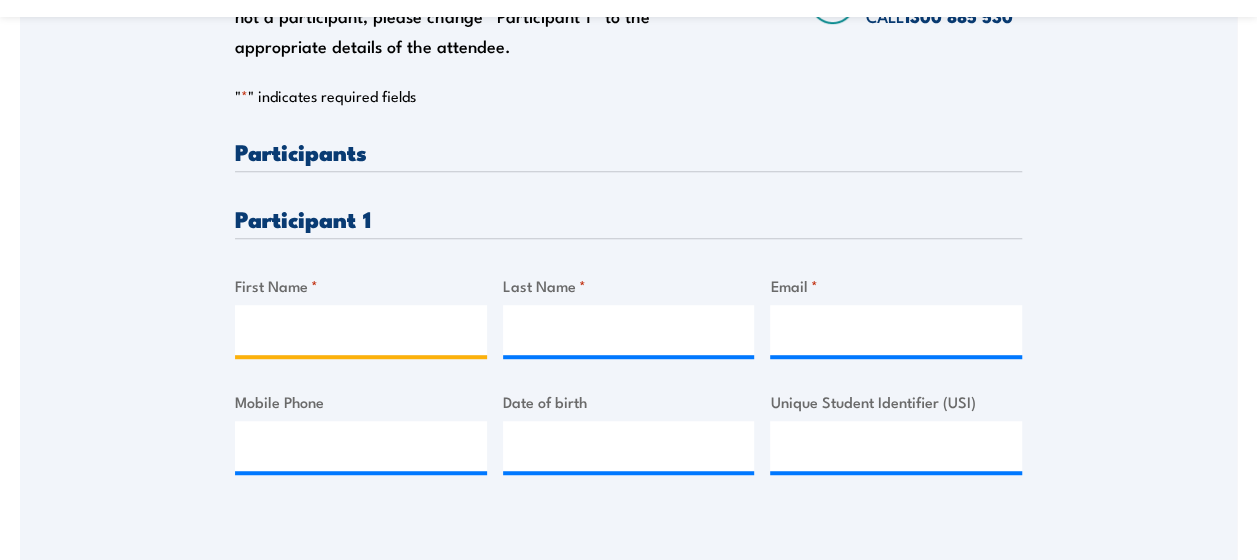 click on "First Name *" at bounding box center [361, 330] 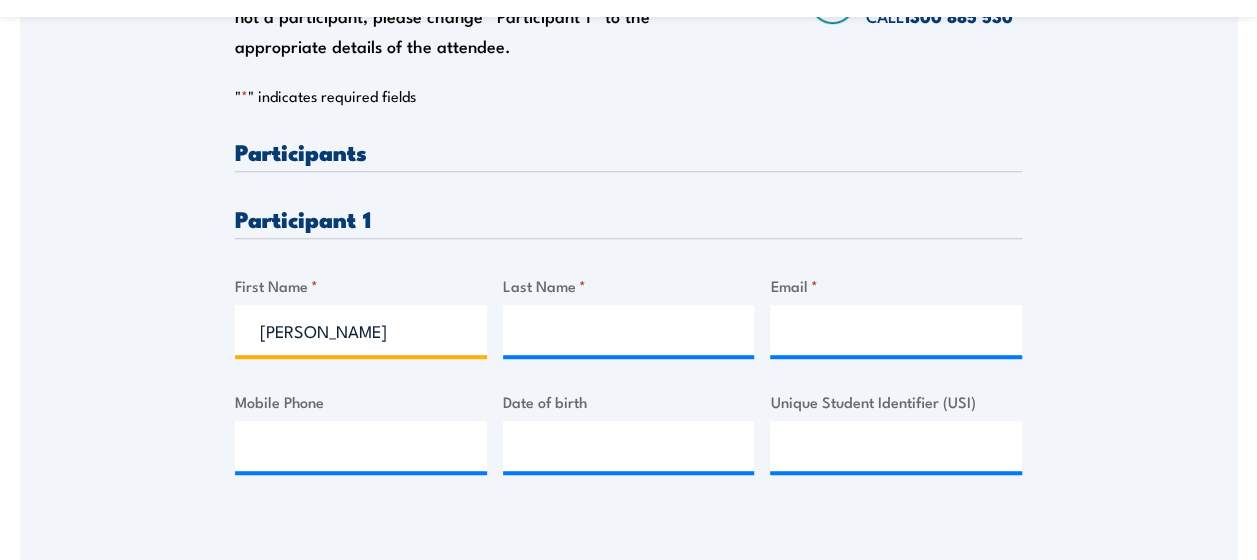 type on "[PERSON_NAME]" 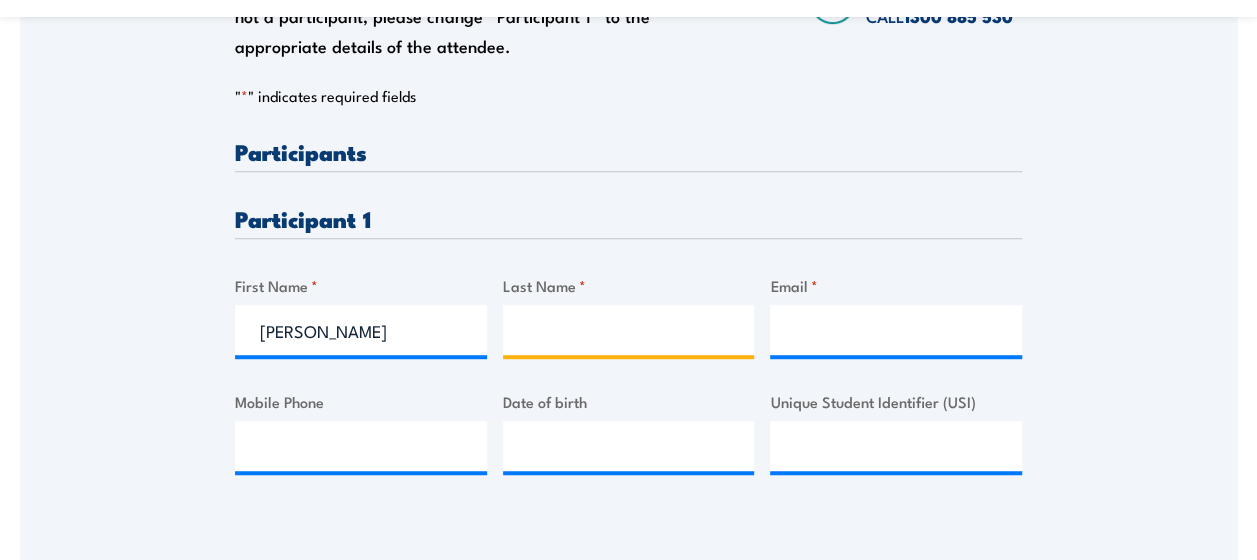 type on "{" 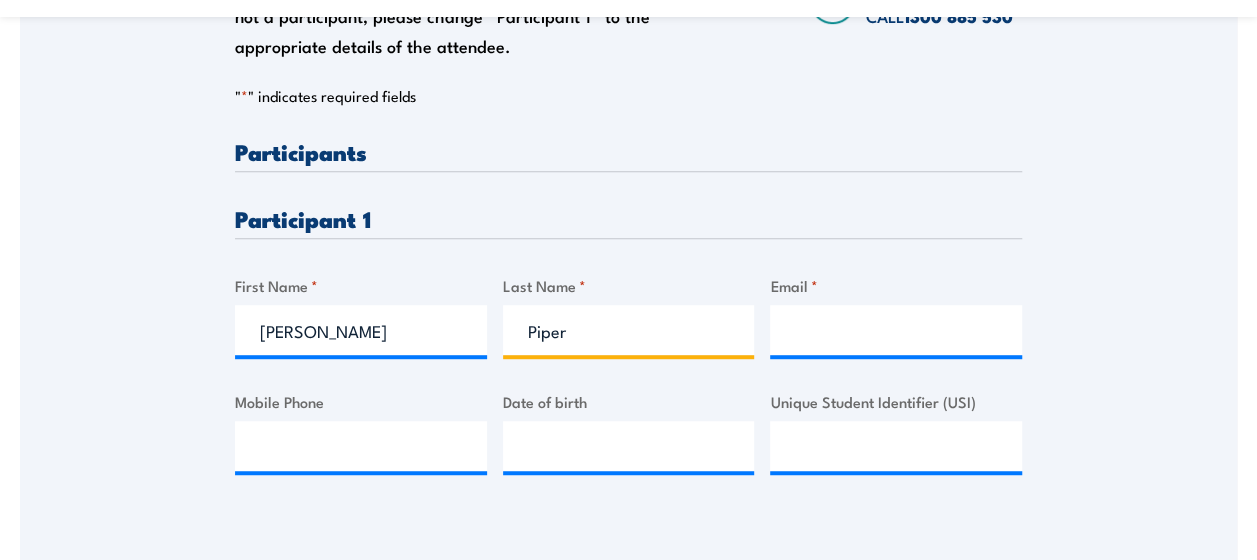 type on "Piper" 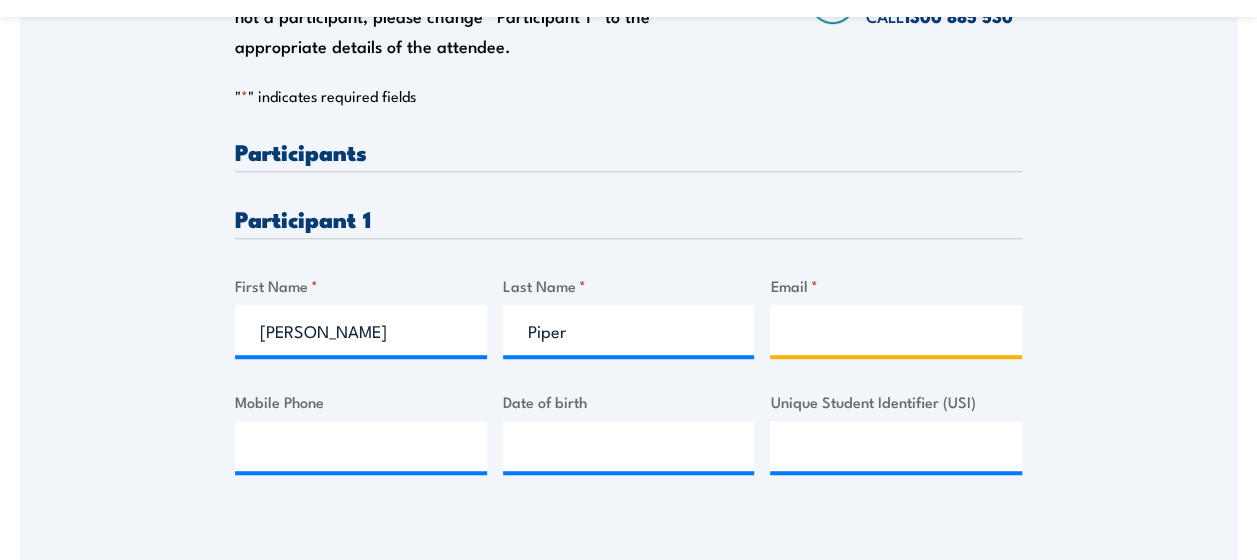 drag, startPoint x: 805, startPoint y: 340, endPoint x: 785, endPoint y: 326, distance: 24.41311 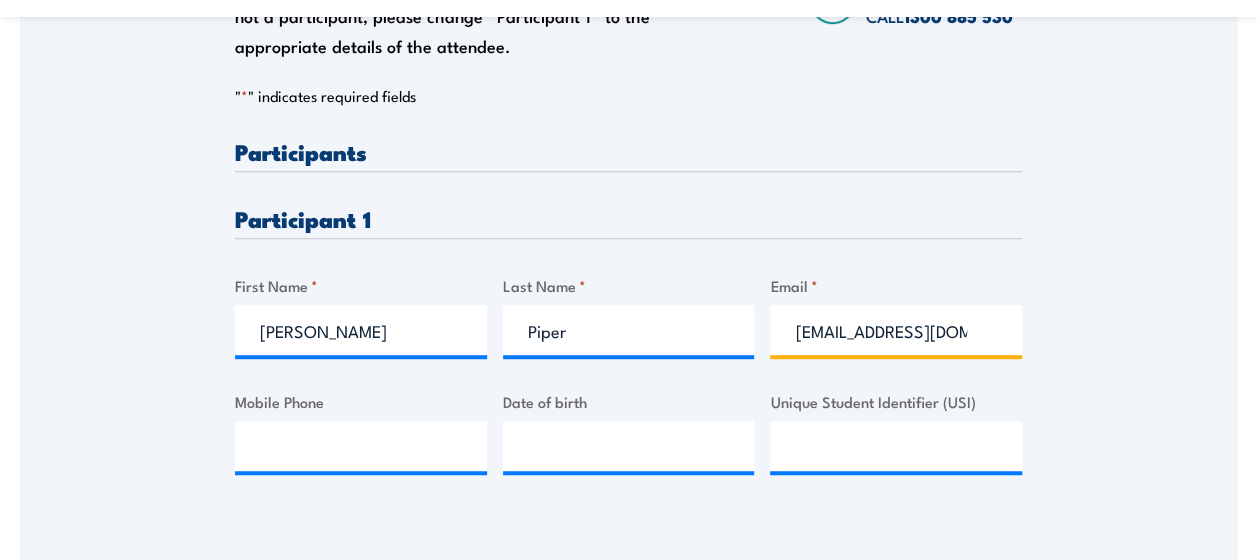 scroll, scrollTop: 0, scrollLeft: 44, axis: horizontal 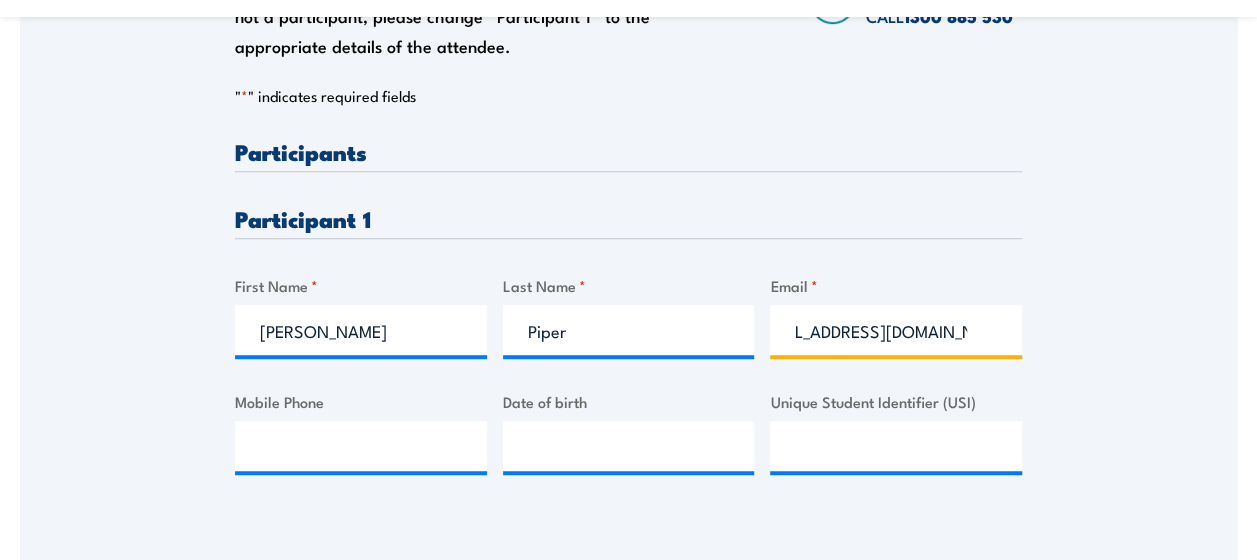 type on "[EMAIL_ADDRESS][DOMAIN_NAME]" 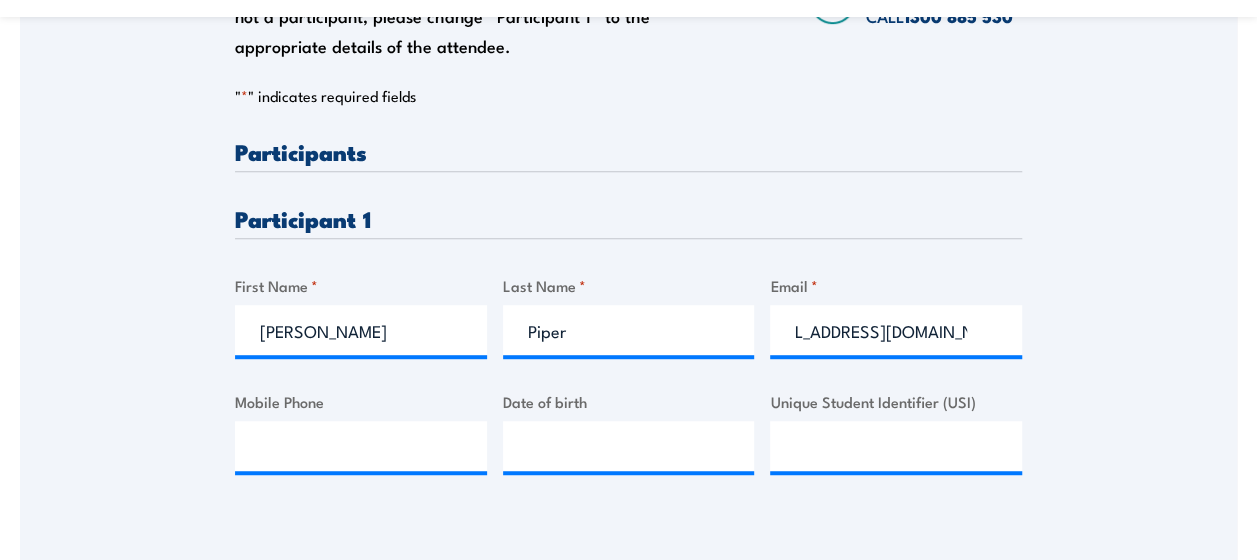 scroll, scrollTop: 0, scrollLeft: 0, axis: both 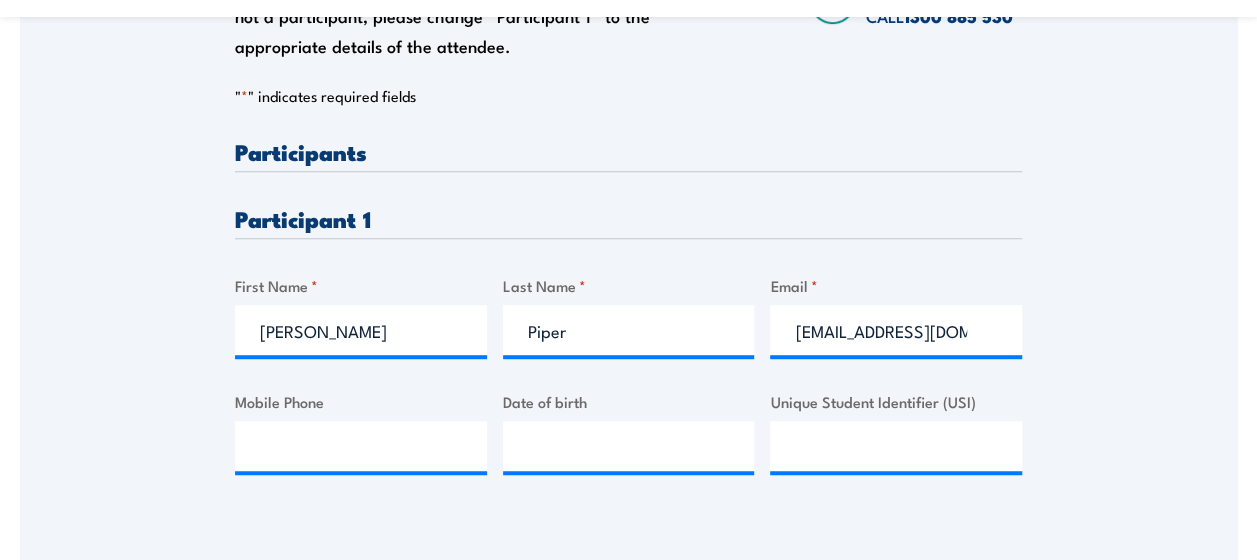 click on "Please provide names and contact details for each of the participants below.  Note: If you are a booking agent and not a participant, please change “Participant 1” to the appropriate details of the attendee.
Speak to a specialist
CALL  [PHONE_NUMBER]
CALL  [PHONE_NUMBER]
" * " indicates required fields
1 Billing Details 2 Participants 3 Payment *" at bounding box center (628, 192) 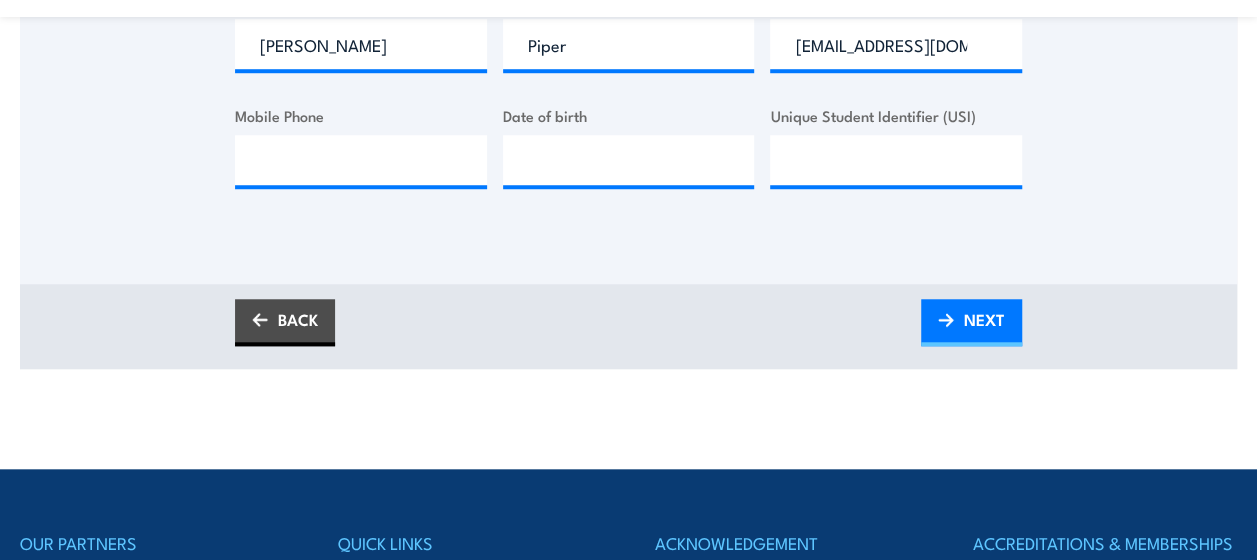 scroll, scrollTop: 768, scrollLeft: 0, axis: vertical 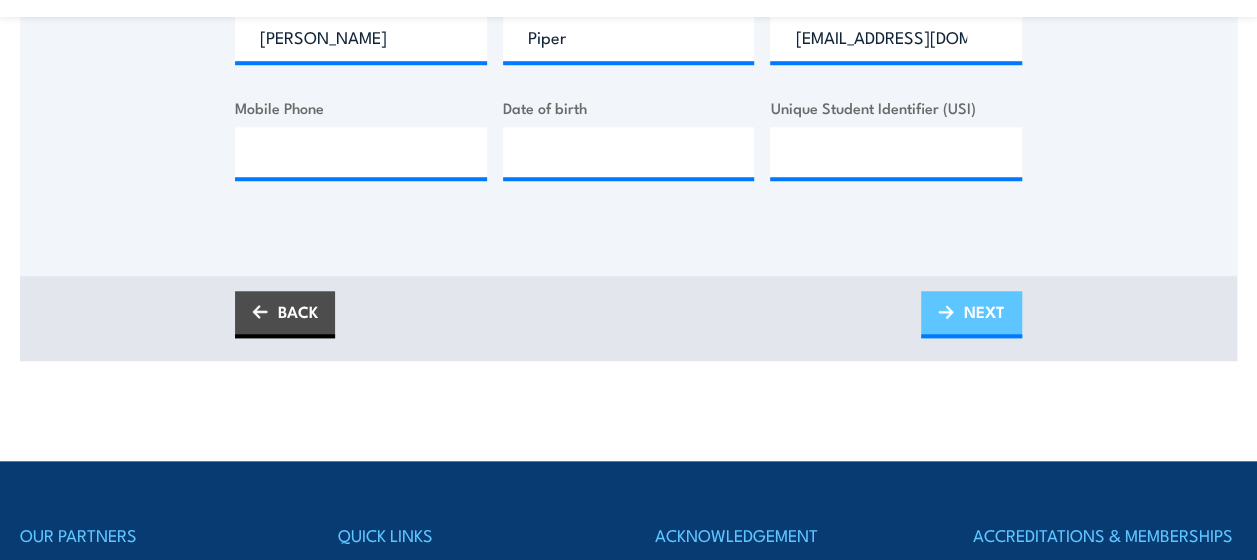 click on "NEXT" at bounding box center [971, 314] 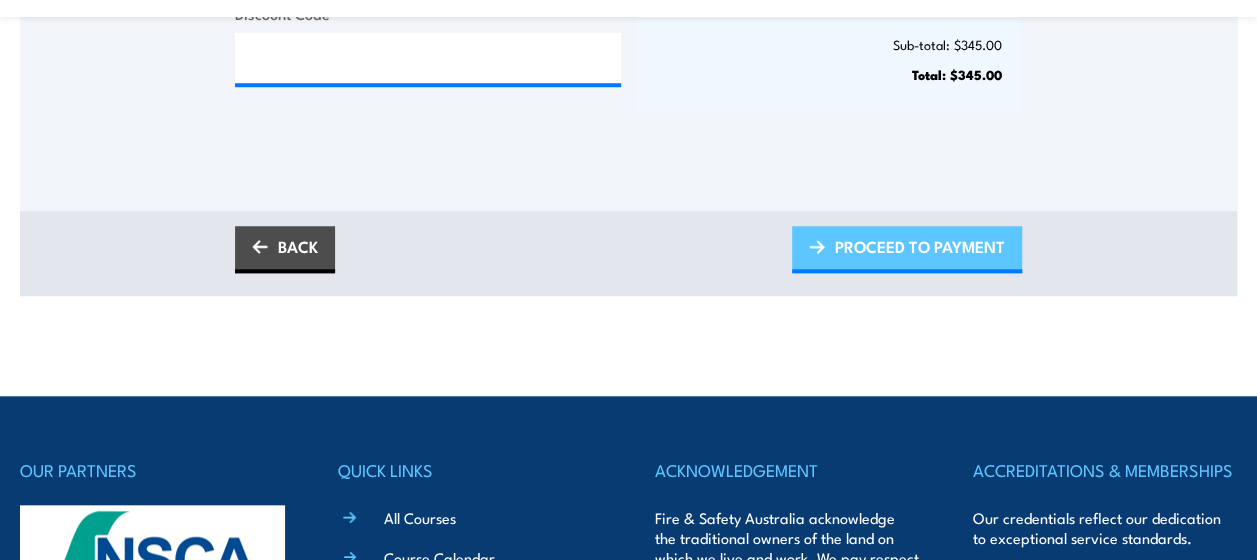 scroll, scrollTop: 244, scrollLeft: 0, axis: vertical 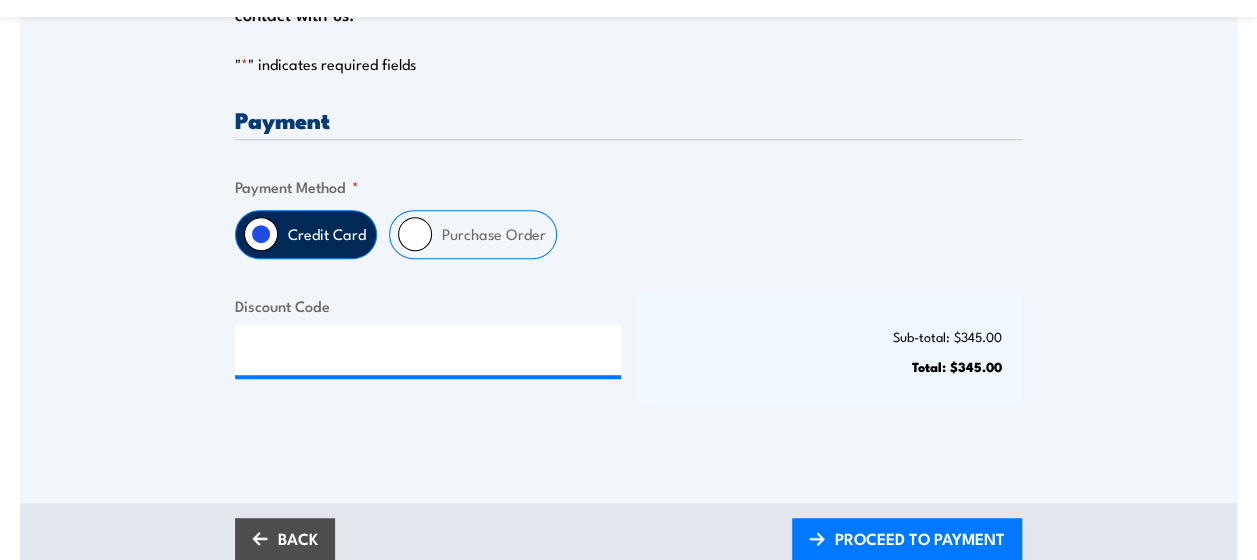 click on "Purchase Order" at bounding box center (494, 234) 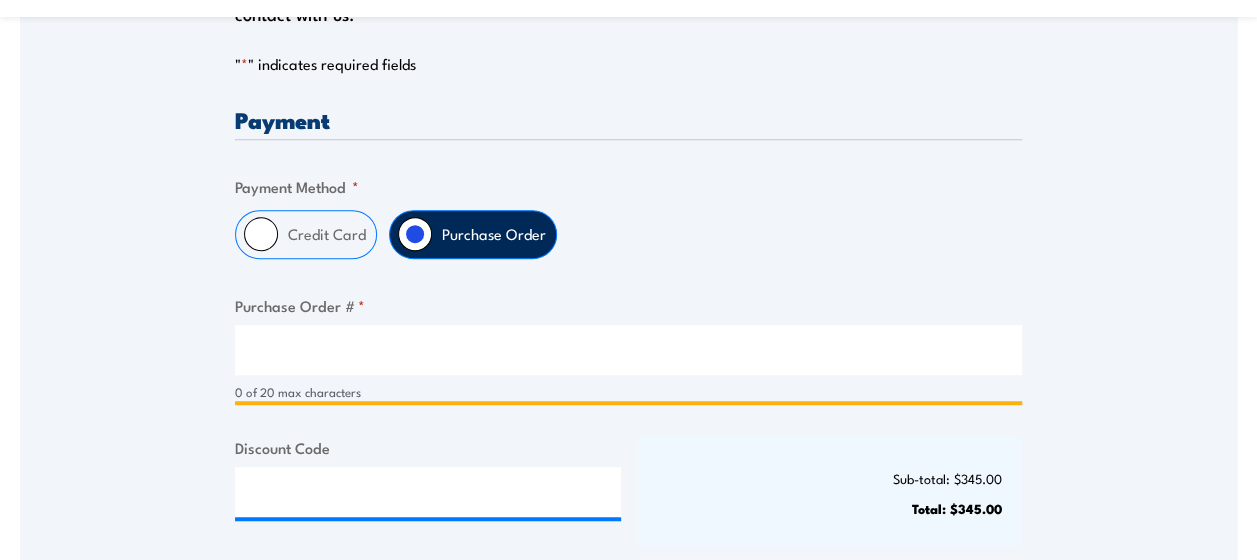 click on "Purchase Order # *" at bounding box center (628, 350) 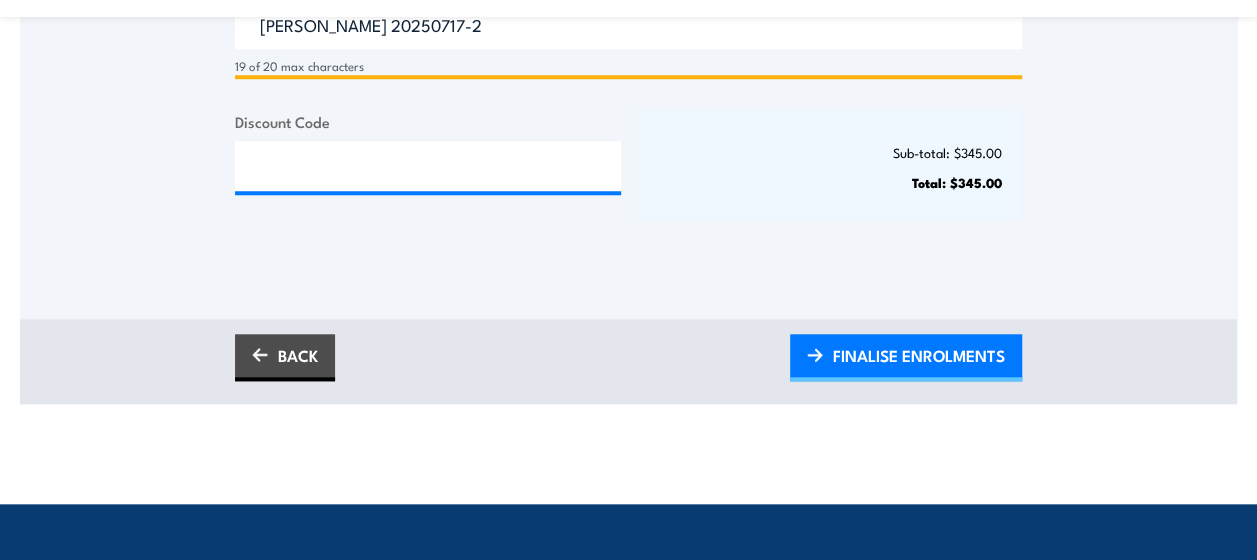 scroll, scrollTop: 827, scrollLeft: 0, axis: vertical 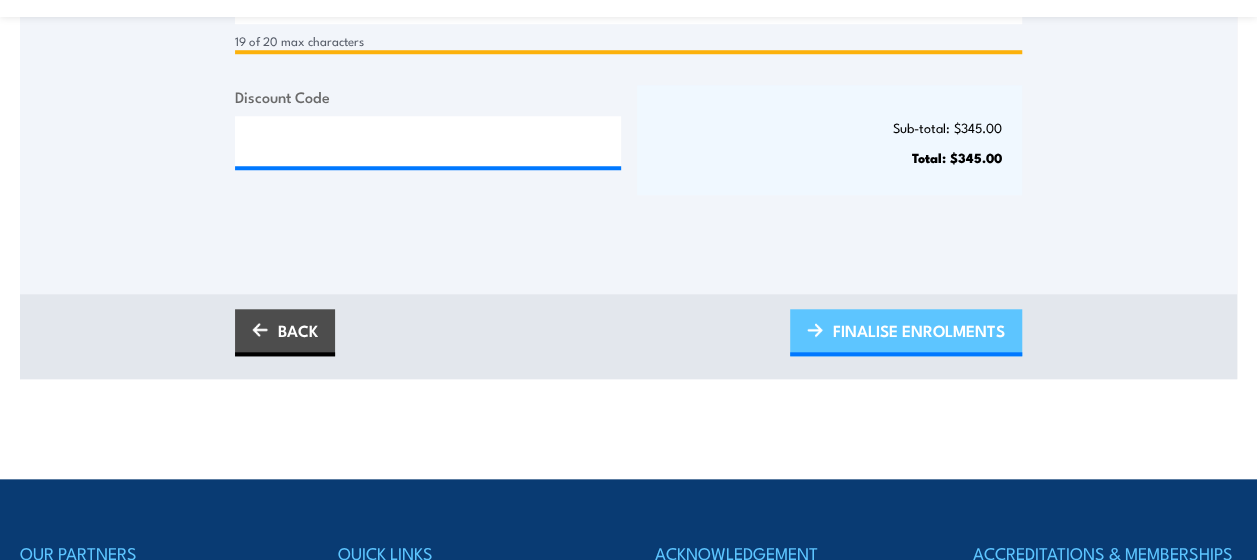 type on "[PERSON_NAME] 20250717-2" 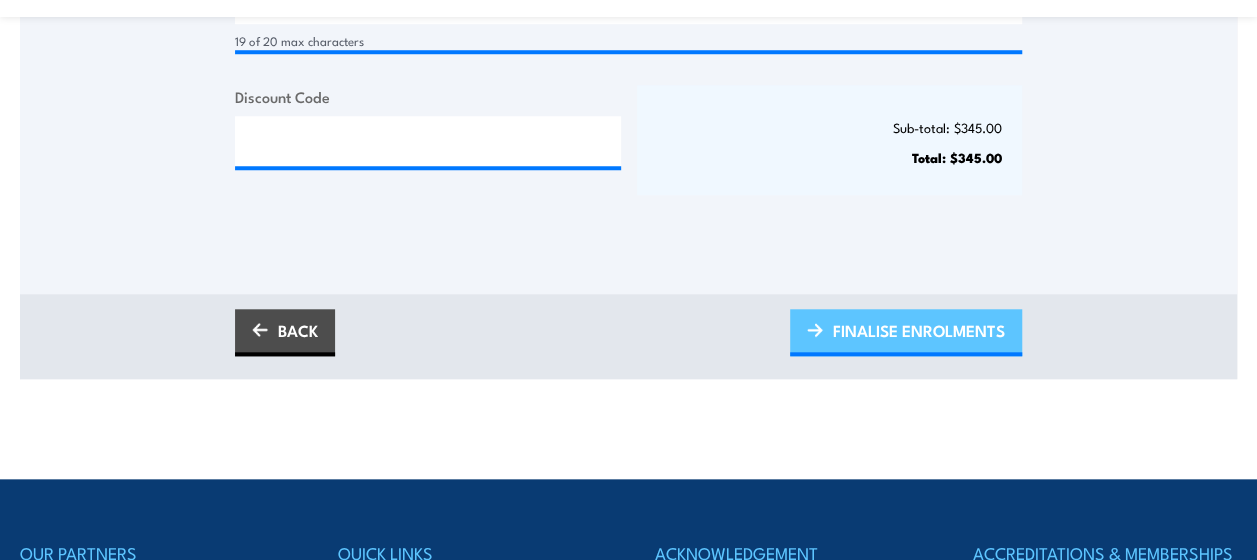 click on "FINALISE ENROLMENTS" at bounding box center (919, 330) 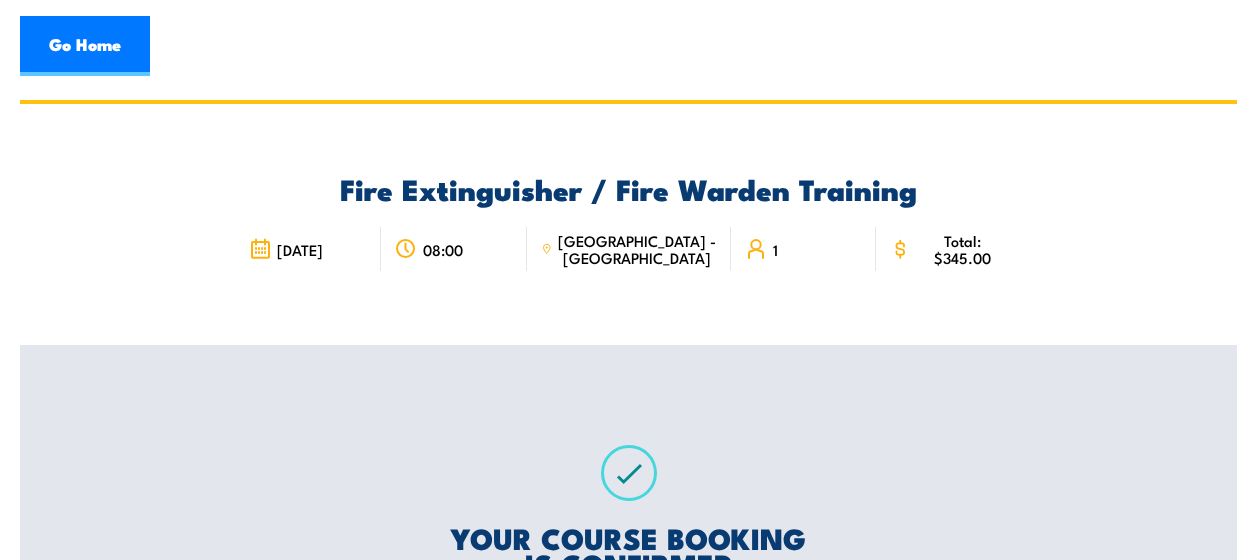scroll, scrollTop: 0, scrollLeft: 0, axis: both 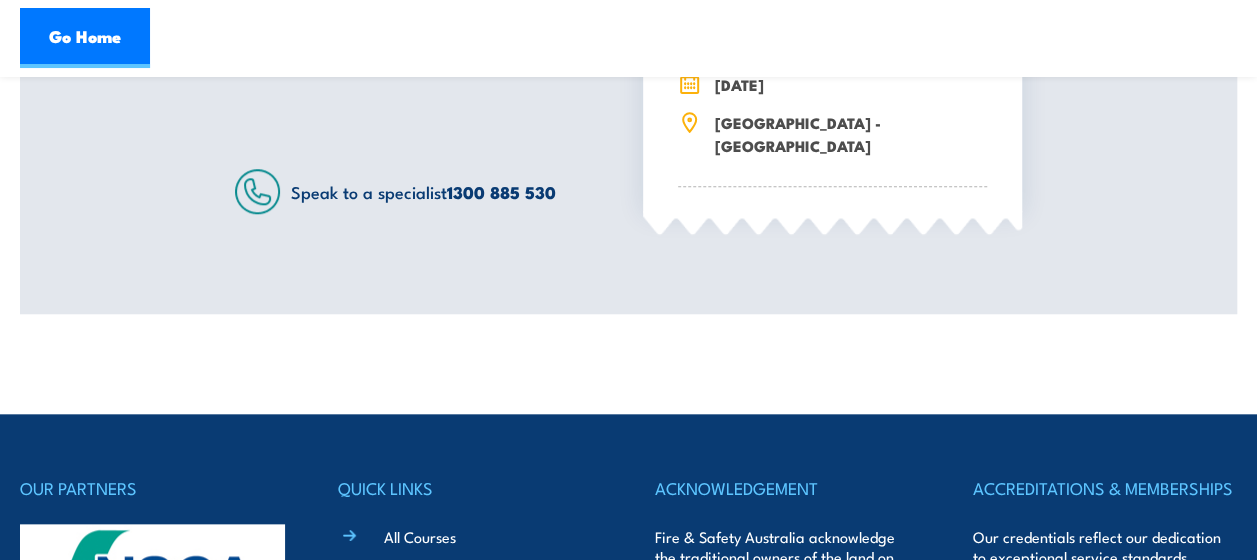 drag, startPoint x: 1262, startPoint y: 246, endPoint x: 1275, endPoint y: 28, distance: 218.38727 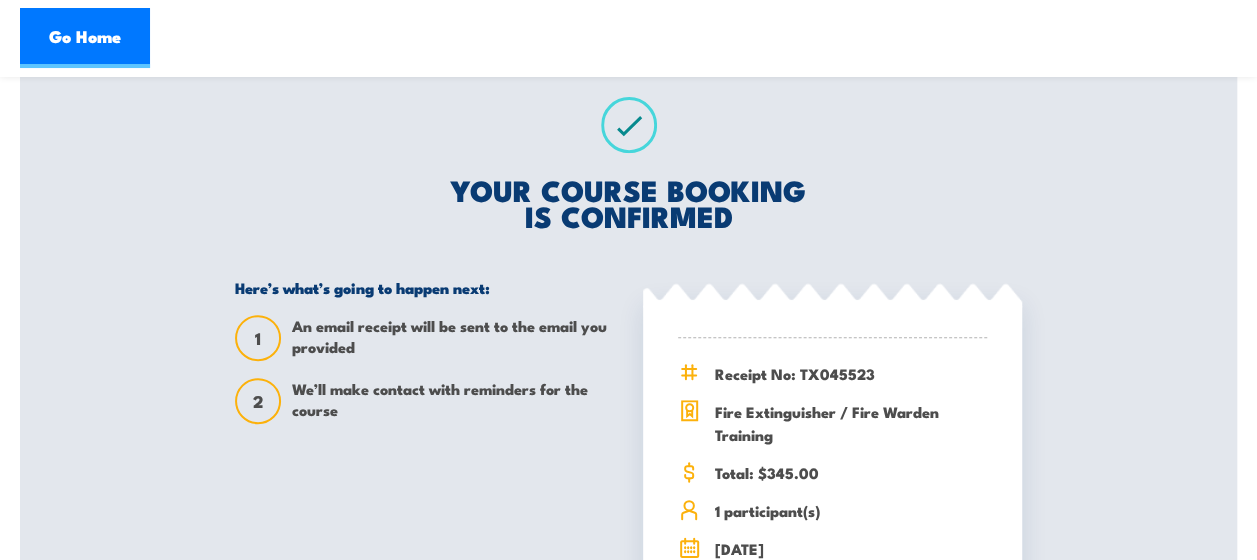 scroll, scrollTop: 0, scrollLeft: 0, axis: both 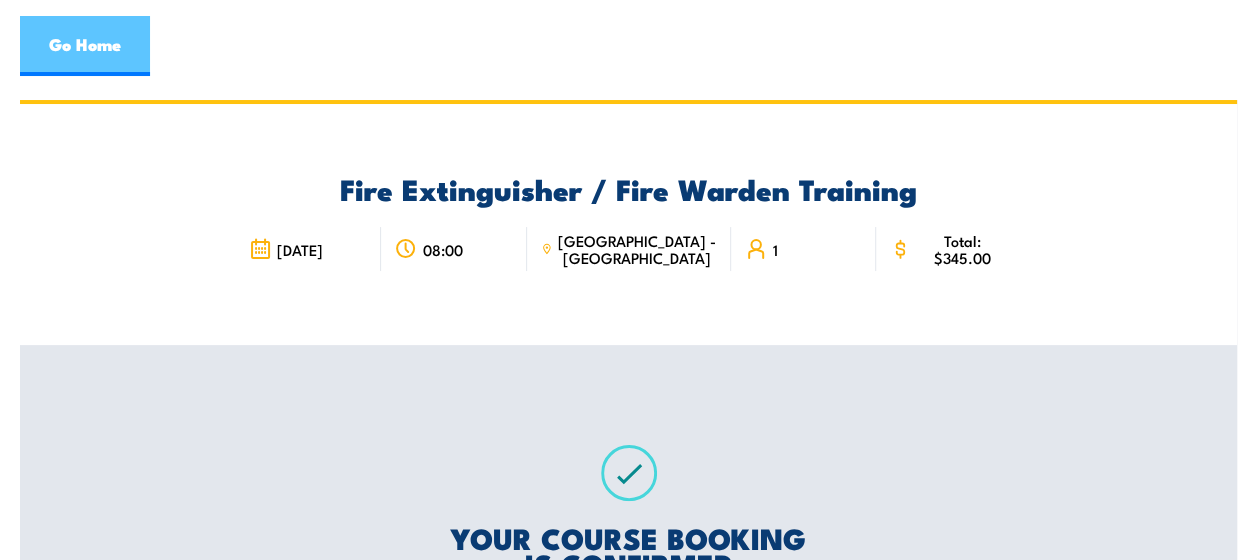click on "Go Home" at bounding box center (85, 46) 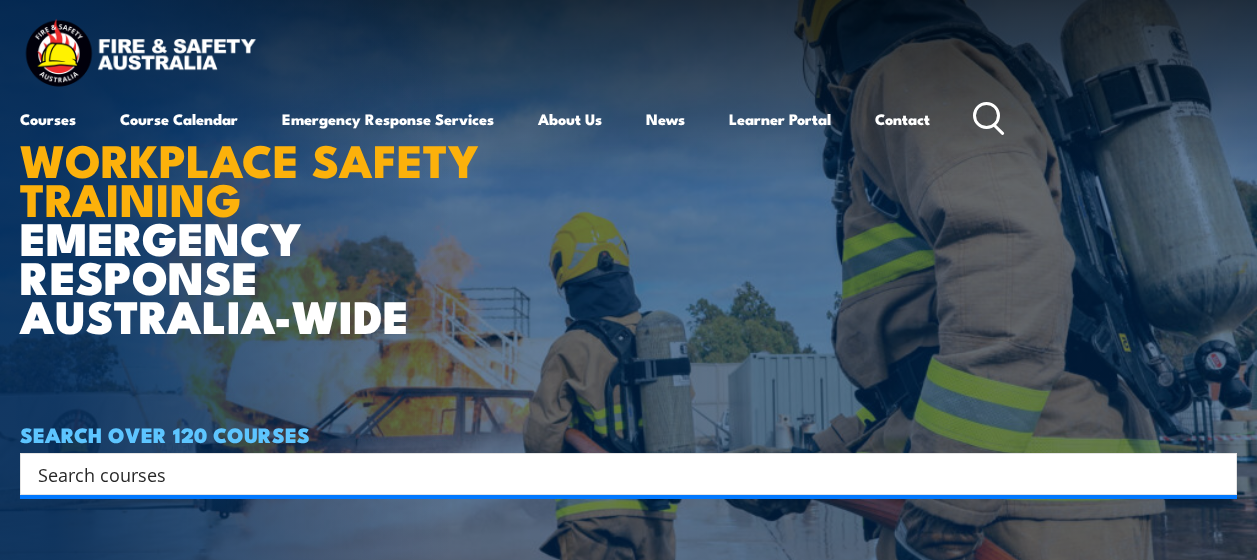 scroll, scrollTop: 0, scrollLeft: 0, axis: both 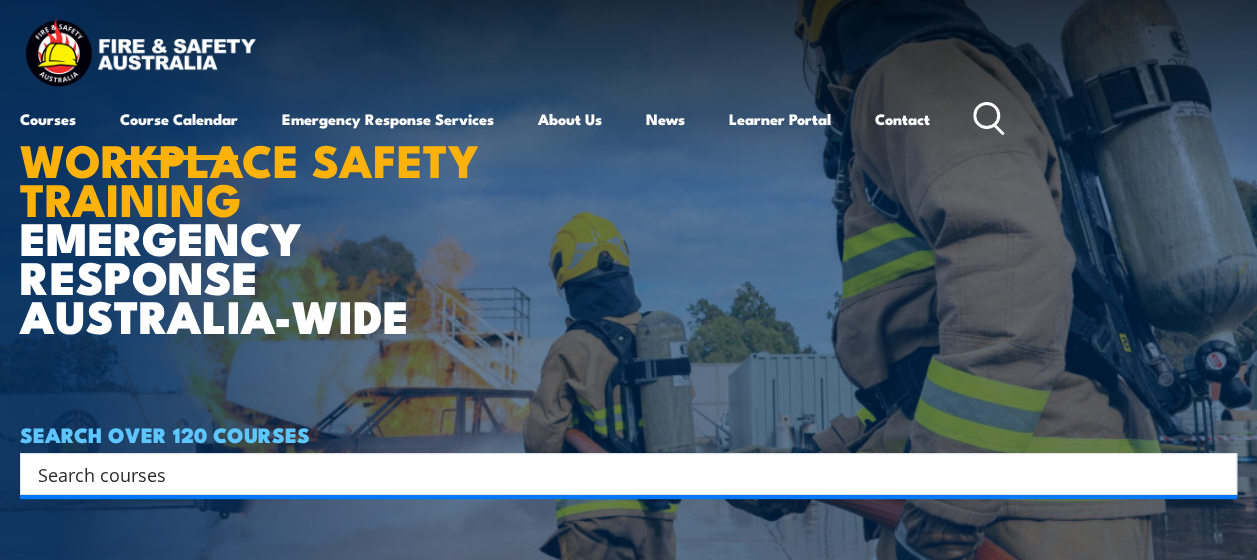 click on "Course Calendar" at bounding box center (179, 119) 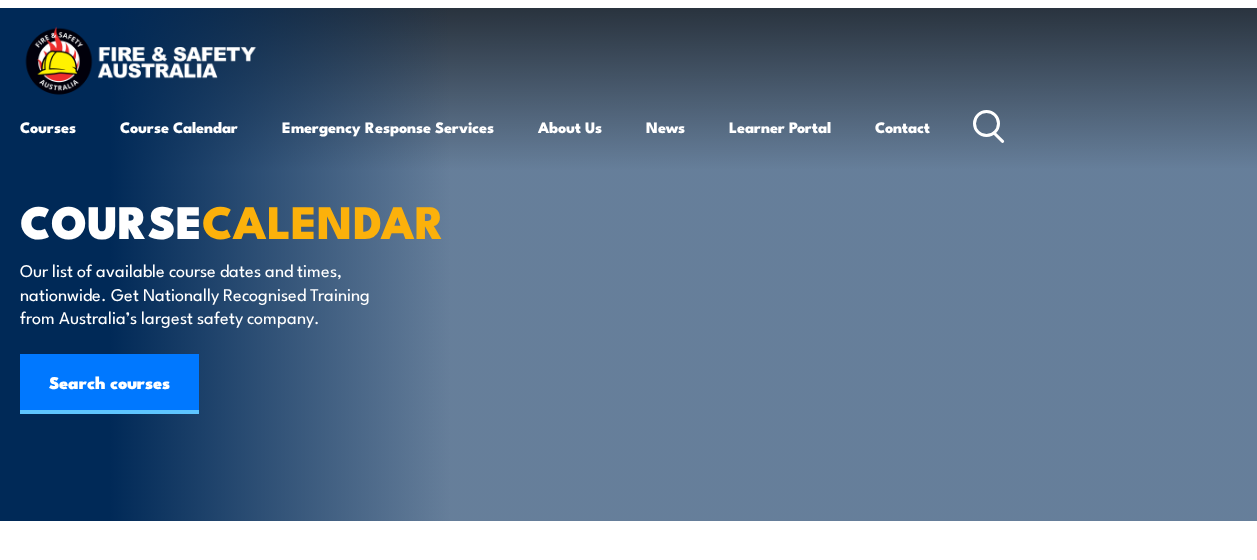 scroll, scrollTop: 0, scrollLeft: 0, axis: both 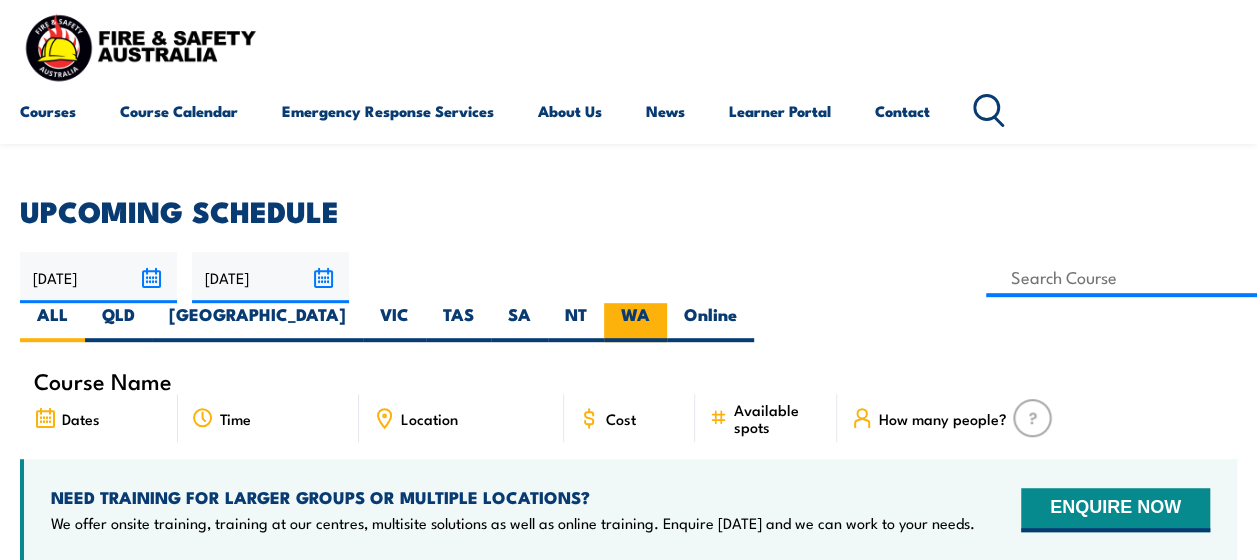 click on "WA" at bounding box center [635, 322] 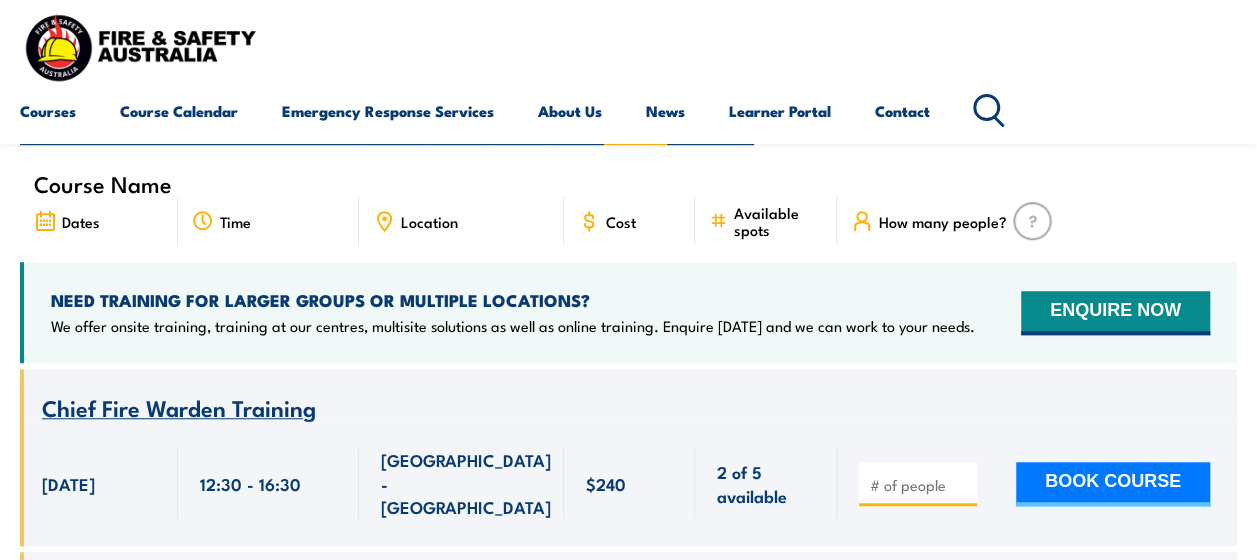 scroll, scrollTop: 600, scrollLeft: 0, axis: vertical 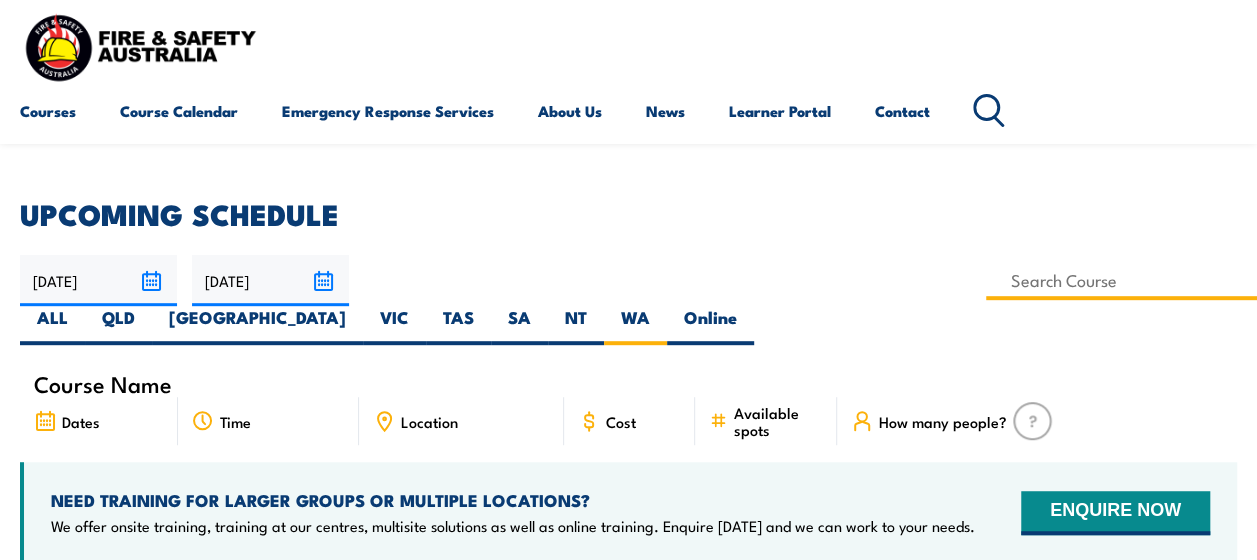 click at bounding box center (1121, 280) 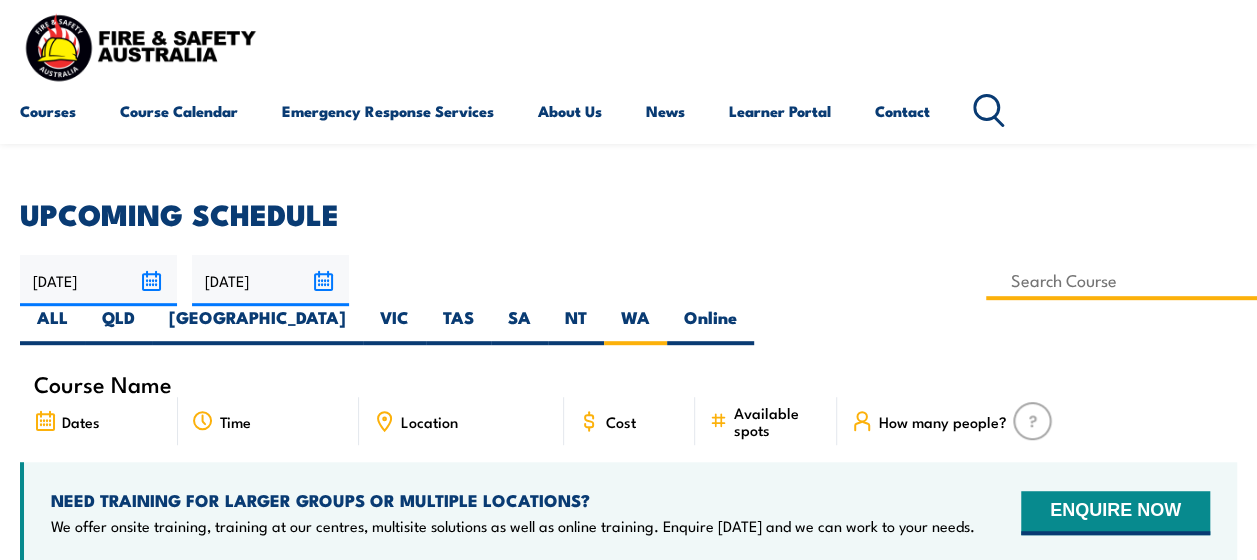 type on "Fire Warden / Chief Fire Warden Training" 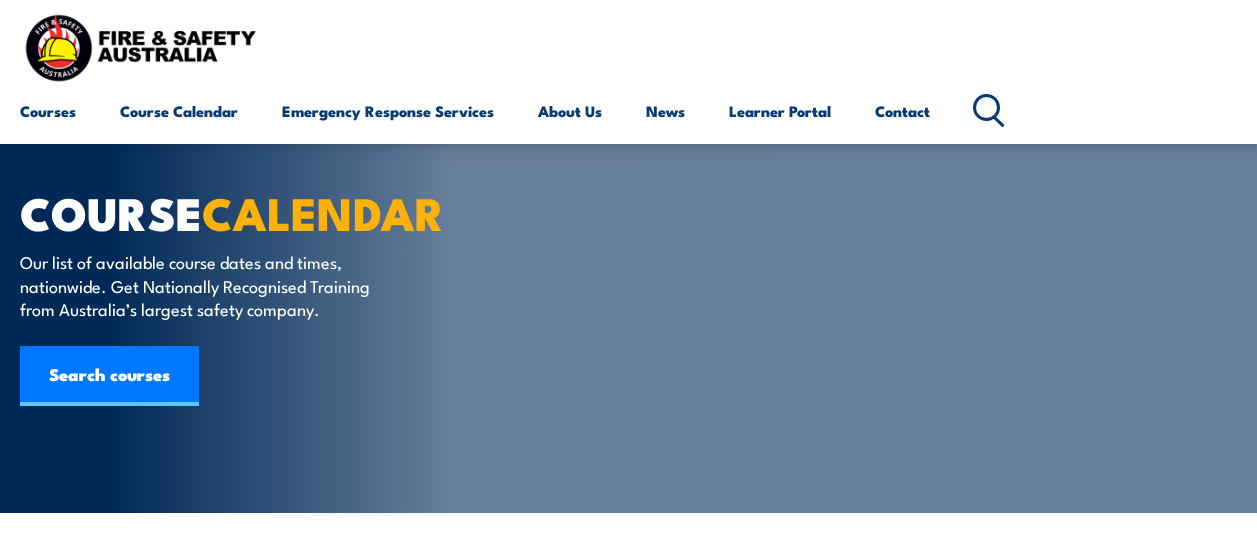scroll, scrollTop: 600, scrollLeft: 0, axis: vertical 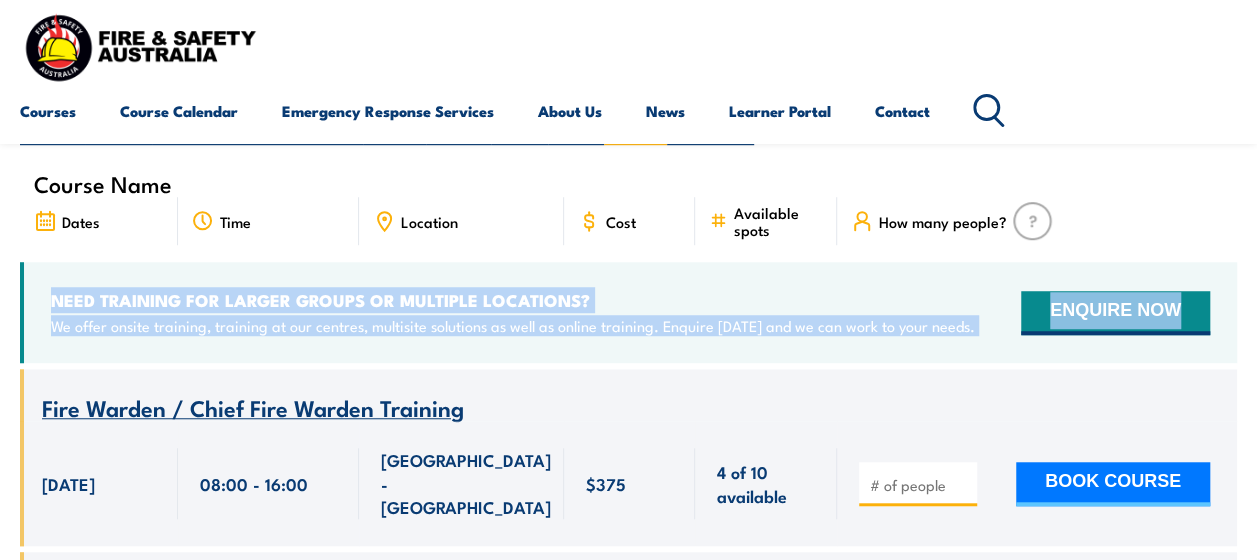 drag, startPoint x: 1255, startPoint y: 214, endPoint x: 1252, endPoint y: 258, distance: 44.102154 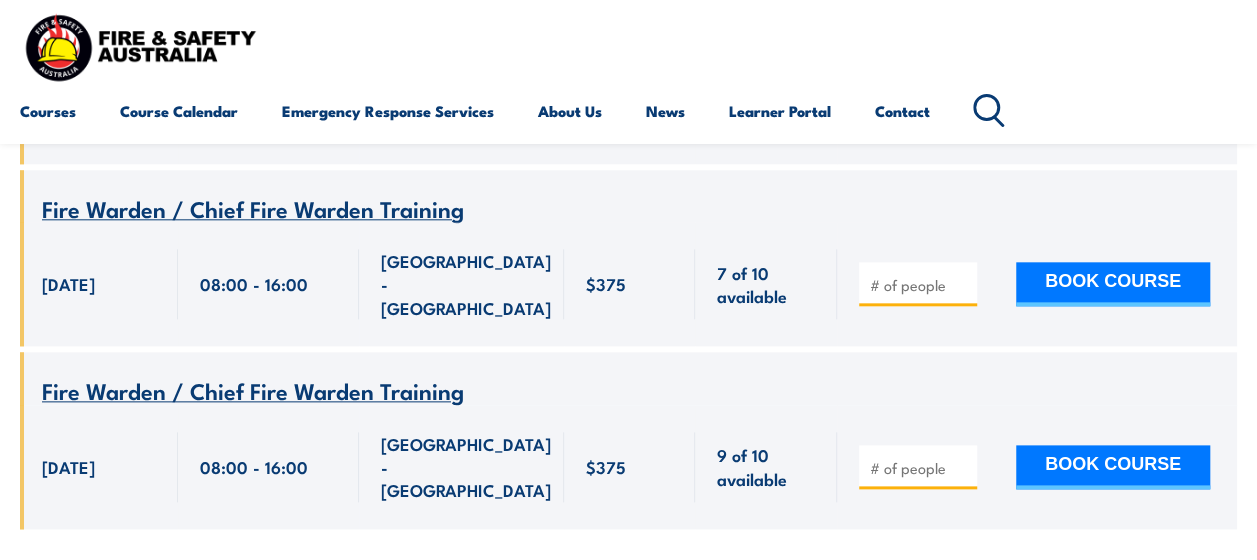 scroll, scrollTop: 985, scrollLeft: 0, axis: vertical 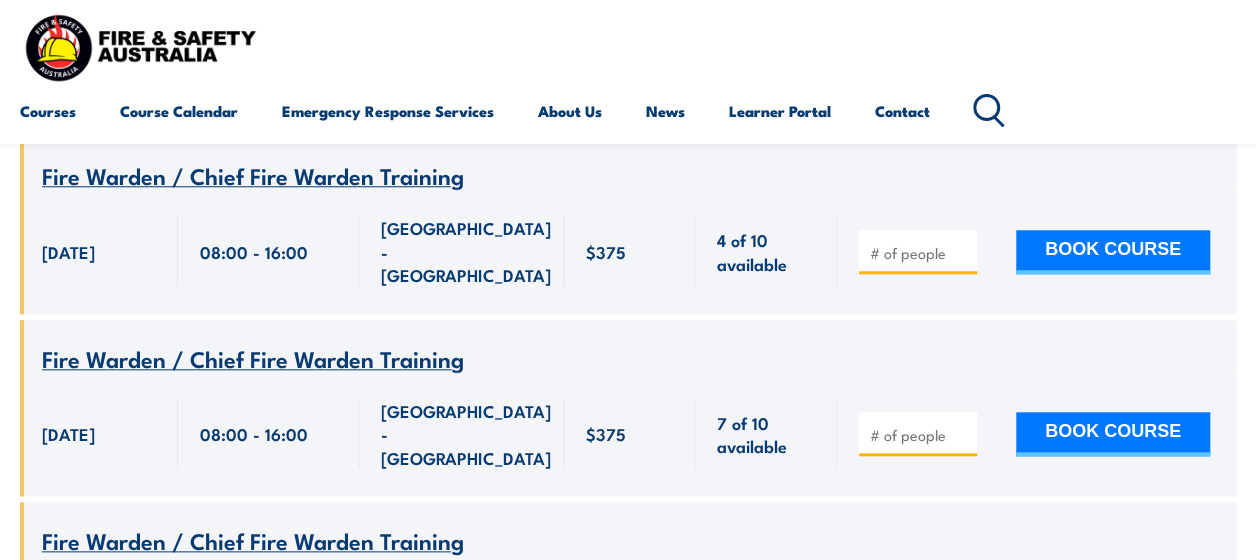 click at bounding box center [920, 435] 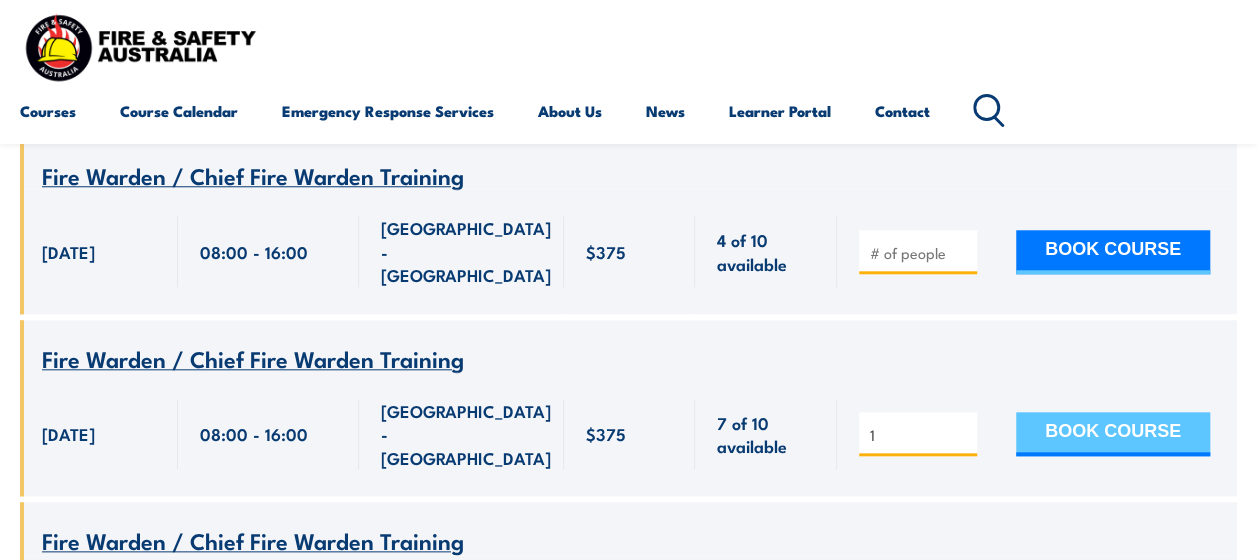 type on "1" 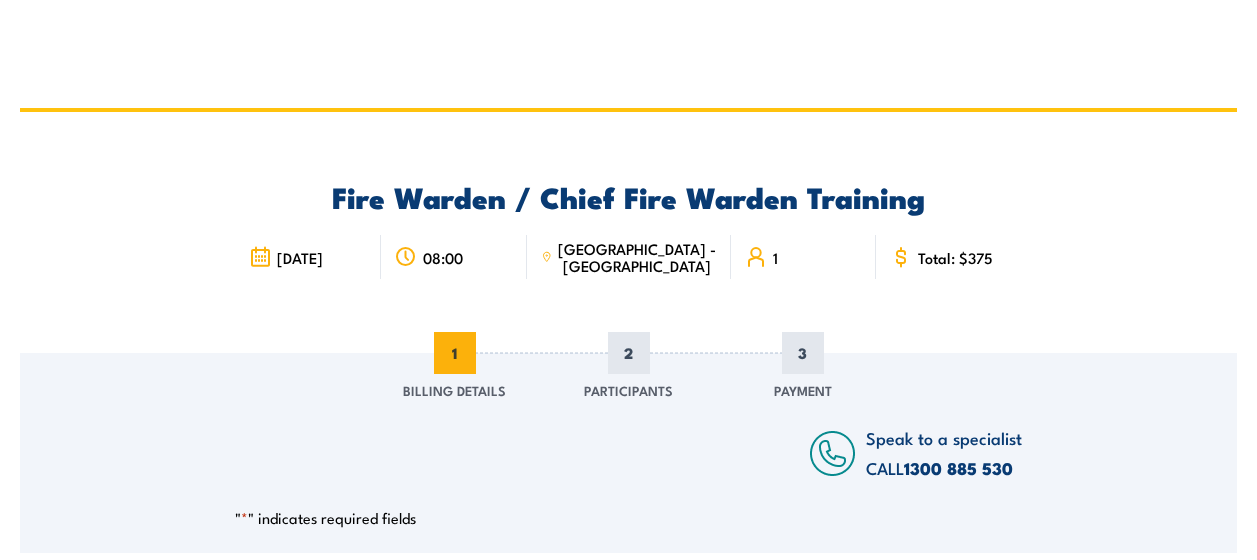 scroll, scrollTop: 0, scrollLeft: 0, axis: both 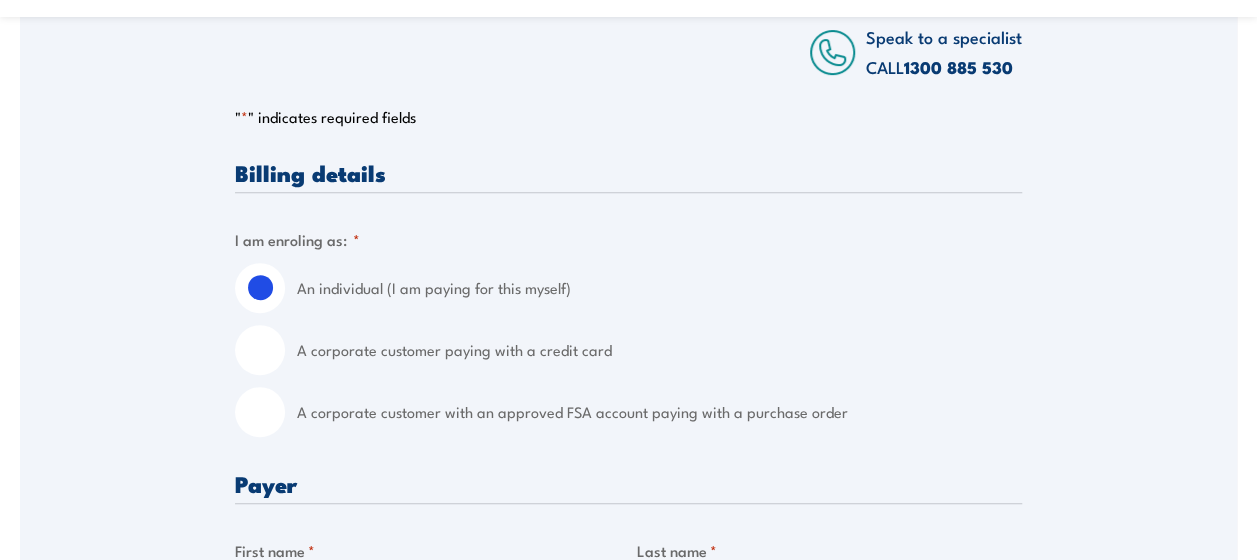 click on "A corporate customer with an approved FSA account paying with a purchase order" at bounding box center [260, 412] 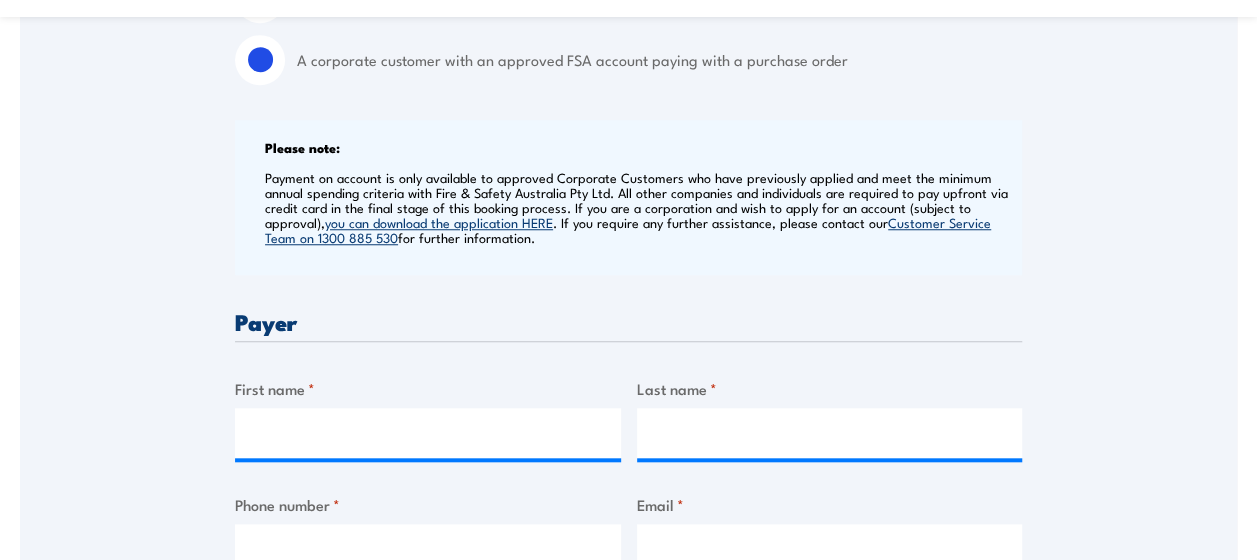 scroll, scrollTop: 754, scrollLeft: 0, axis: vertical 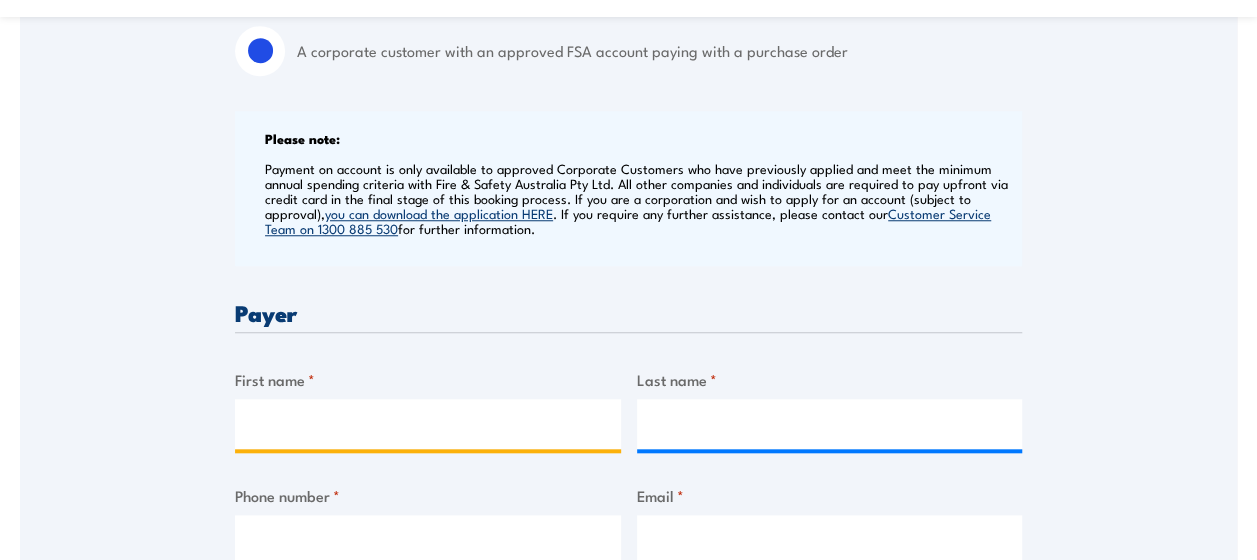 click on "First name *" at bounding box center [428, 424] 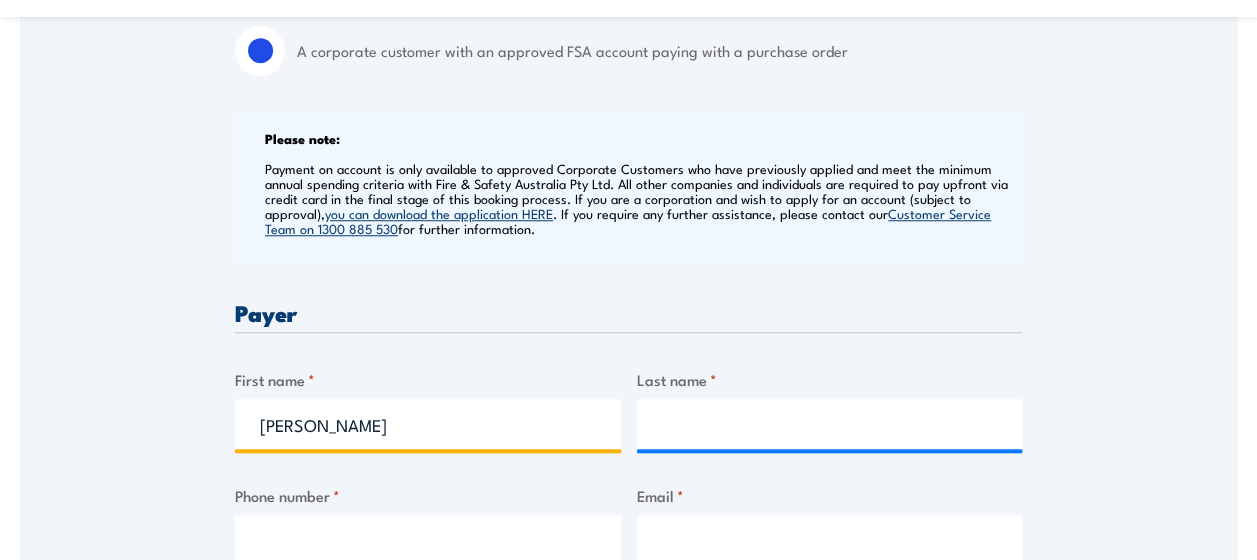 type on "[PERSON_NAME]" 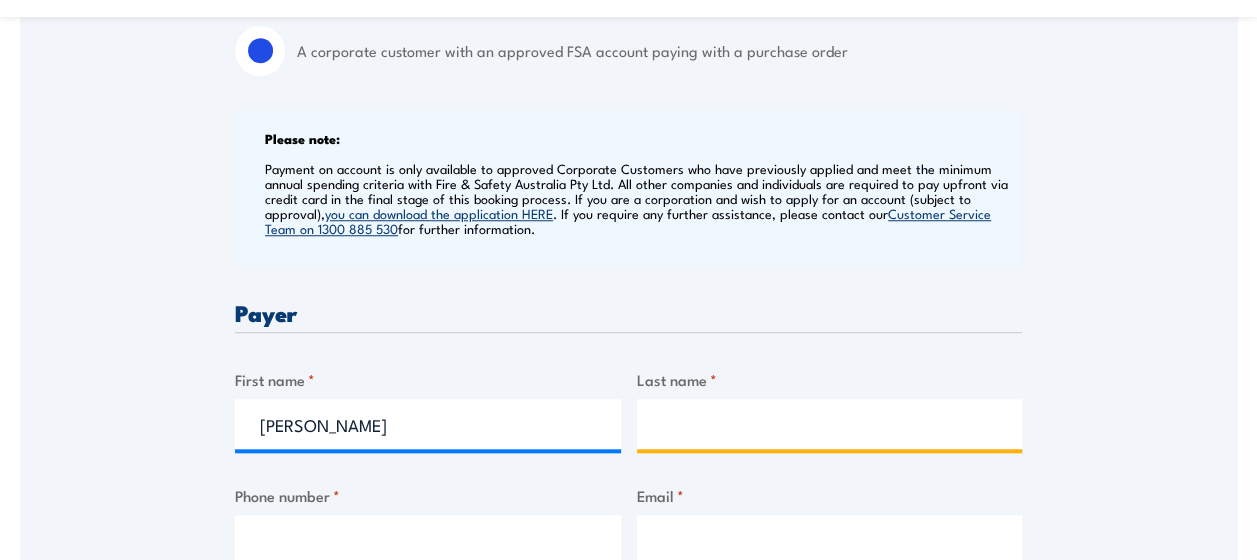 type on "Stalker" 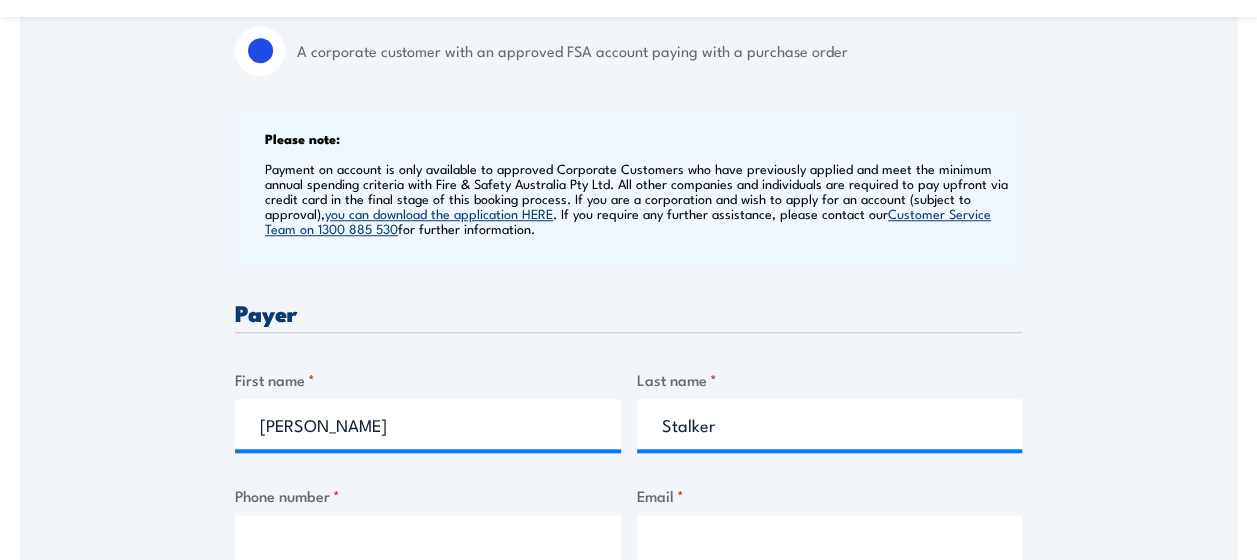type on "0460020374" 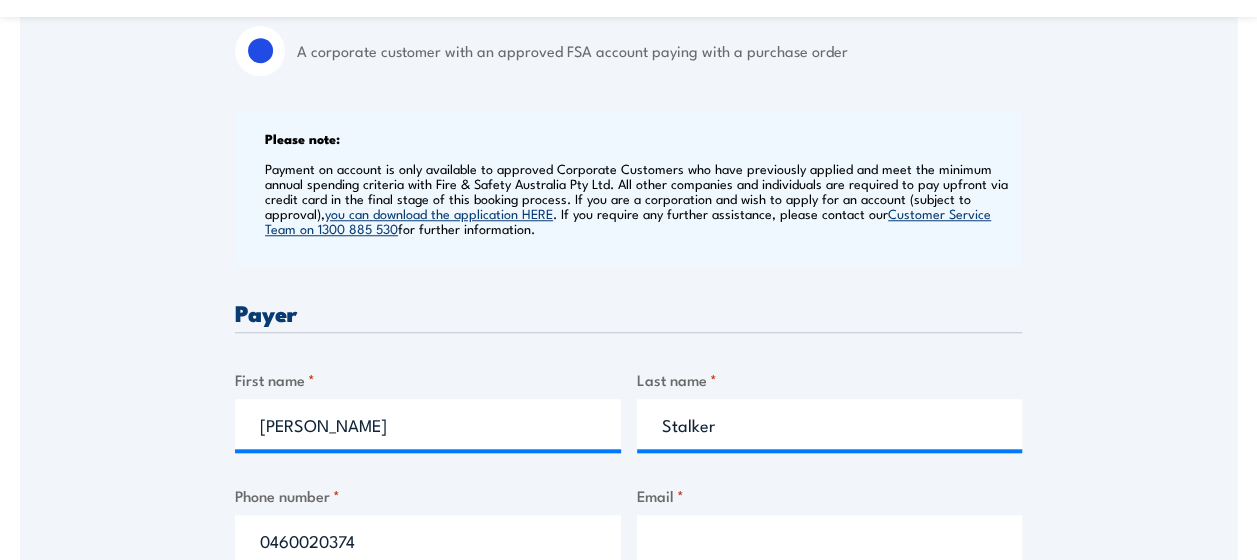 type on "[PERSON_NAME][EMAIL_ADDRESS][DOMAIN_NAME]" 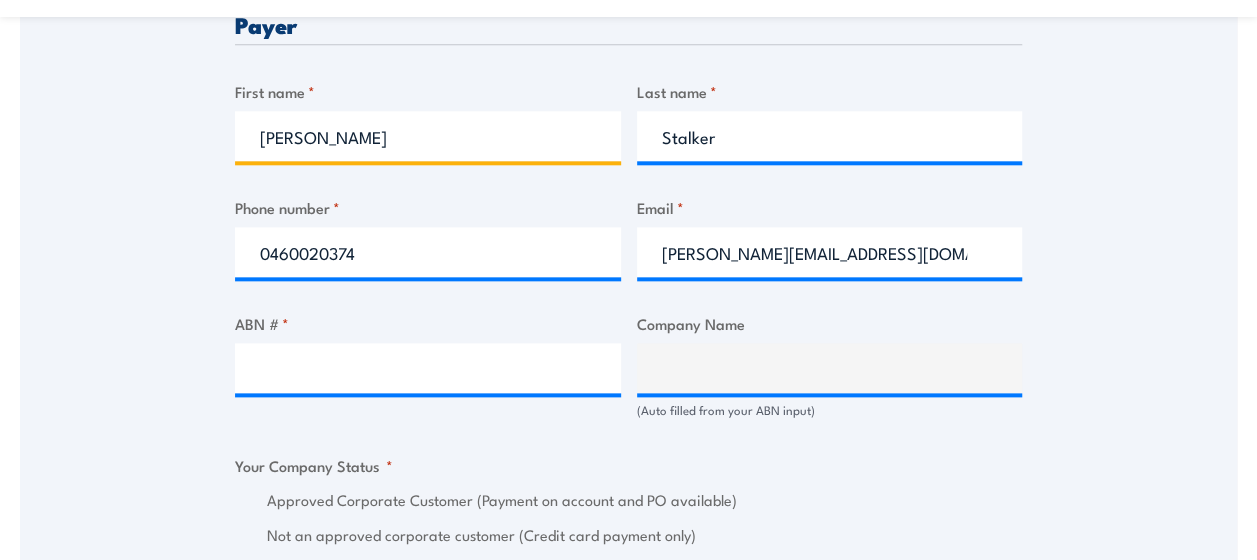 scroll, scrollTop: 1083, scrollLeft: 0, axis: vertical 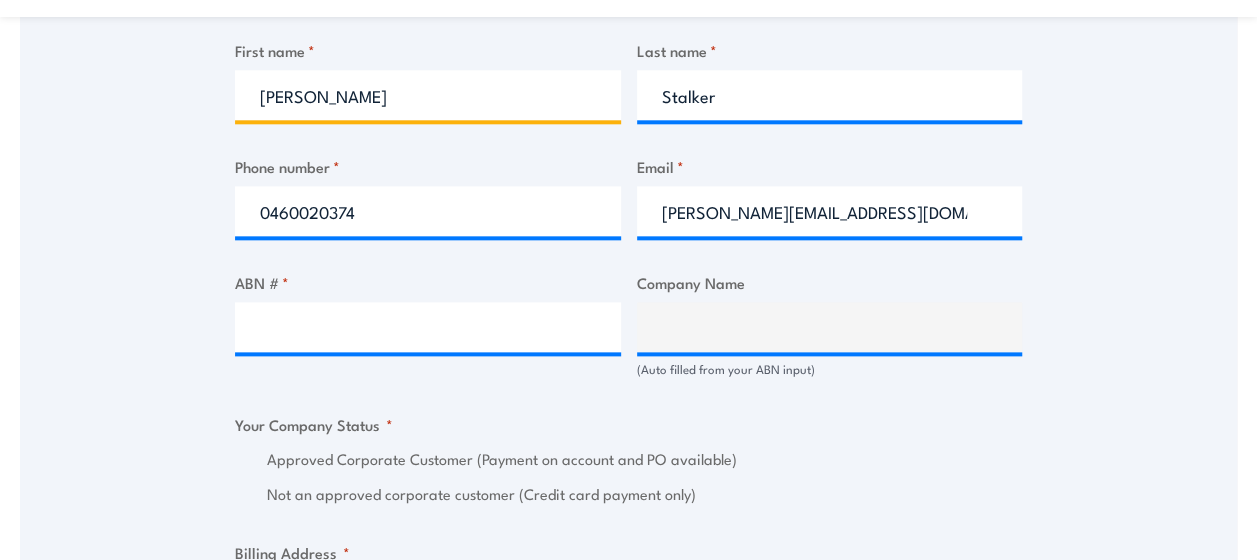 type on "[PERSON_NAME]" 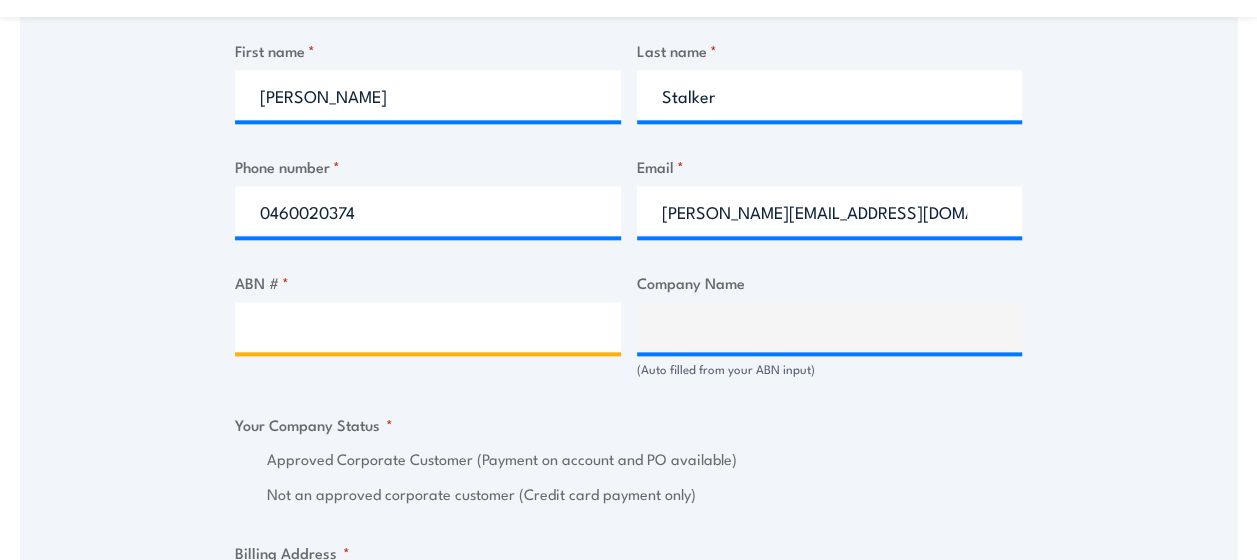 click on "ABN # *" at bounding box center (428, 327) 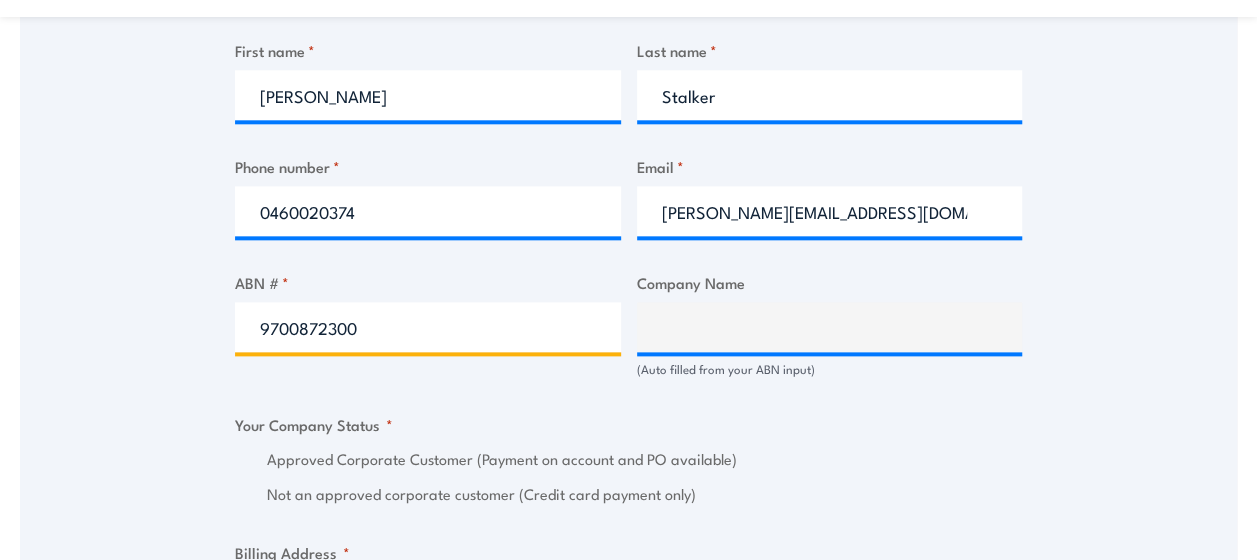 type on "97008723000" 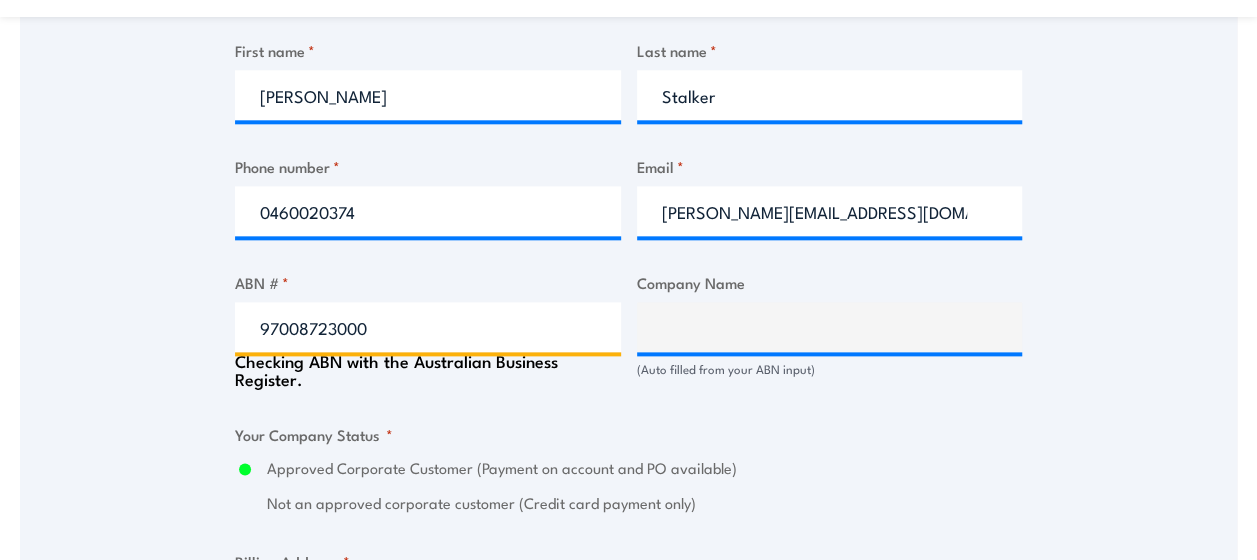 type on "KB SEAFOOD COMPANY PTY LTD" 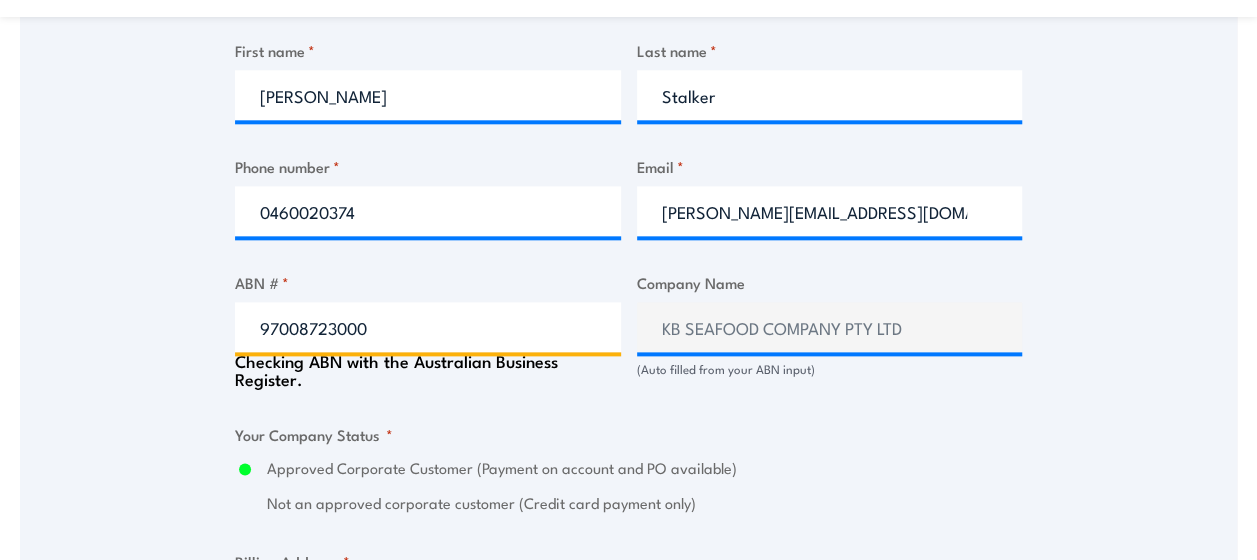 type on "97008723000" 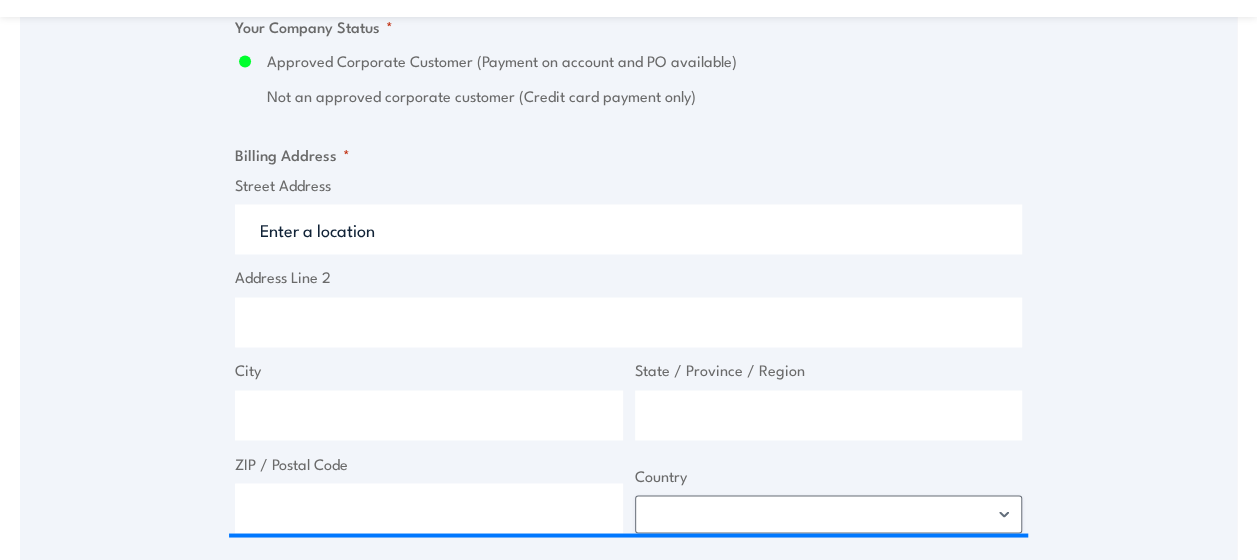 scroll, scrollTop: 1490, scrollLeft: 0, axis: vertical 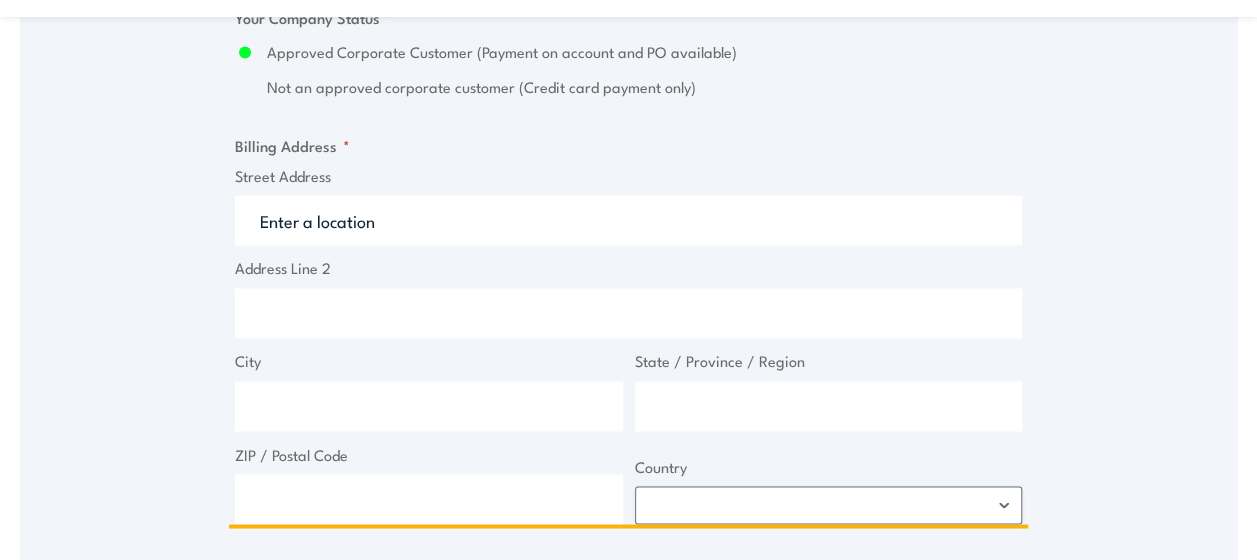 click on "Street Address" at bounding box center (628, 220) 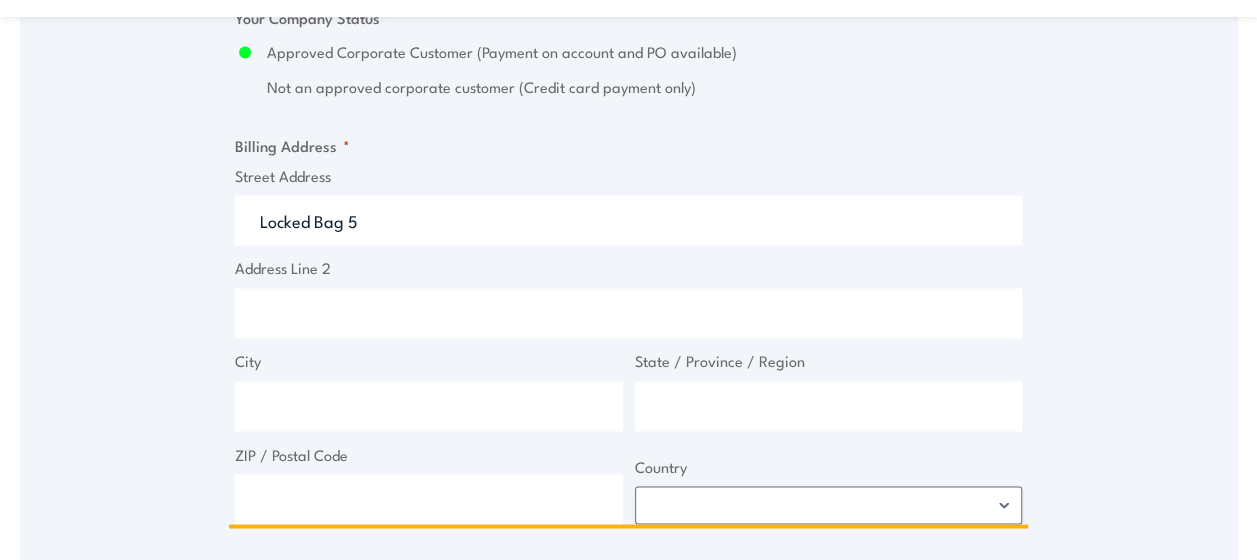 type on "Locked Bag 5" 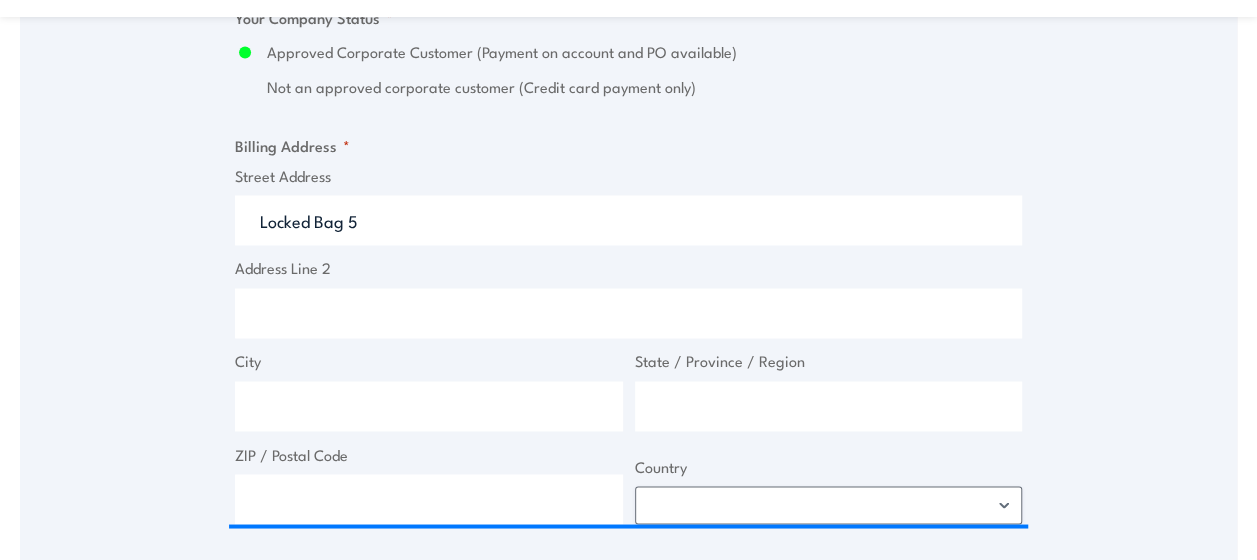 click on "ZIP / Postal Code" at bounding box center [429, 454] 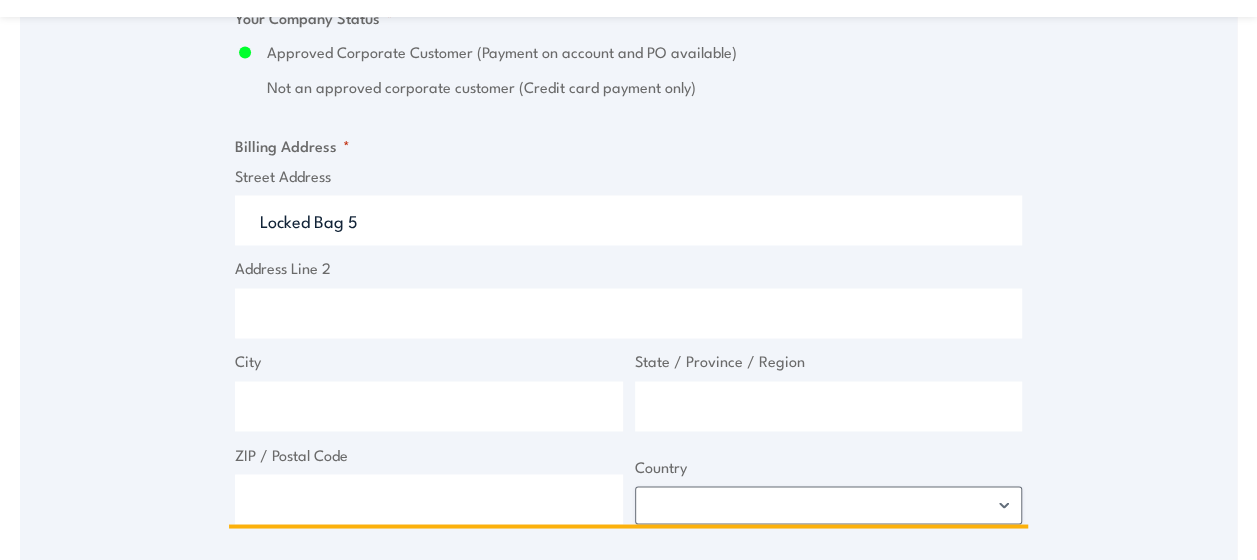 click on "ZIP / Postal Code" at bounding box center [429, 499] 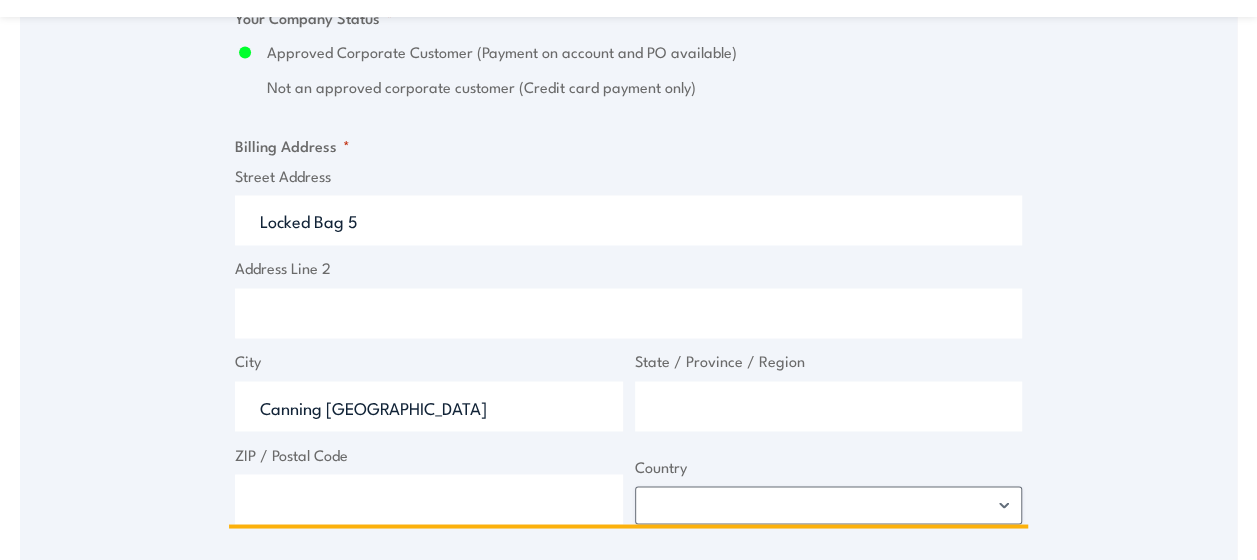 type on "Canning Vale DC" 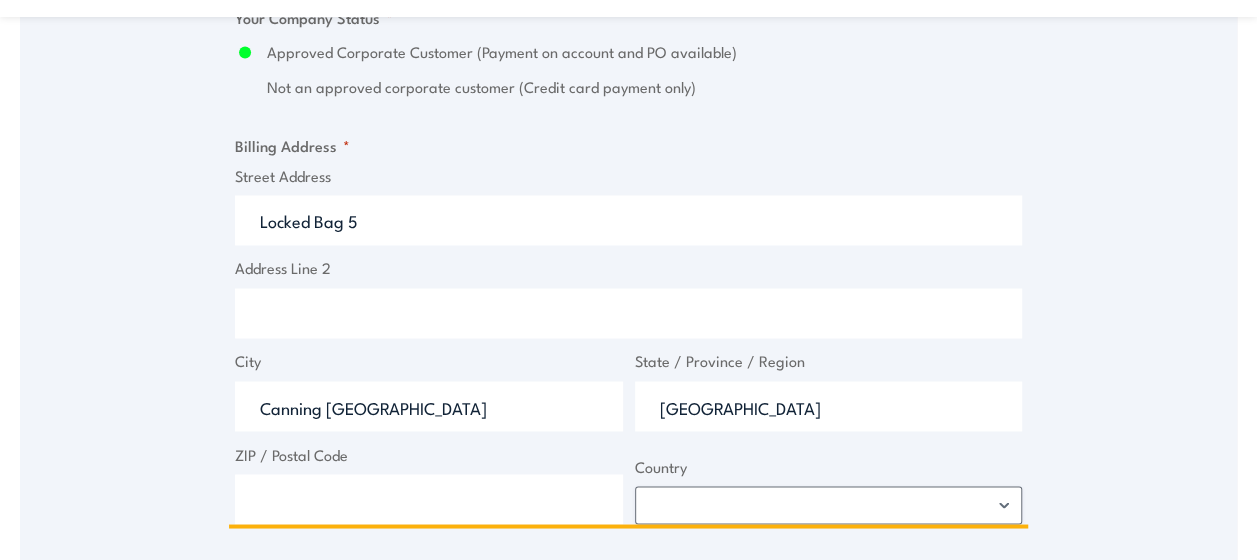 type on "Western Australia" 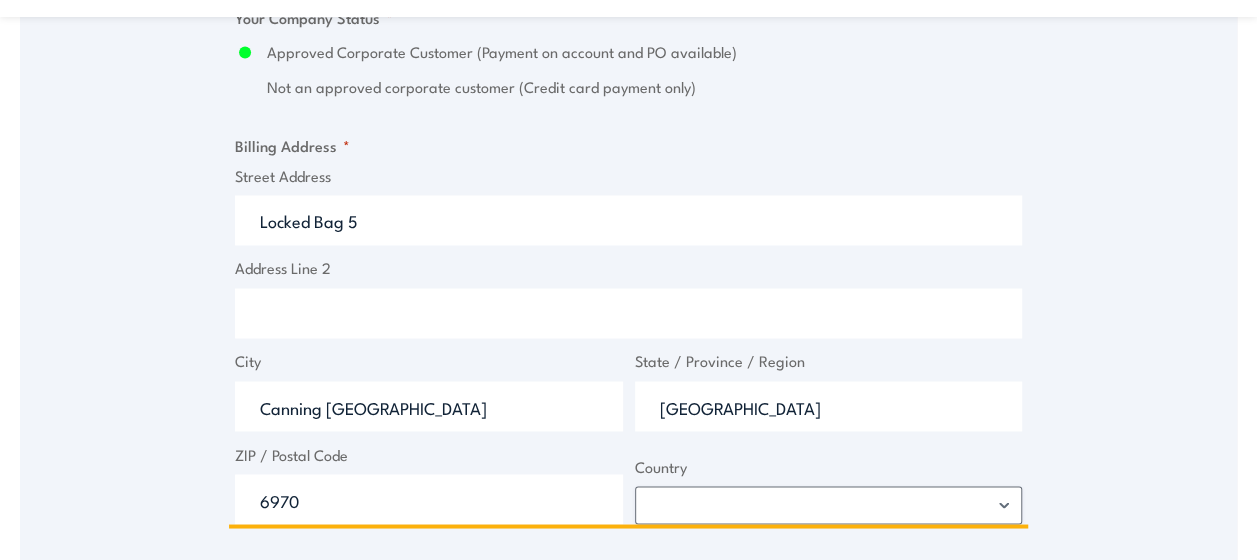 type on "6970" 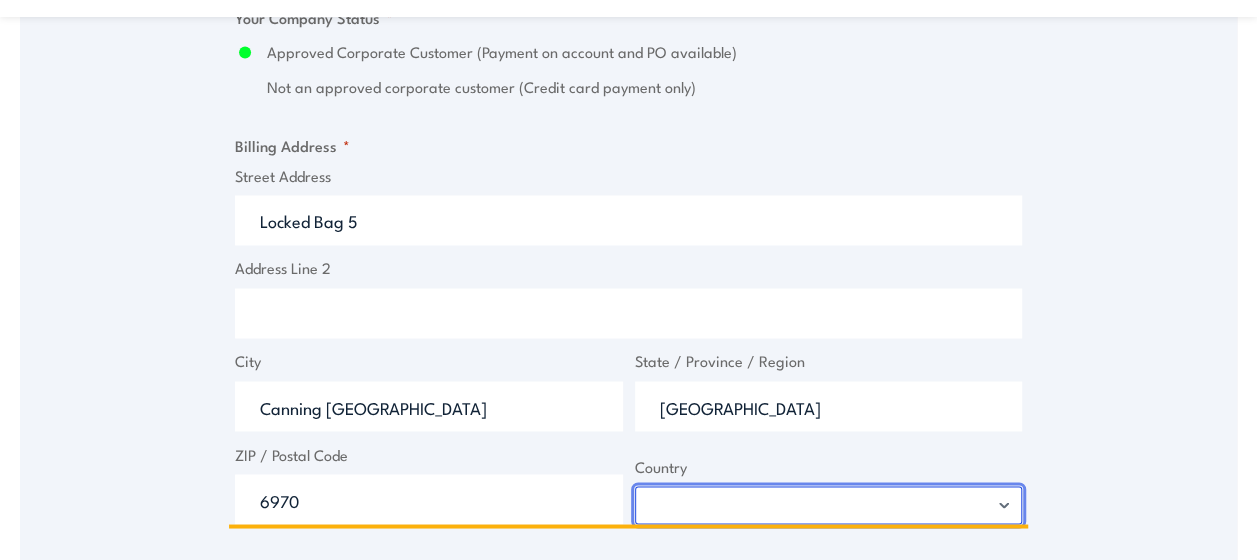 click on "Afghanistan Albania Algeria American Samoa Andorra Angola Anguilla Antarctica Antigua and Barbuda Argentina Armenia Aruba Australia Austria Azerbaijan Bahamas Bahrain Bangladesh Barbados Belarus Belgium Belize Benin Bermuda Bhutan Bolivia Bonaire, Sint Eustatius and Saba Bosnia and Herzegovina Botswana Bouvet Island Brazil British Indian Ocean Territory Brunei Darussalam Bulgaria Burkina Faso Burundi Cabo Verde Cambodia Cameroon Canada Cayman Islands Central African Republic Chad Chile China Christmas Island Cocos Islands Colombia Comoros Congo Congo, Democratic Republic of the Cook Islands Costa Rica Croatia Cuba Curaçao Cyprus Czechia Côte d'Ivoire Denmark Djibouti Dominica Dominican Republic Ecuador Egypt El Salvador Equatorial Guinea Eritrea Estonia Eswatini Ethiopia Falkland Islands Faroe Islands Fiji Finland France French Guiana French Polynesia French Southern Territories Gabon Gambia Georgia Germany Ghana Gibraltar Greece Greenland Grenada Guadeloupe Guam Guatemala Guernsey Guinea Guinea-Bissau Iran" at bounding box center (829, 505) 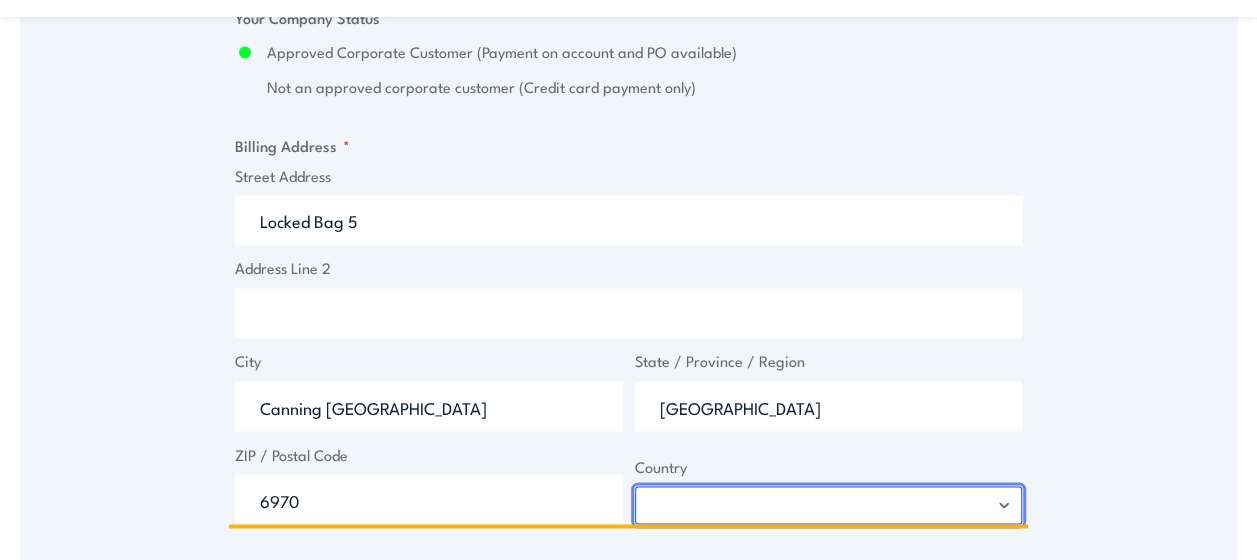 select on "Australia" 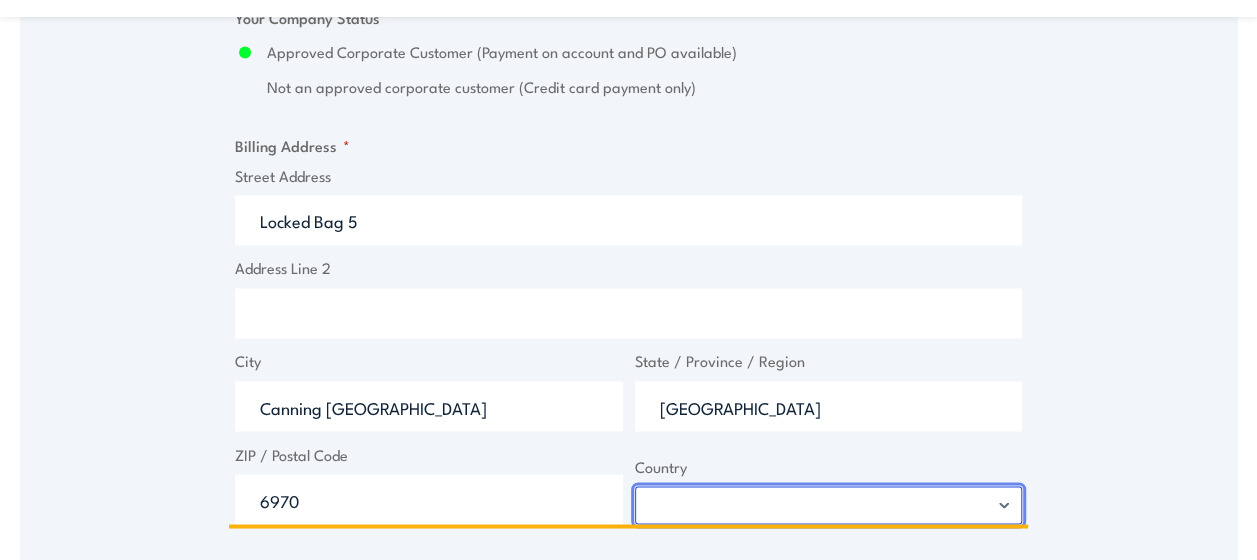 click on "Afghanistan Albania Algeria American Samoa Andorra Angola Anguilla Antarctica Antigua and Barbuda Argentina Armenia Aruba Australia Austria Azerbaijan Bahamas Bahrain Bangladesh Barbados Belarus Belgium Belize Benin Bermuda Bhutan Bolivia Bonaire, Sint Eustatius and Saba Bosnia and Herzegovina Botswana Bouvet Island Brazil British Indian Ocean Territory Brunei Darussalam Bulgaria Burkina Faso Burundi Cabo Verde Cambodia Cameroon Canada Cayman Islands Central African Republic Chad Chile China Christmas Island Cocos Islands Colombia Comoros Congo Congo, Democratic Republic of the Cook Islands Costa Rica Croatia Cuba Curaçao Cyprus Czechia Côte d'Ivoire Denmark Djibouti Dominica Dominican Republic Ecuador Egypt El Salvador Equatorial Guinea Eritrea Estonia Eswatini Ethiopia Falkland Islands Faroe Islands Fiji Finland France French Guiana French Polynesia French Southern Territories Gabon Gambia Georgia Germany Ghana Gibraltar Greece Greenland Grenada Guadeloupe Guam Guatemala Guernsey Guinea Guinea-Bissau Iran" at bounding box center (829, 505) 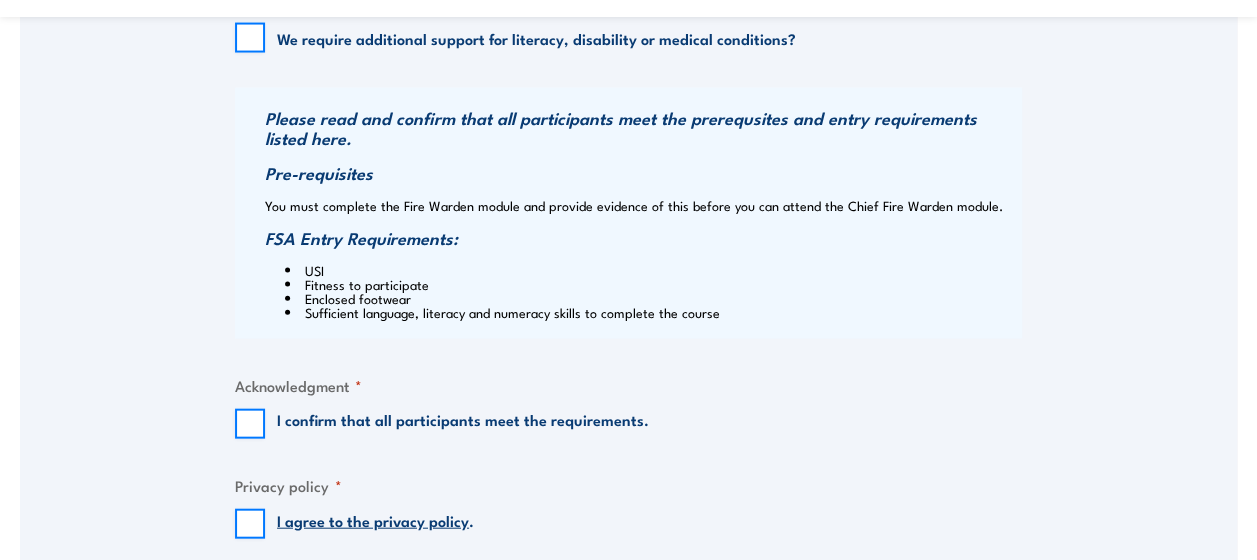 scroll, scrollTop: 2080, scrollLeft: 0, axis: vertical 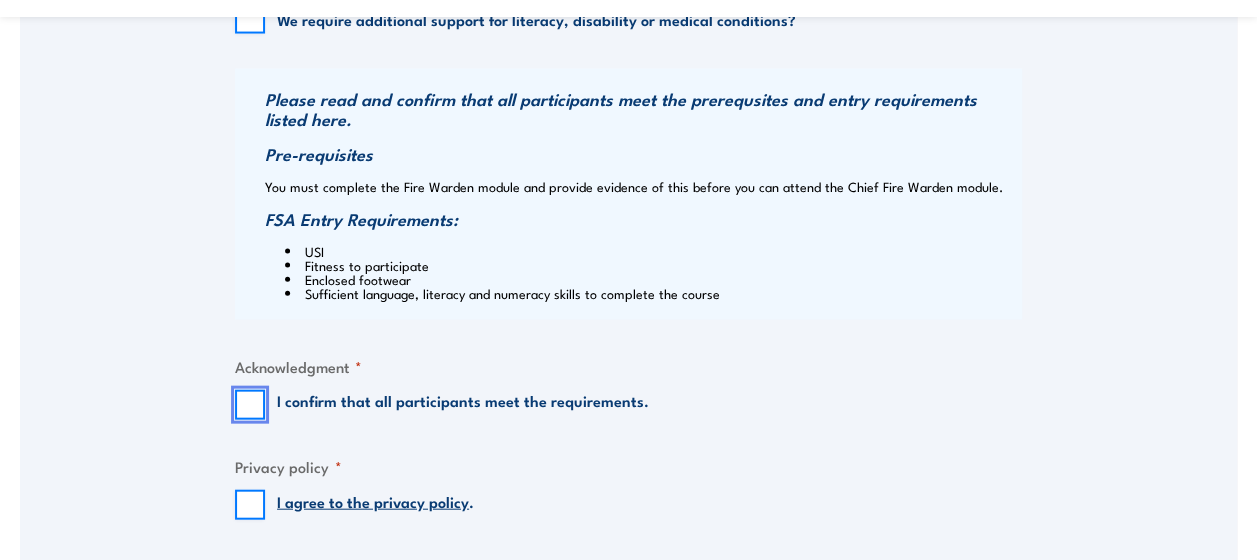 click on "I confirm that all participants meet the requirements." at bounding box center (250, 405) 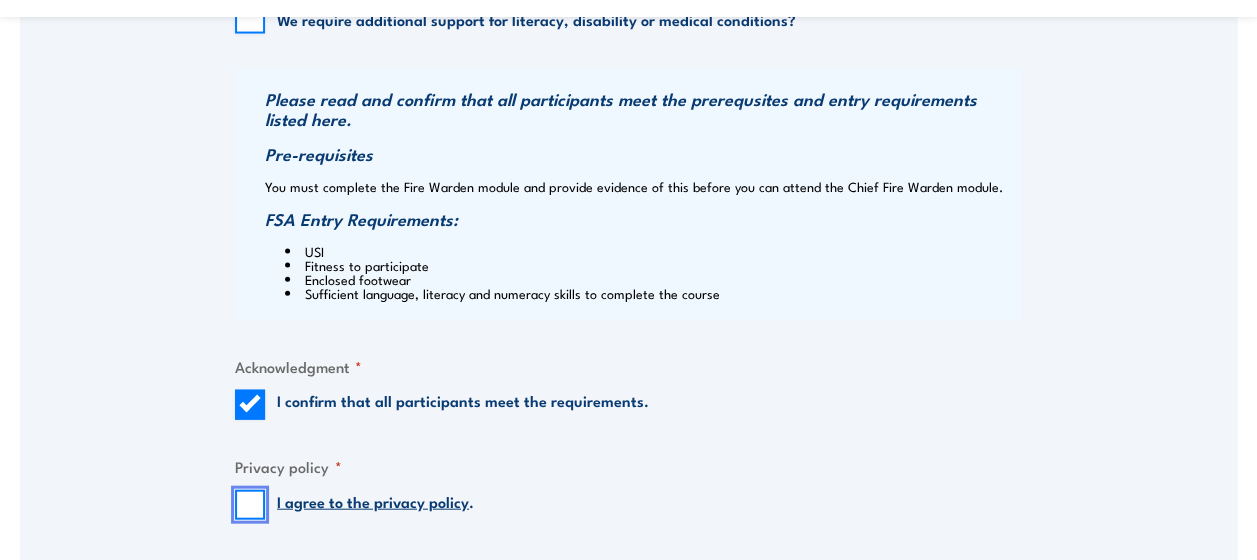 click on "I agree to the privacy policy ." at bounding box center [250, 505] 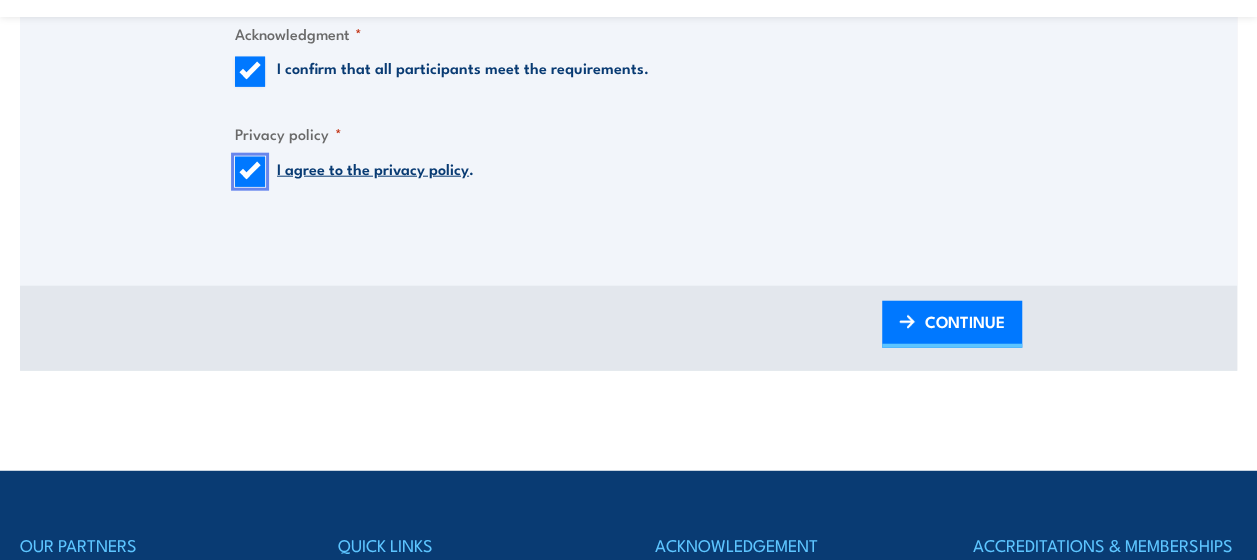 scroll, scrollTop: 2422, scrollLeft: 0, axis: vertical 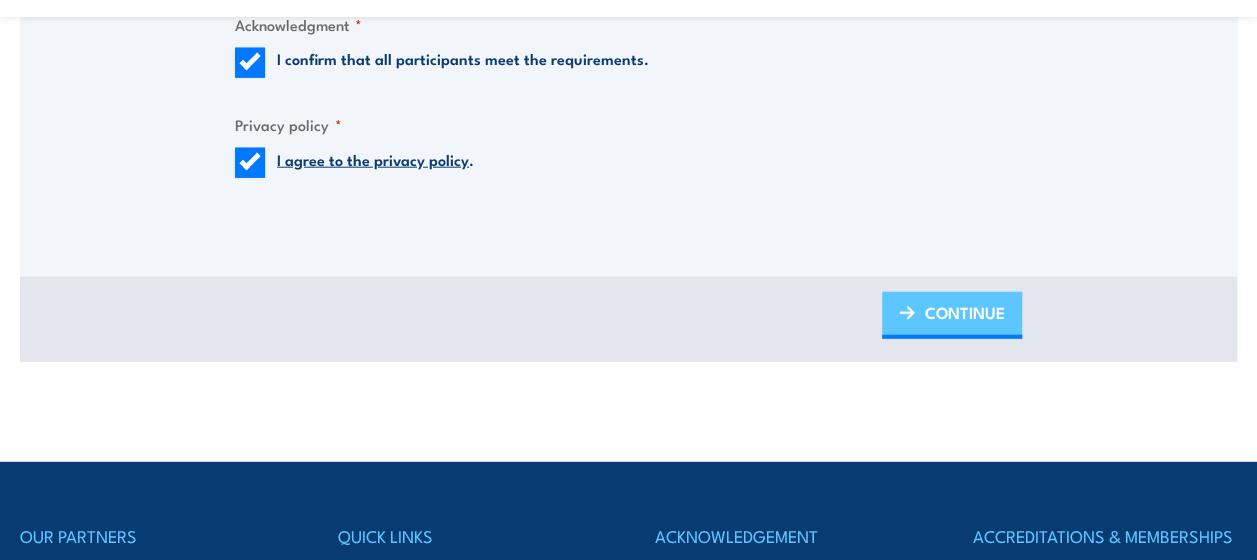 click on "CONTINUE" at bounding box center [965, 312] 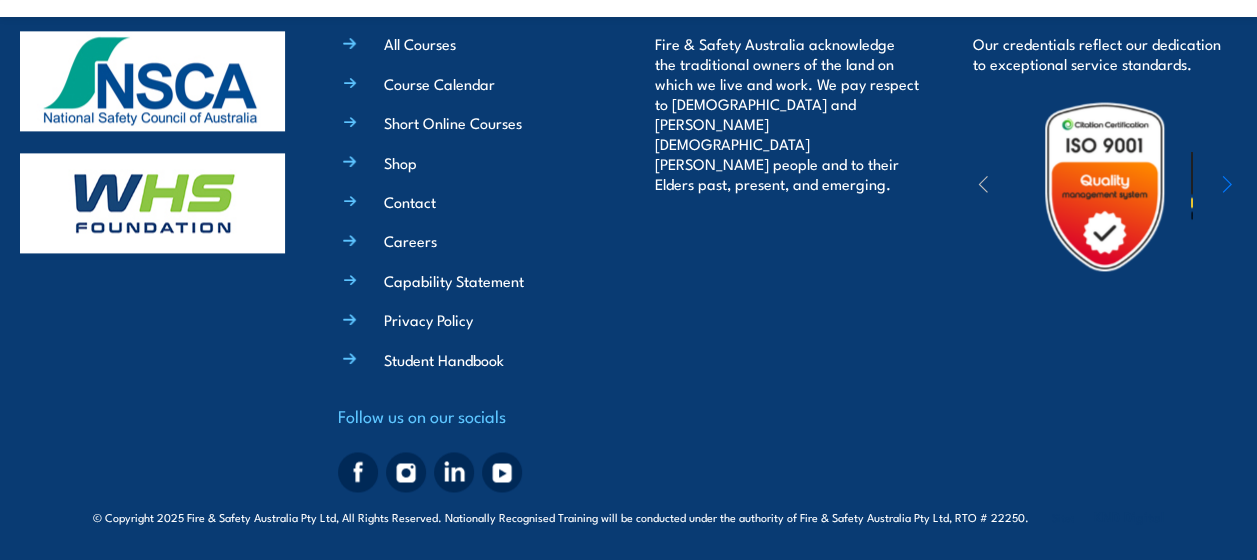scroll, scrollTop: 576, scrollLeft: 0, axis: vertical 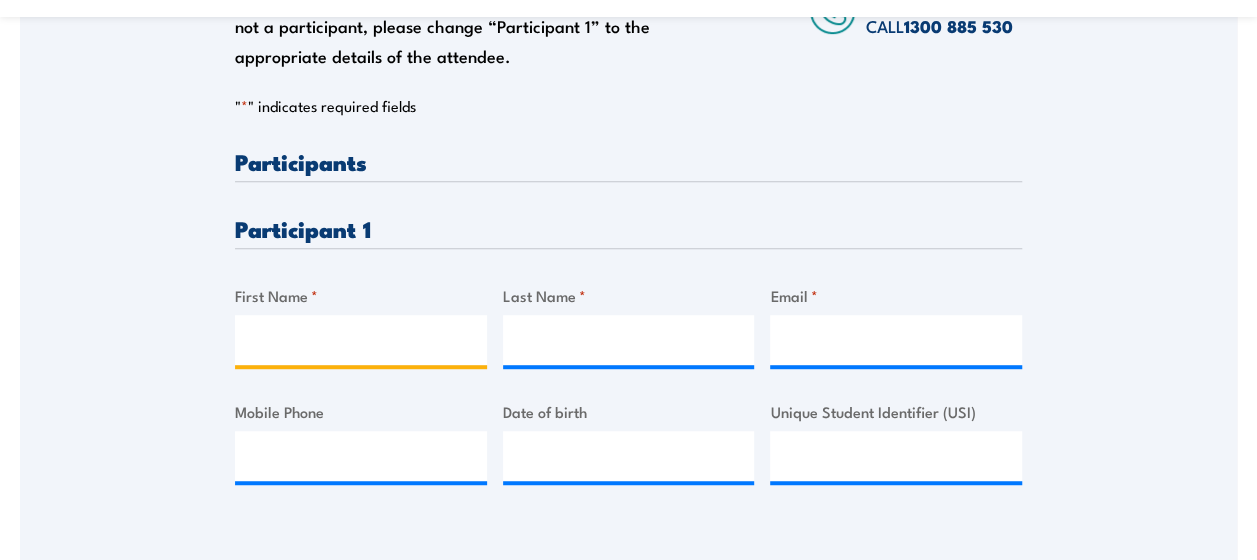 click on "First Name *" at bounding box center [361, 340] 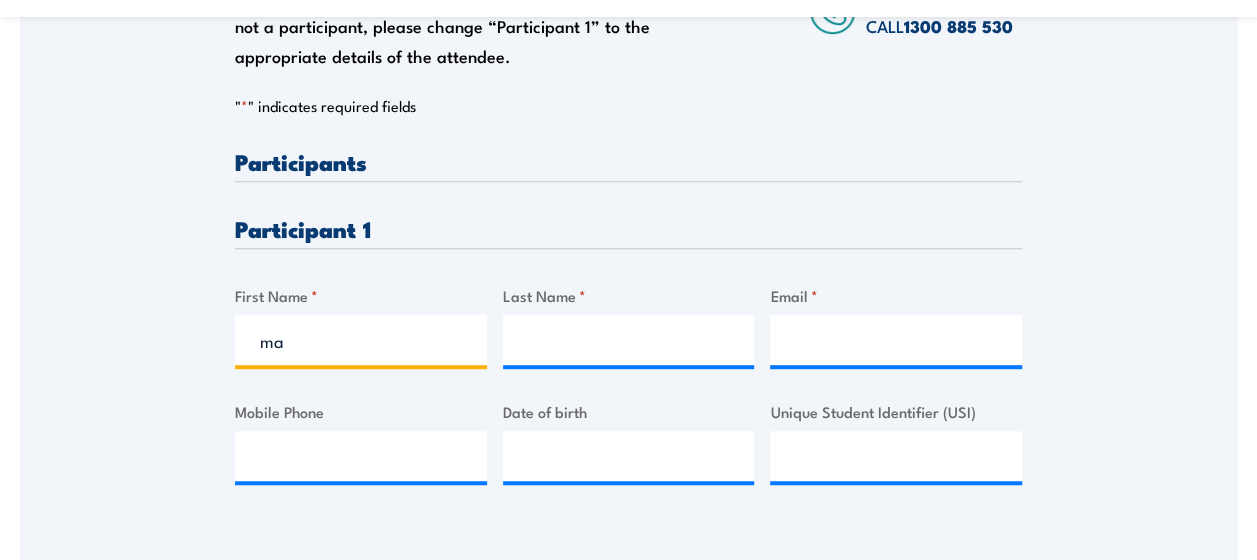 type on "m" 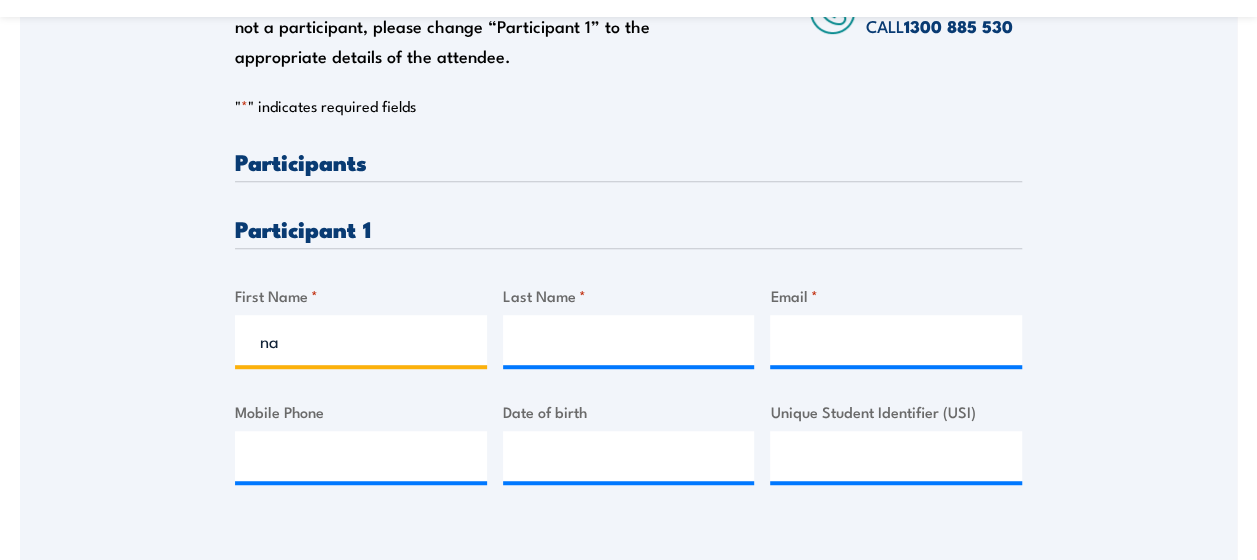 type on "n" 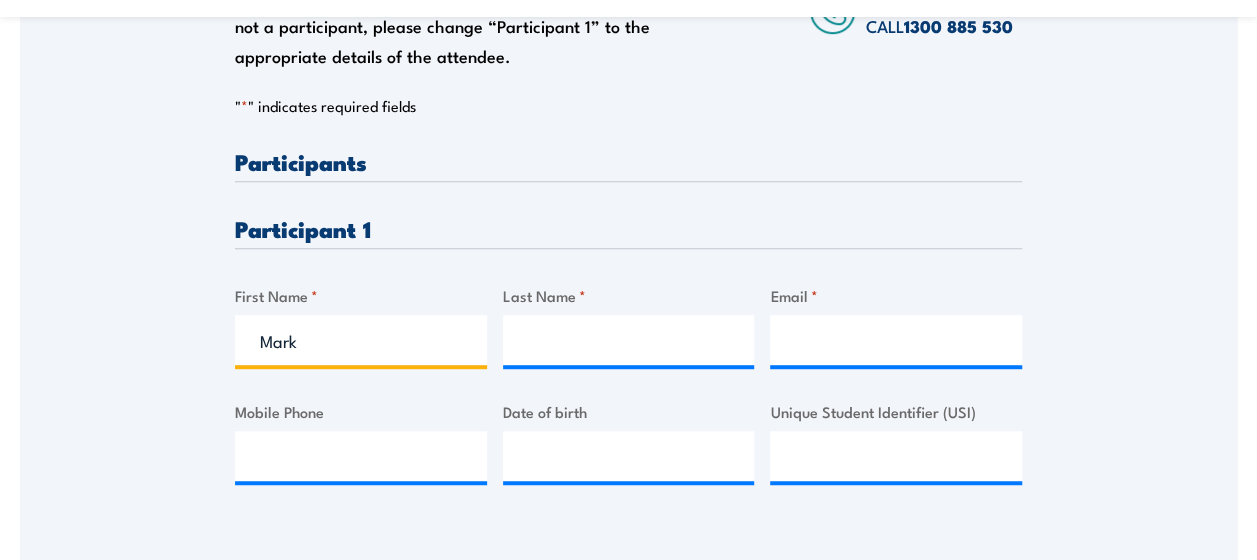 type on "Mark" 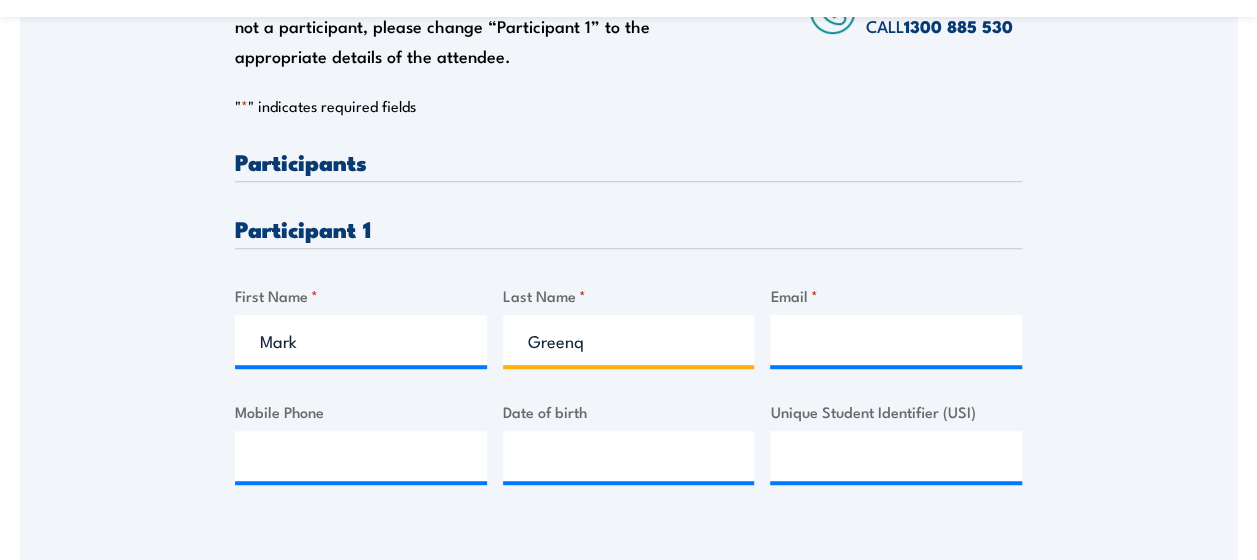 click on "Greenq" at bounding box center [629, 340] 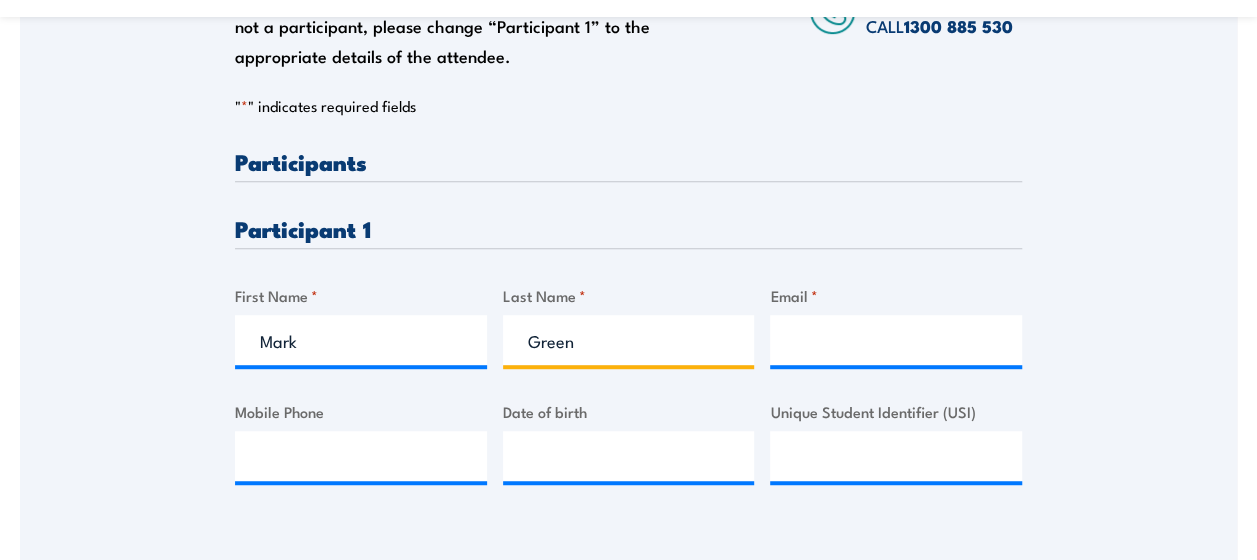 type on "Green" 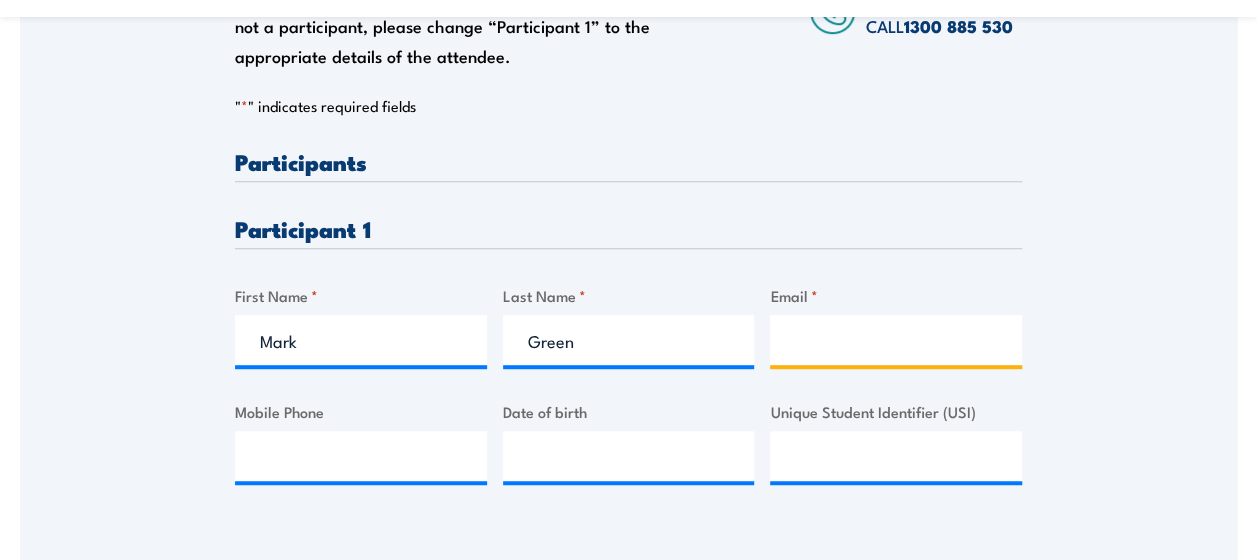 click on "Email *" at bounding box center [896, 340] 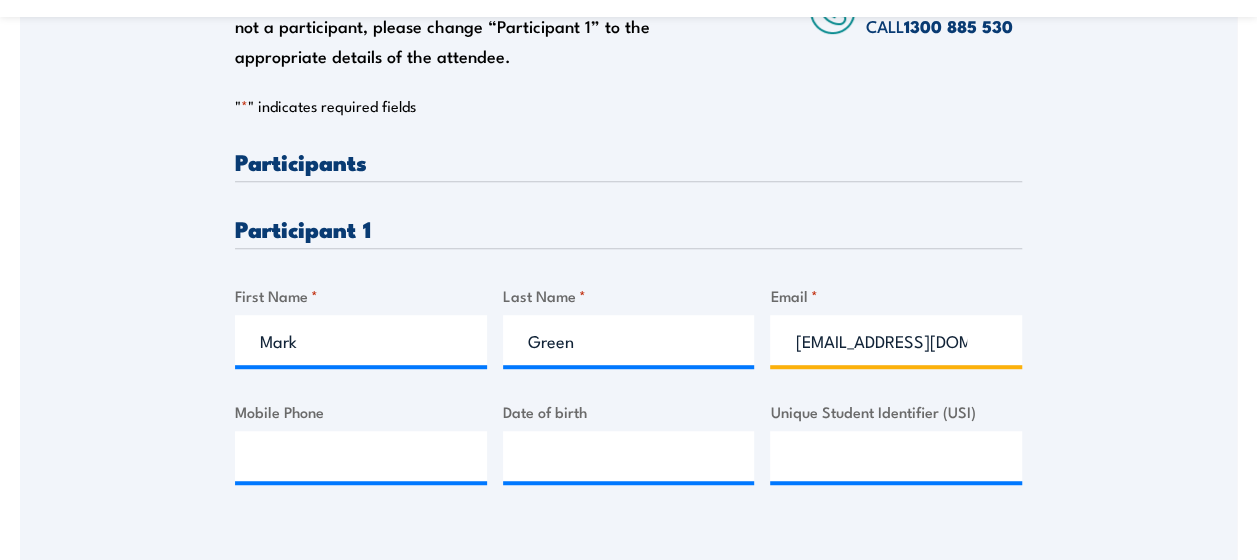 scroll, scrollTop: 0, scrollLeft: 41, axis: horizontal 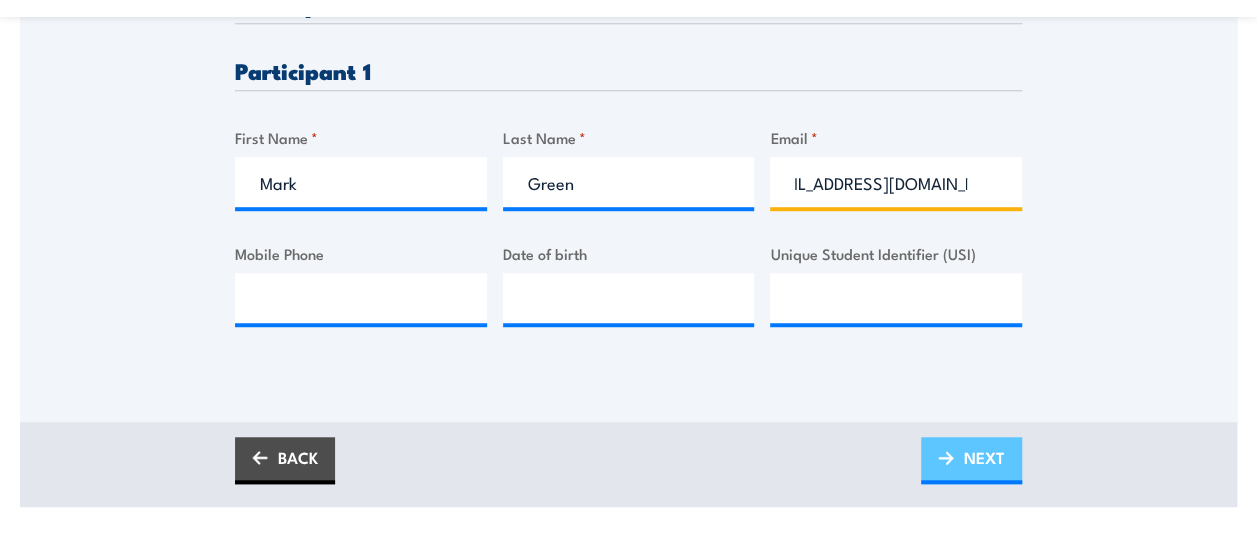 type on "markg@kbseafoodco.com.au" 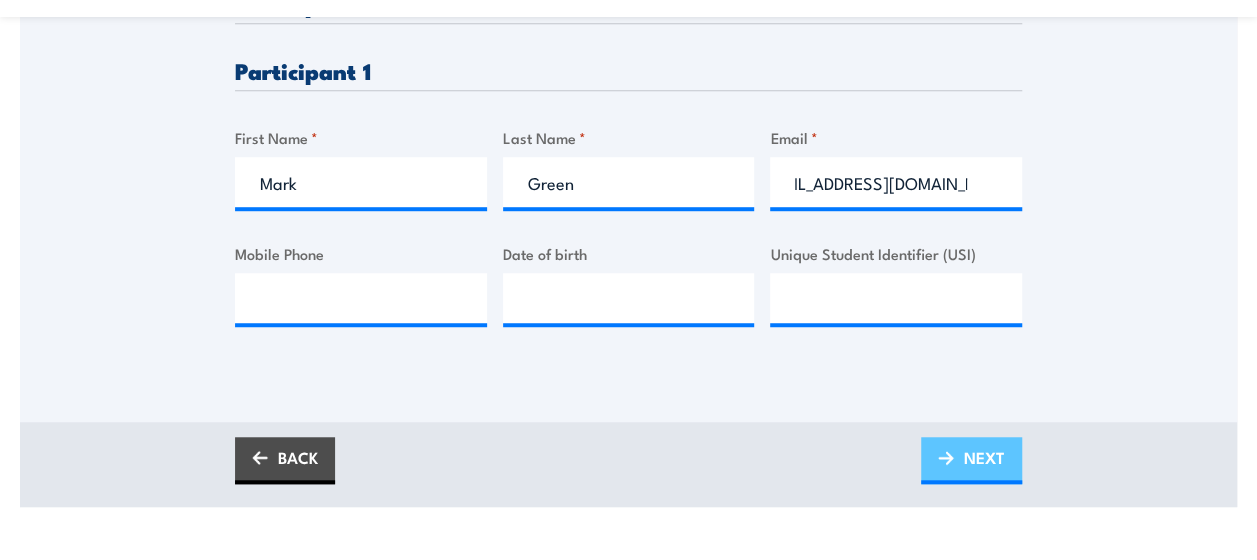click on "NEXT" at bounding box center [984, 457] 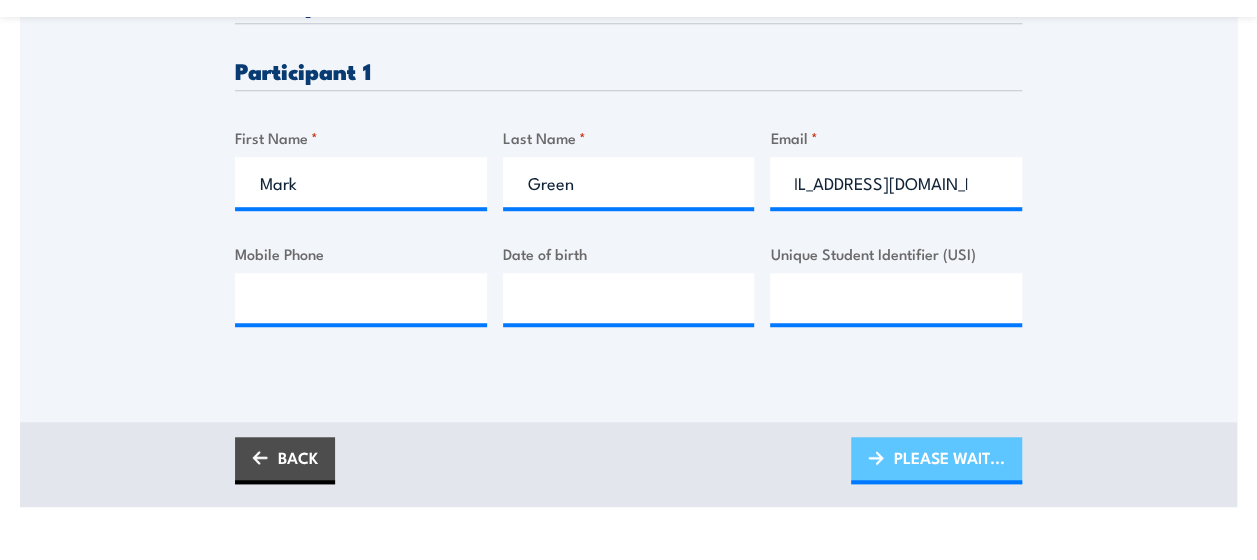scroll, scrollTop: 0, scrollLeft: 0, axis: both 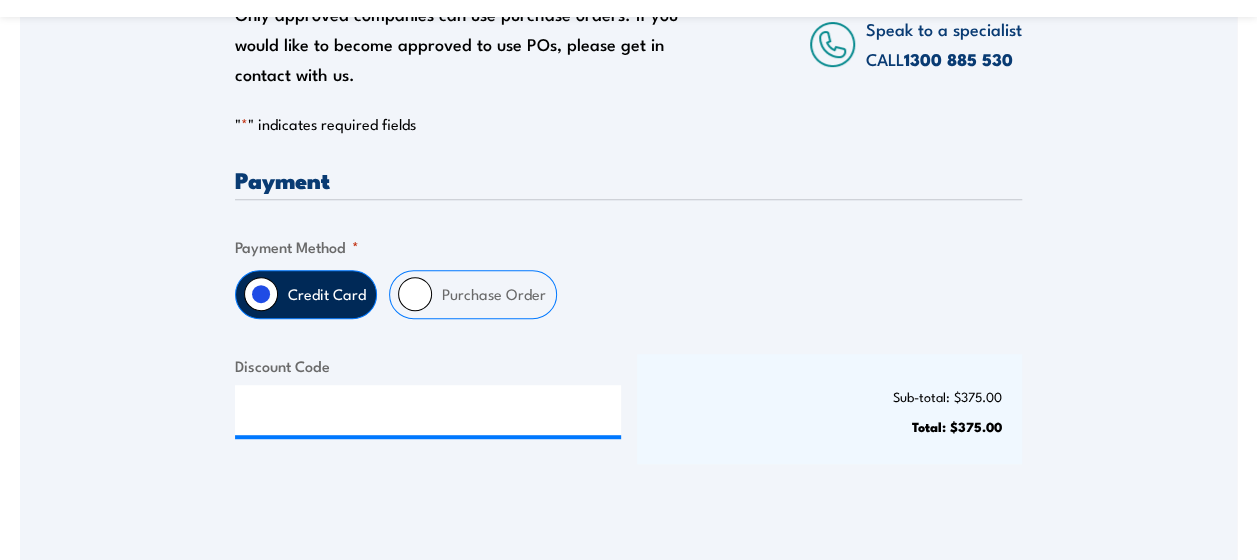 click on "Purchase Order" at bounding box center [494, 294] 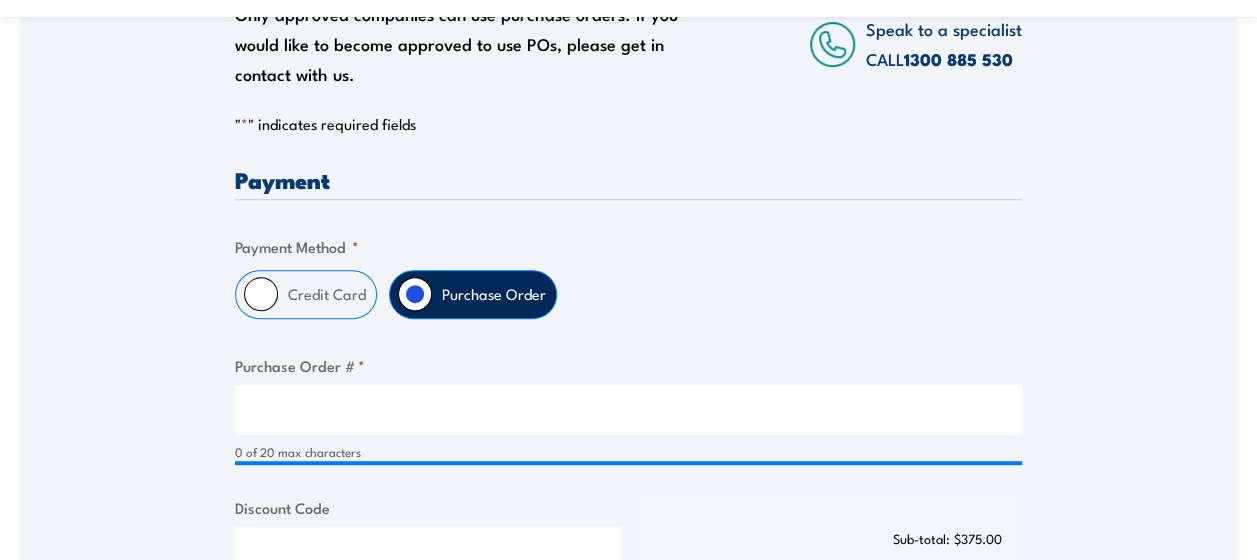 click on "Purchase Order # *" at bounding box center (628, 365) 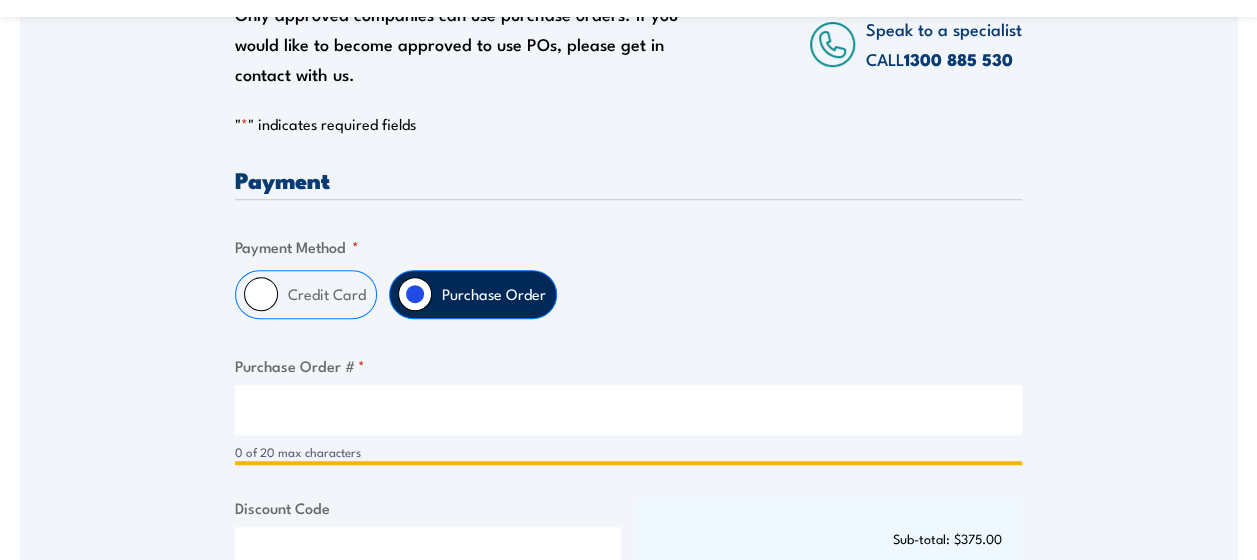 click on "Purchase Order # *" at bounding box center (628, 410) 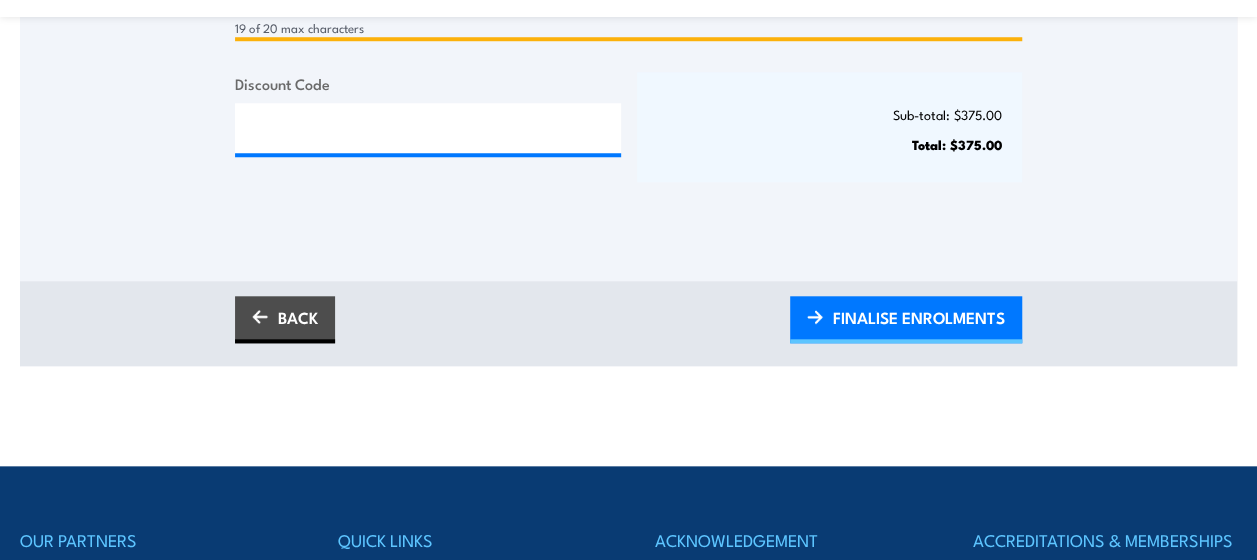 scroll, scrollTop: 845, scrollLeft: 0, axis: vertical 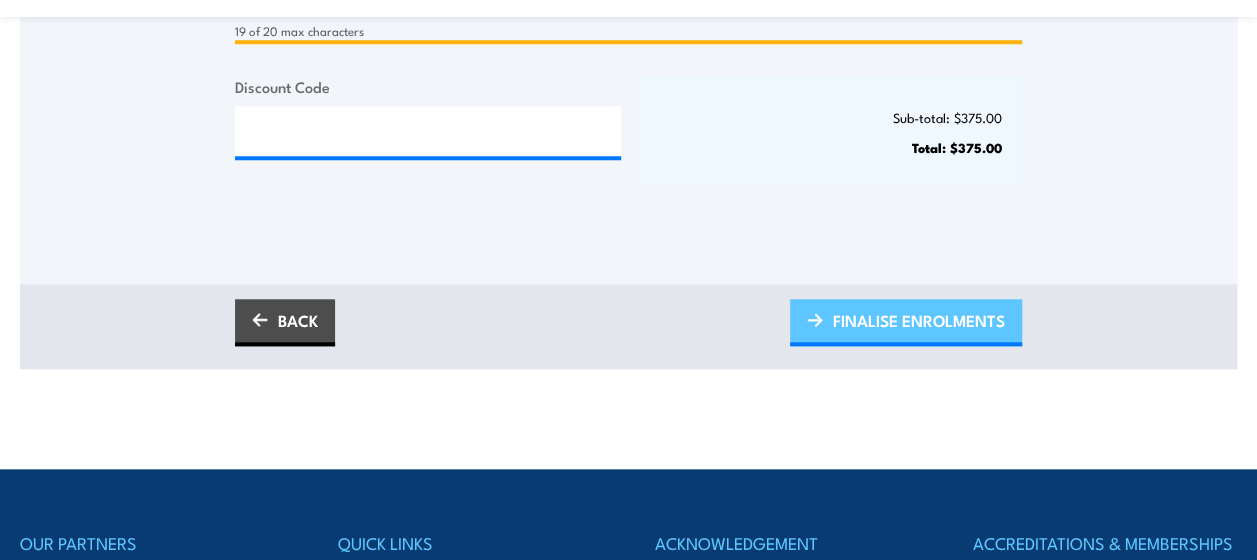 type on "Danielle 20250717-3" 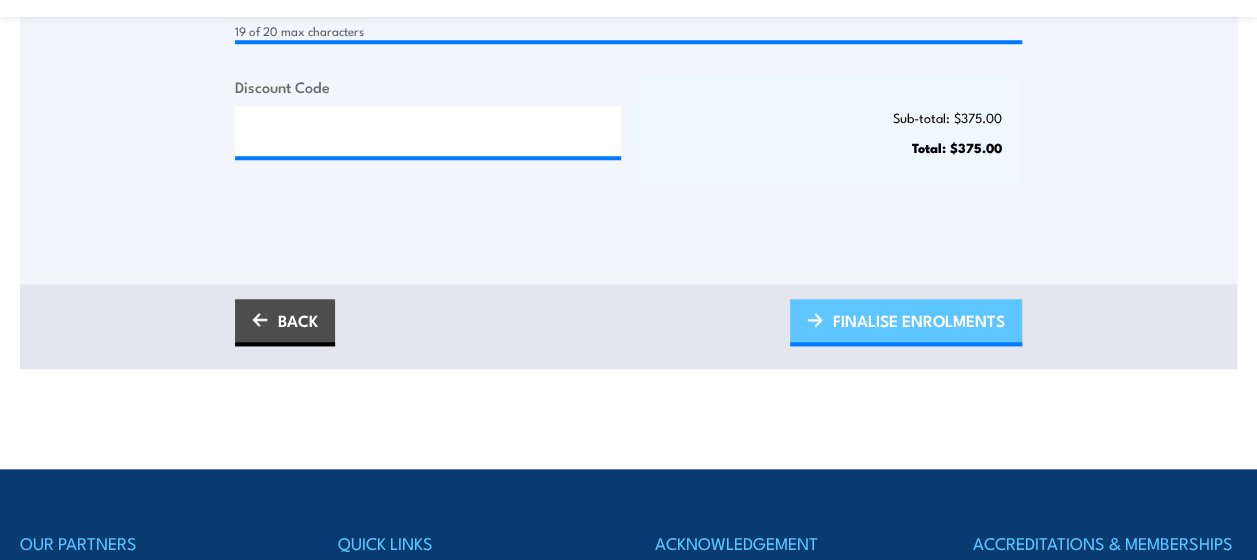 click on "FINALISE ENROLMENTS" at bounding box center [919, 320] 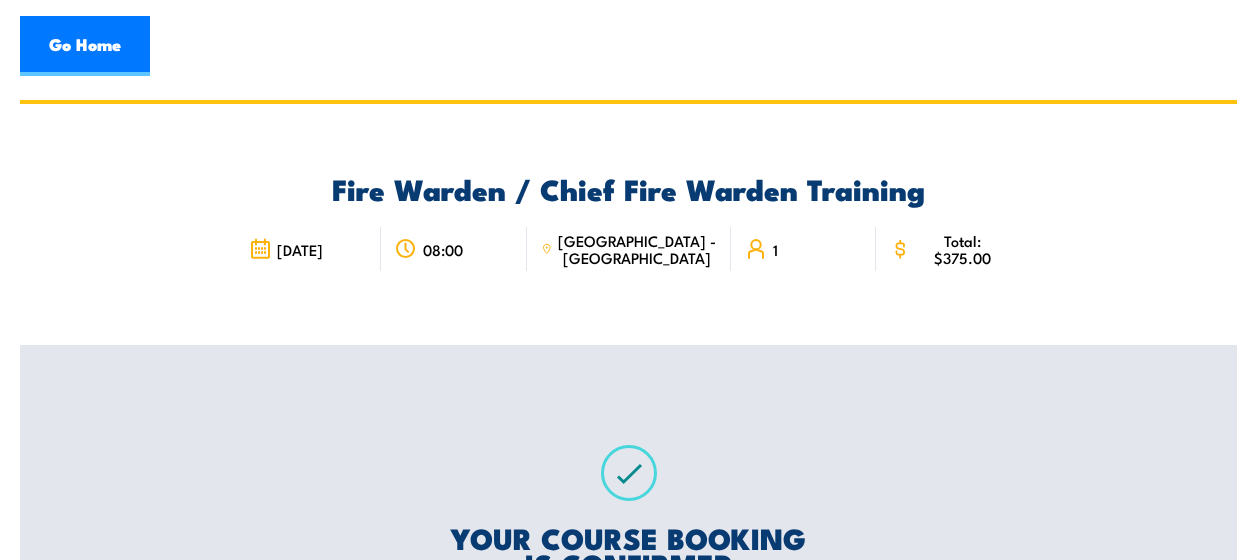 scroll, scrollTop: 0, scrollLeft: 0, axis: both 